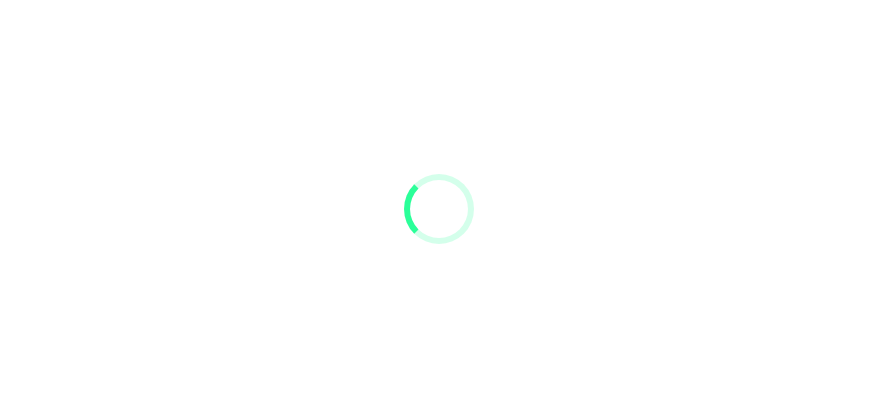 scroll, scrollTop: 0, scrollLeft: 0, axis: both 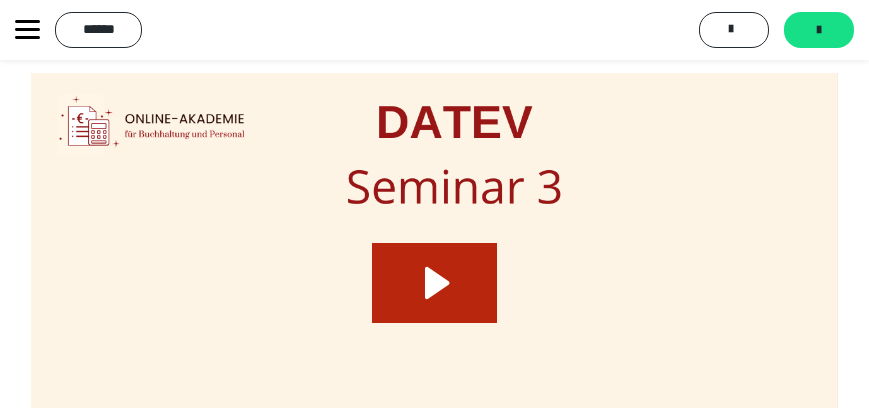 click 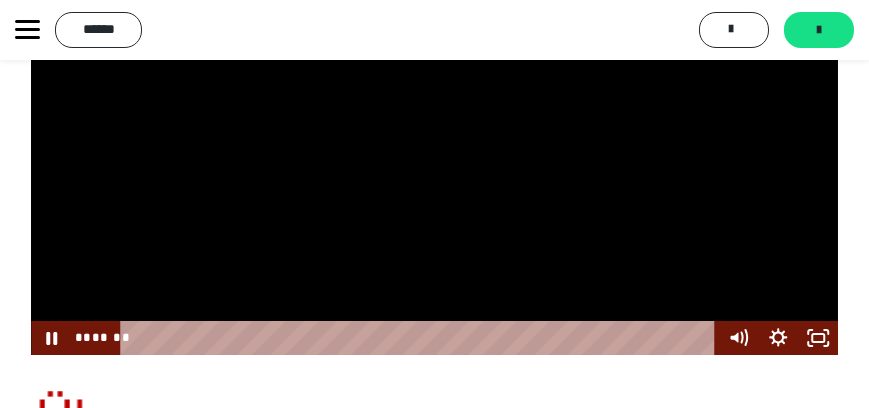 scroll, scrollTop: 342, scrollLeft: 0, axis: vertical 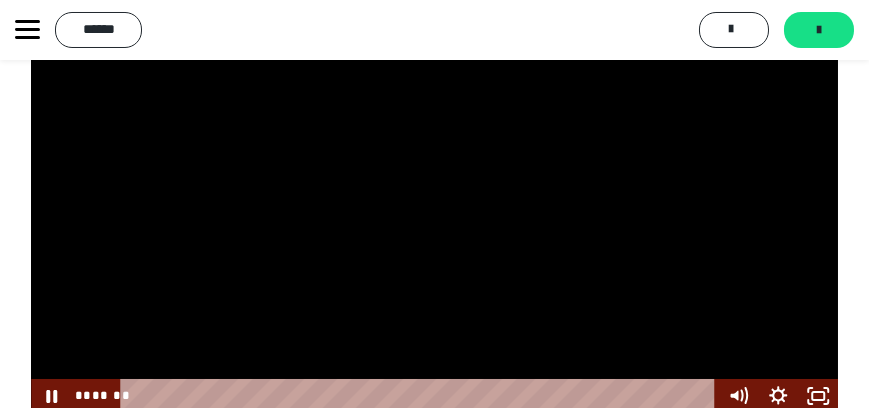 click at bounding box center (434, 186) 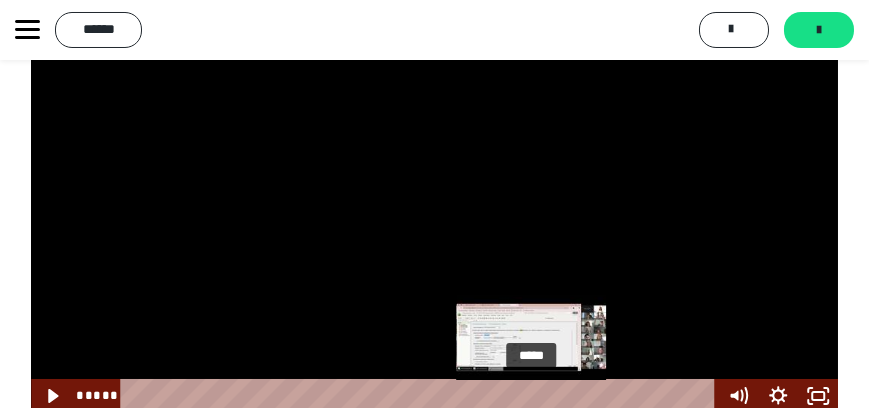 click on "*****" at bounding box center (421, 396) 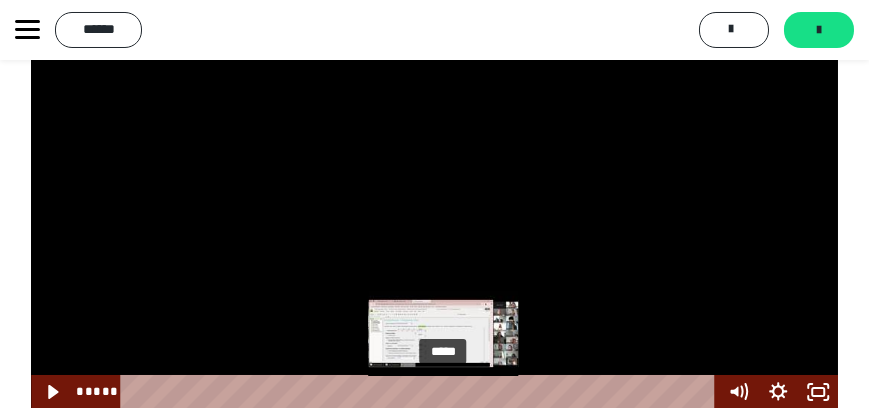 click on "*****" at bounding box center (421, 392) 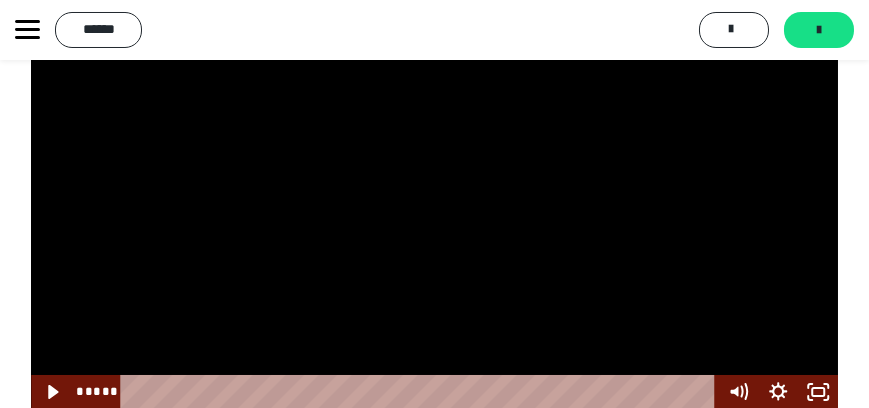 click at bounding box center (434, 182) 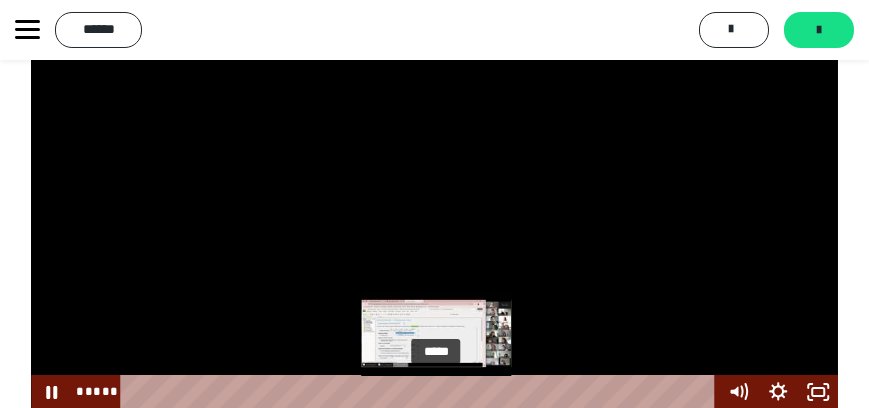 click on "*****" at bounding box center [421, 392] 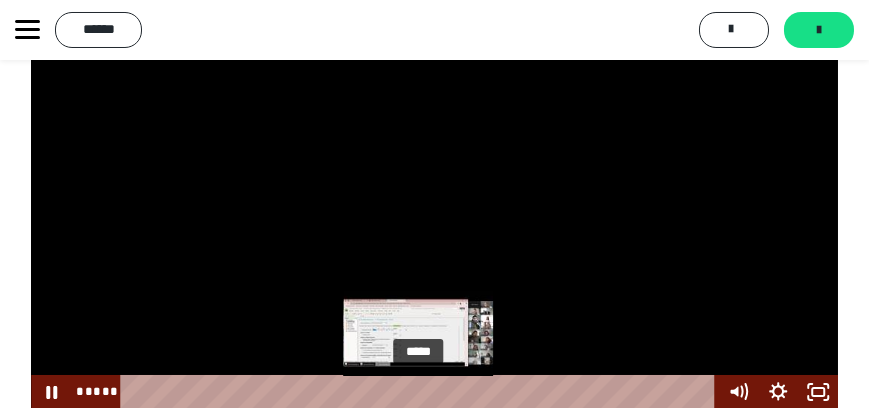 click on "*****" at bounding box center [421, 392] 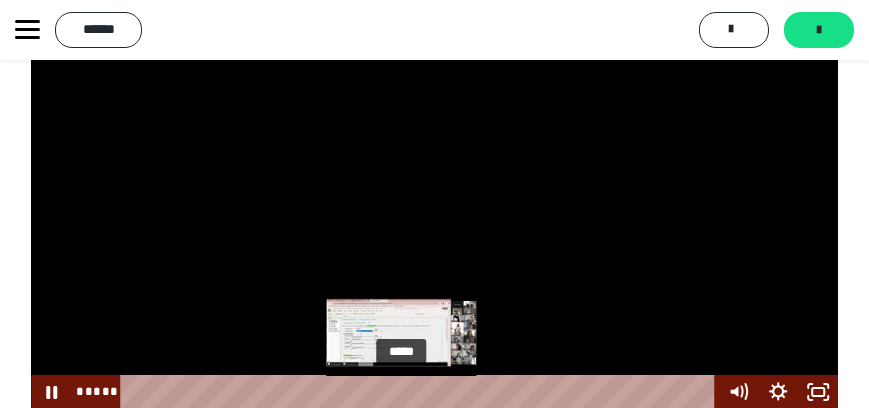 click on "*****" at bounding box center (421, 392) 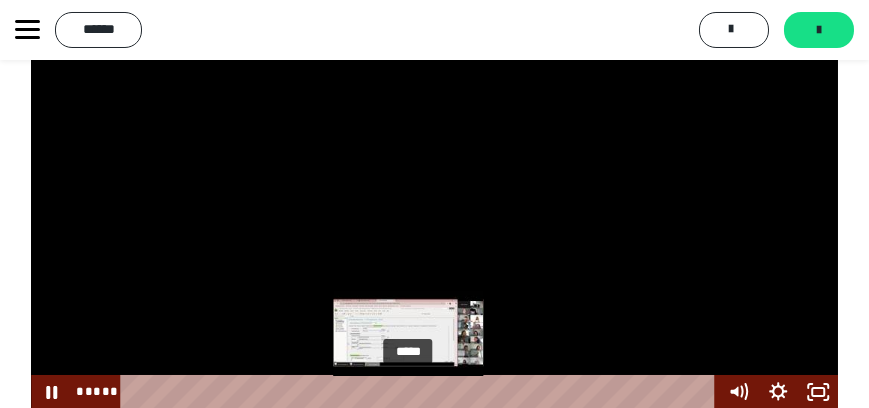 click on "*****" at bounding box center [421, 392] 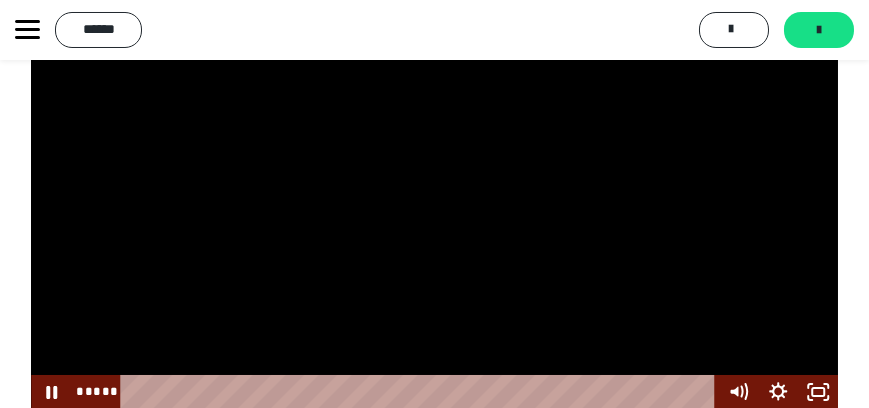 click at bounding box center [434, 182] 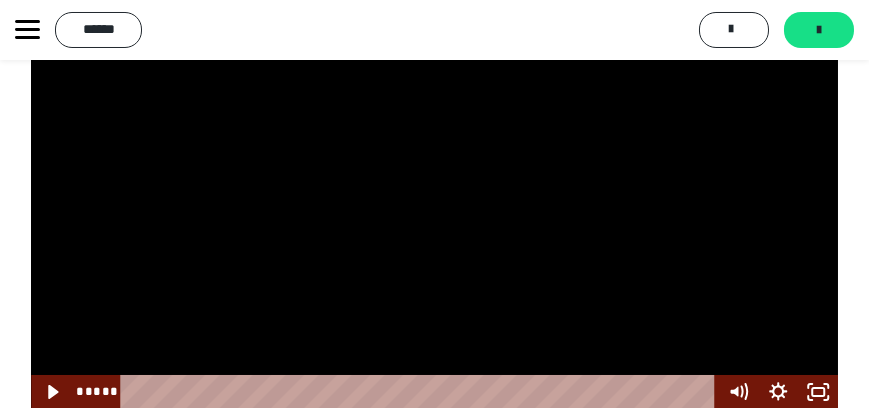 scroll, scrollTop: 289, scrollLeft: 0, axis: vertical 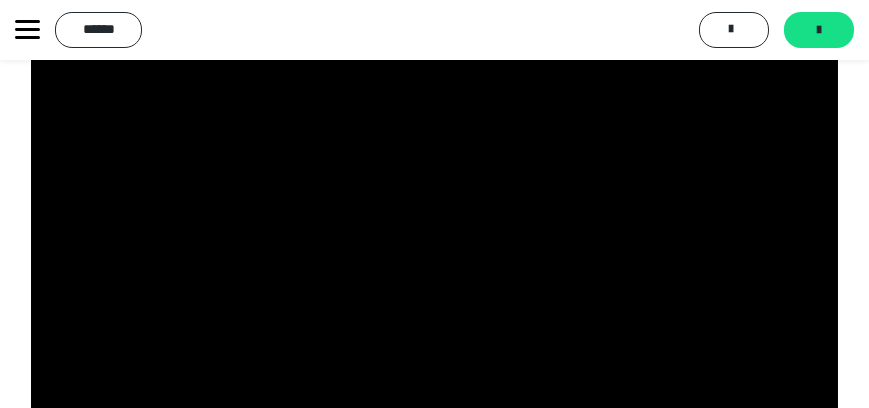 click at bounding box center [434, 239] 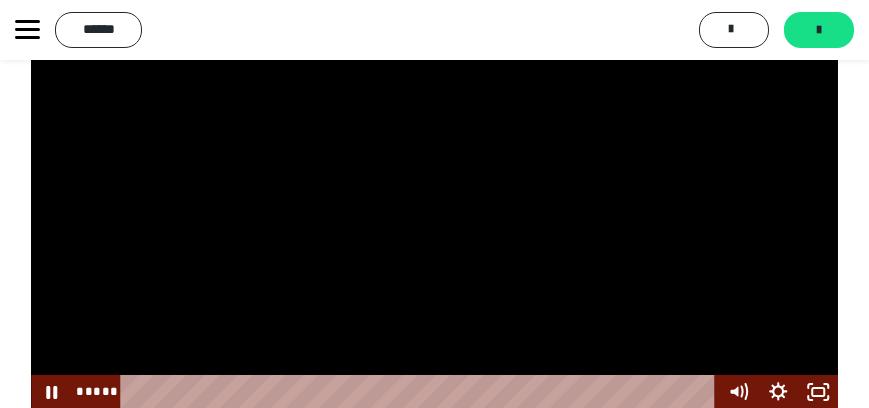 scroll, scrollTop: 404, scrollLeft: 0, axis: vertical 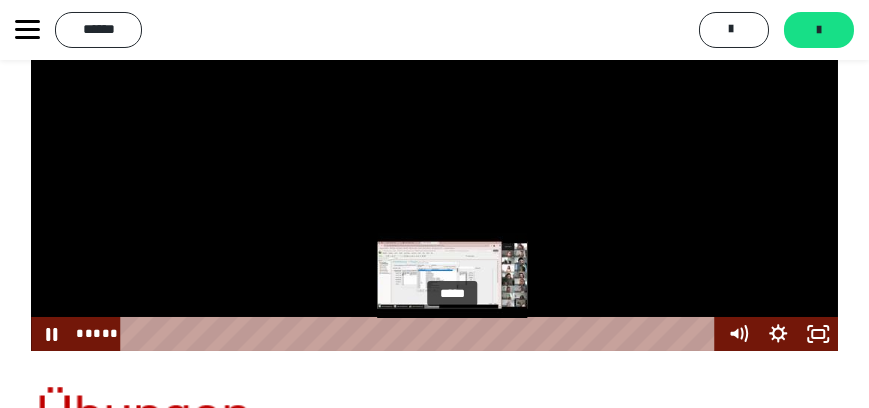 click on "*****" at bounding box center [421, 334] 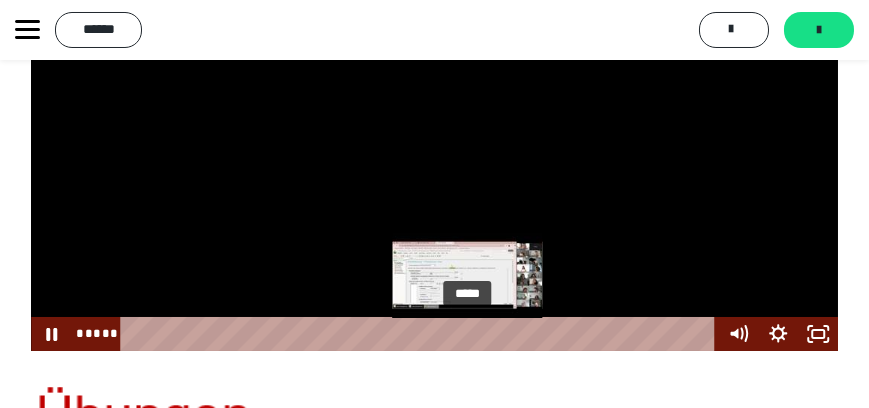 click on "*****" at bounding box center [421, 334] 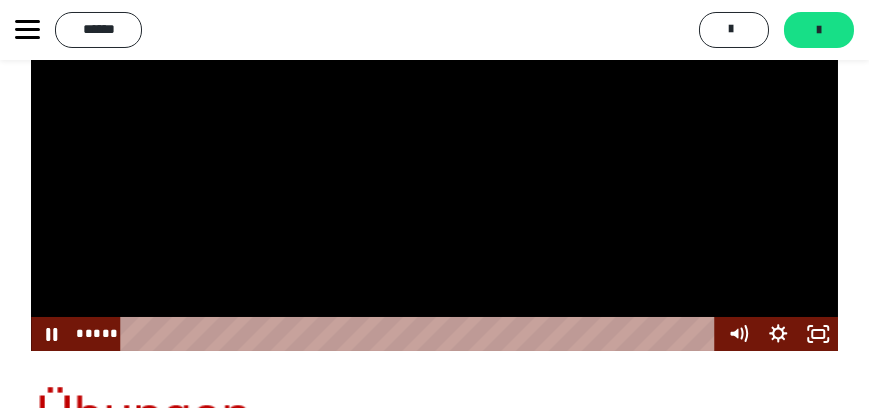 scroll, scrollTop: 346, scrollLeft: 0, axis: vertical 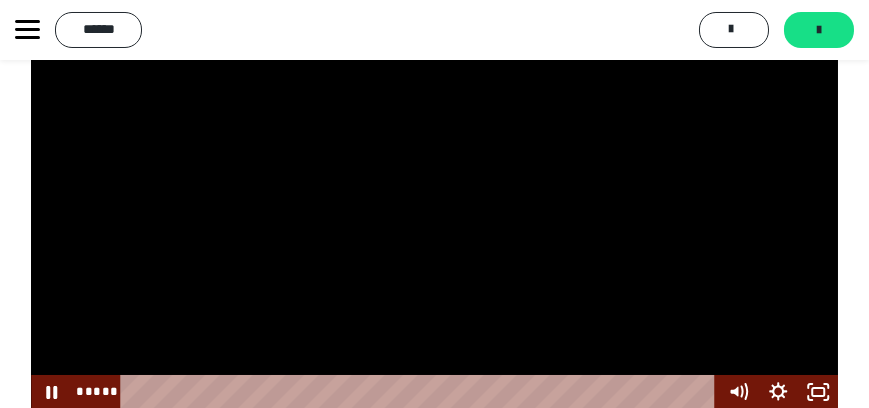 click at bounding box center (434, 182) 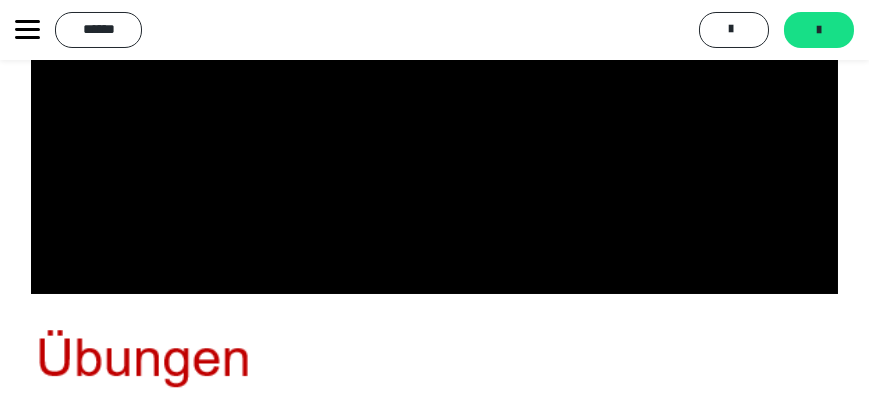 scroll, scrollTop: 289, scrollLeft: 0, axis: vertical 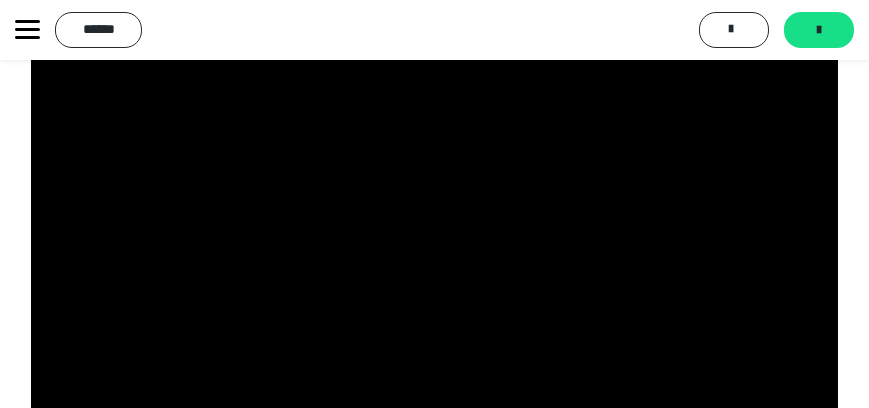 click 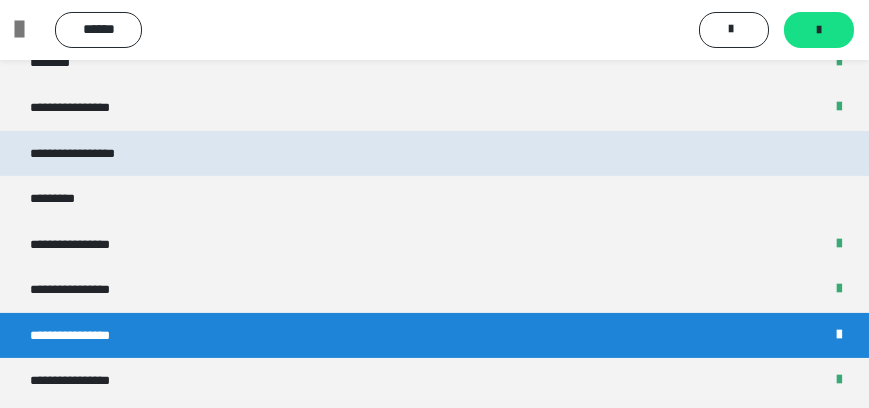 scroll, scrollTop: 2741, scrollLeft: 0, axis: vertical 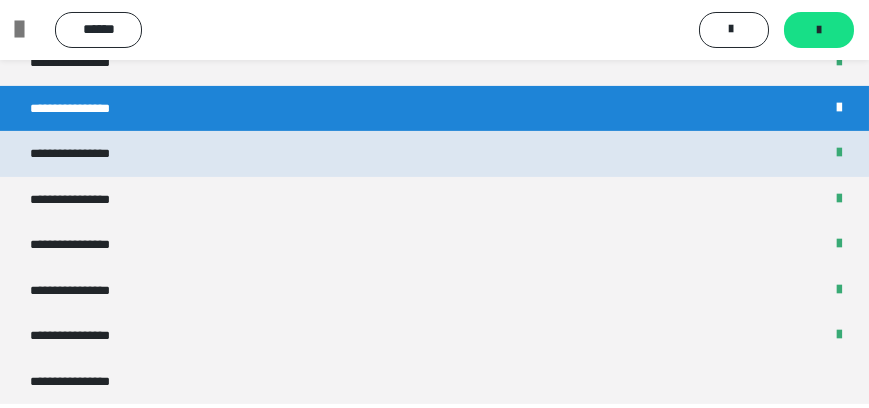 click on "**********" at bounding box center (434, 154) 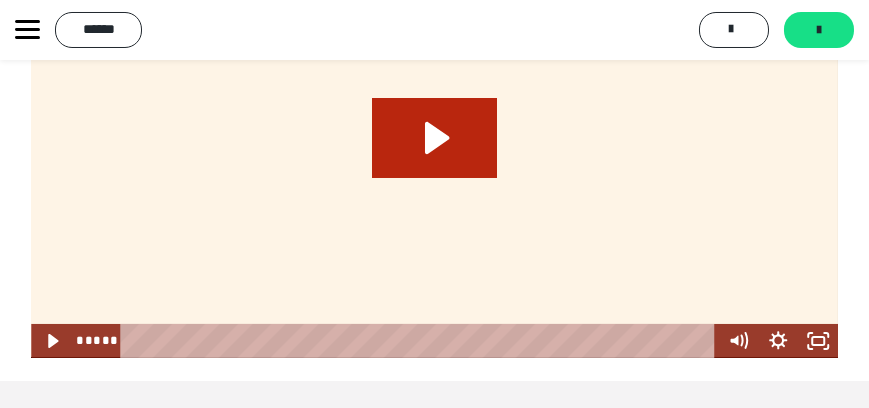 scroll, scrollTop: 971, scrollLeft: 0, axis: vertical 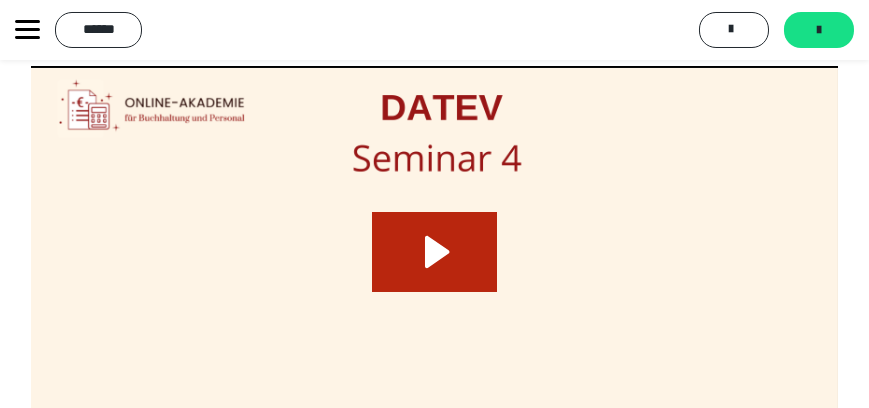 click 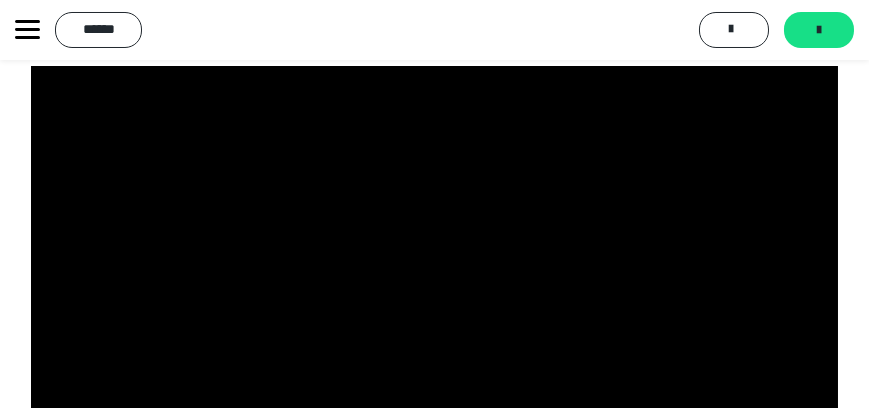 click at bounding box center [434, 269] 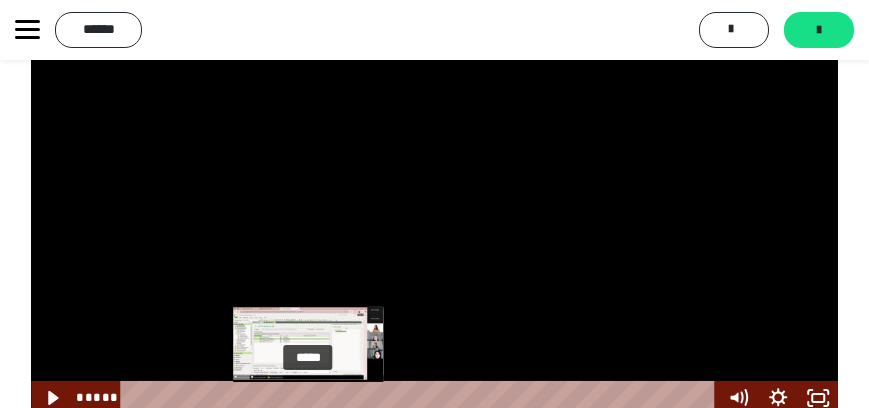 scroll, scrollTop: 1034, scrollLeft: 0, axis: vertical 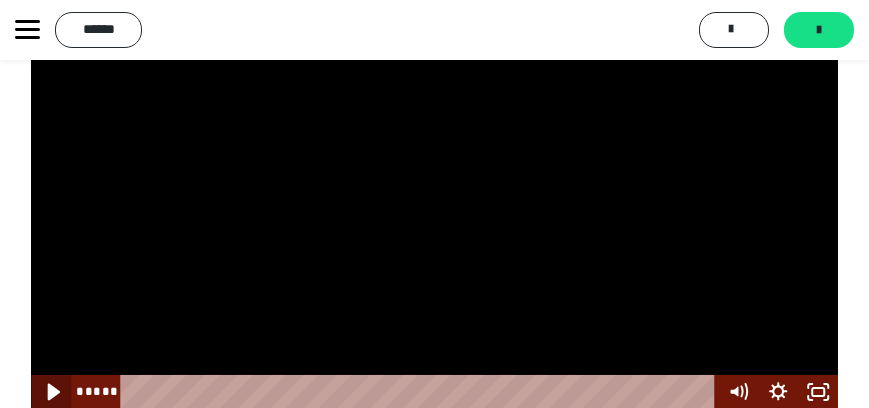 drag, startPoint x: 45, startPoint y: 392, endPoint x: 61, endPoint y: 383, distance: 18.35756 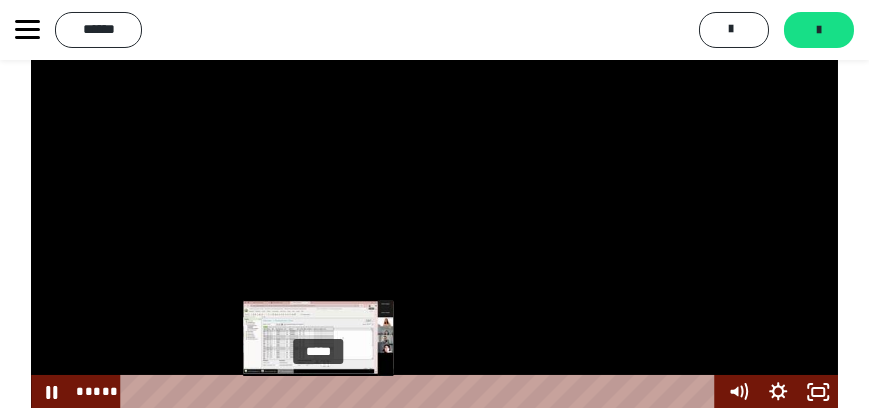 click on "*****" at bounding box center (421, 392) 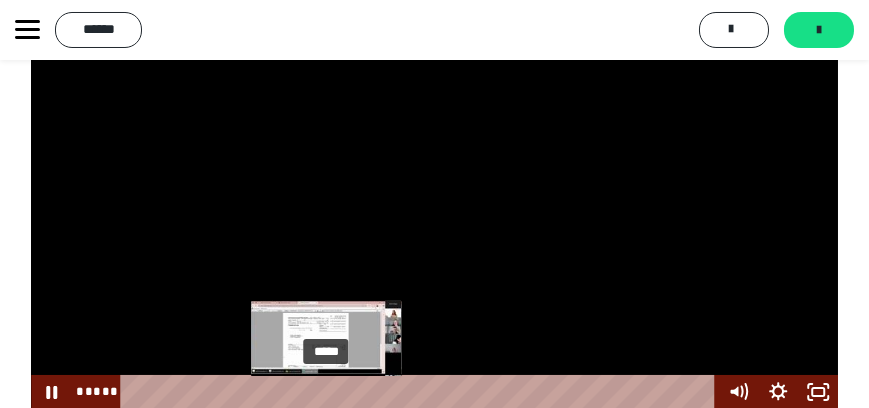 click on "*****" at bounding box center [421, 392] 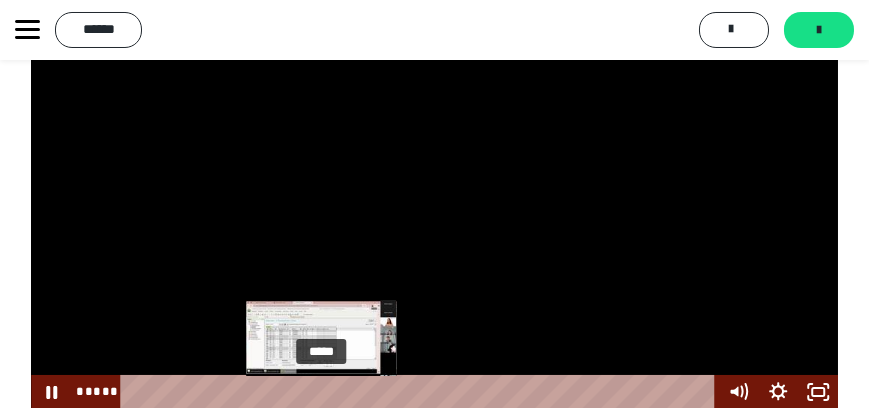 click on "*****" at bounding box center [421, 392] 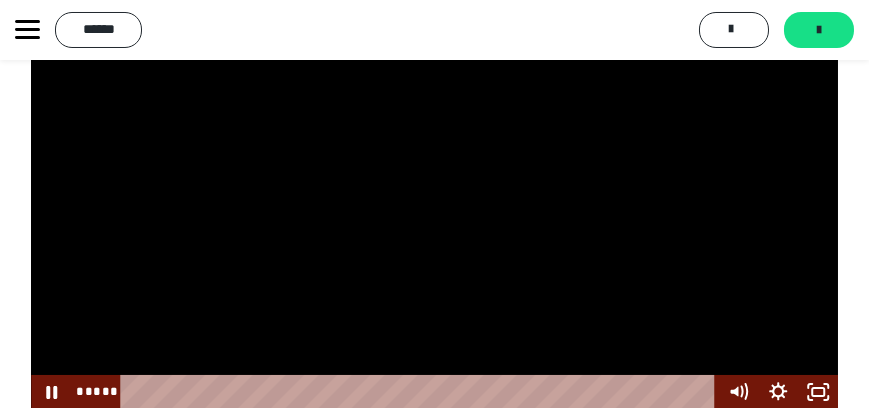 click at bounding box center (434, 206) 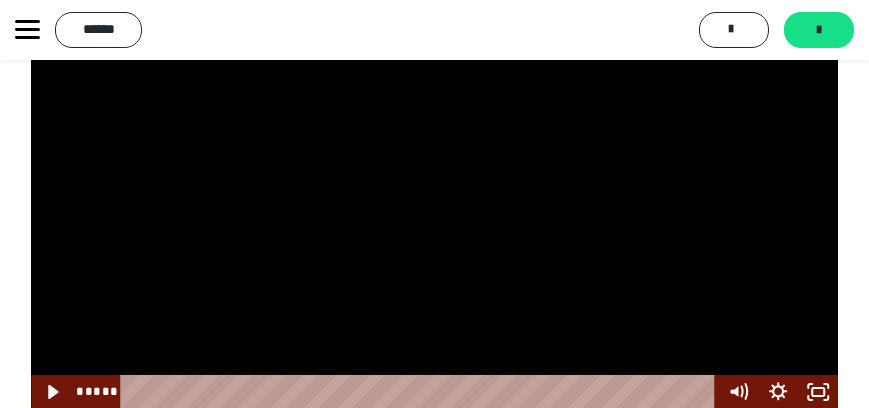 click at bounding box center (434, 206) 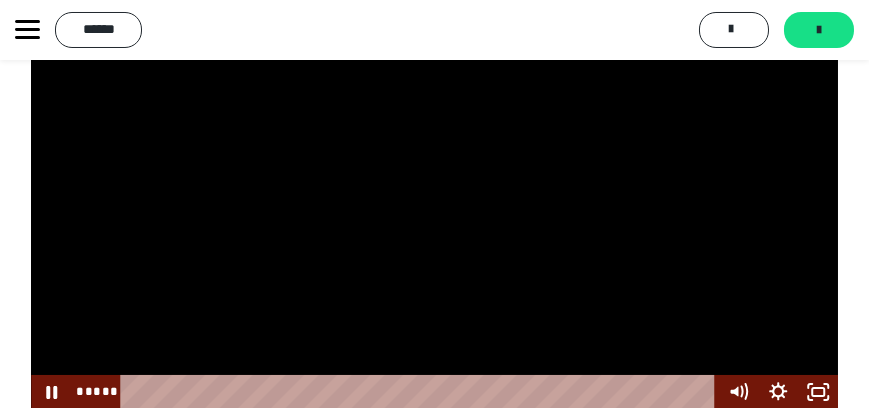 click at bounding box center (434, 206) 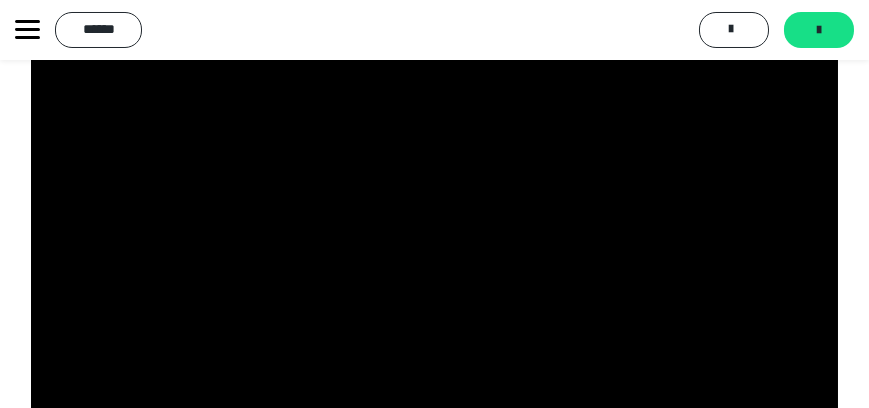 click at bounding box center (434, 206) 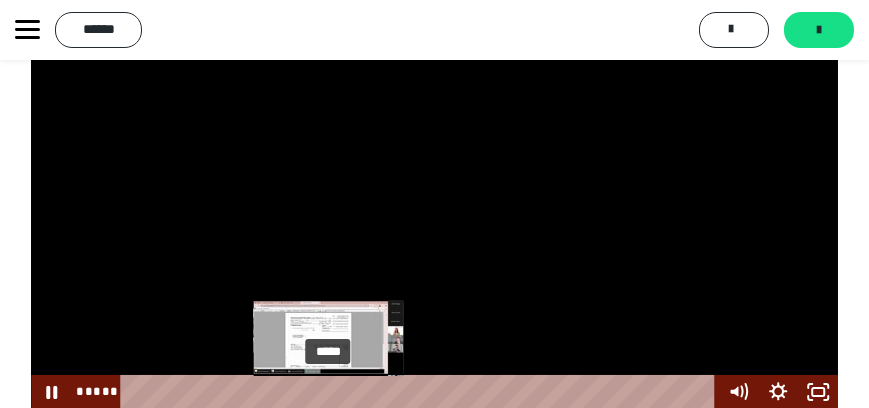 click on "*****" at bounding box center (421, 392) 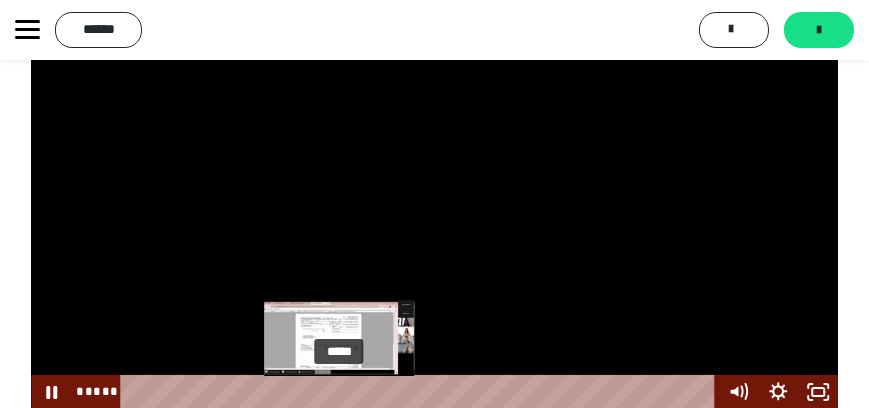 click on "*****" at bounding box center (421, 392) 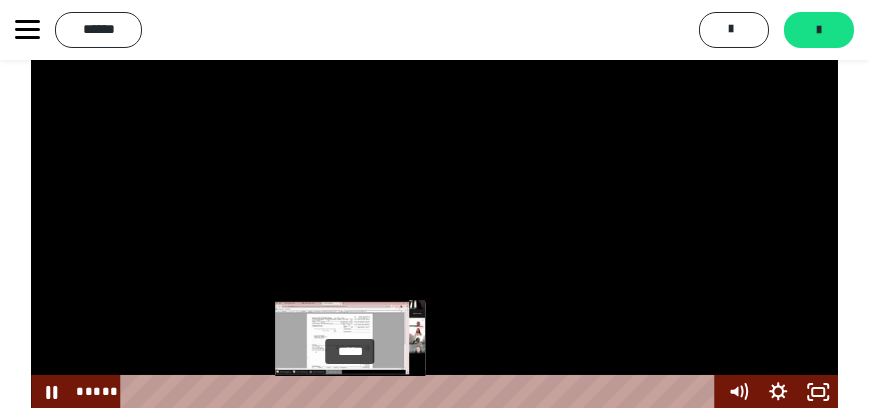 click on "*****" at bounding box center [421, 392] 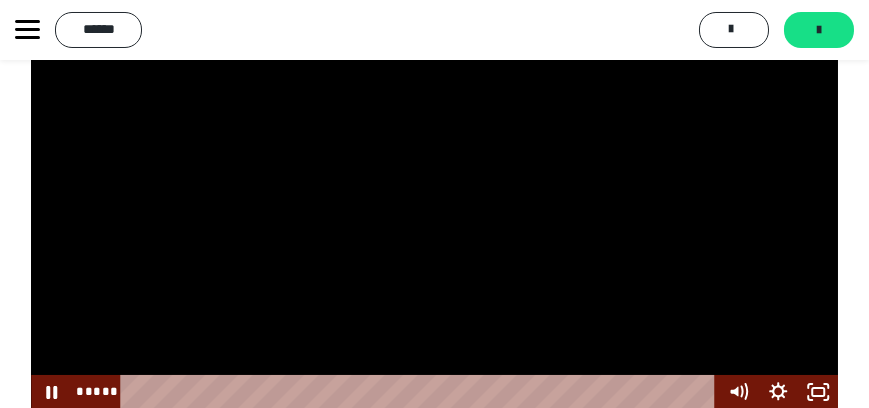 click at bounding box center [434, 206] 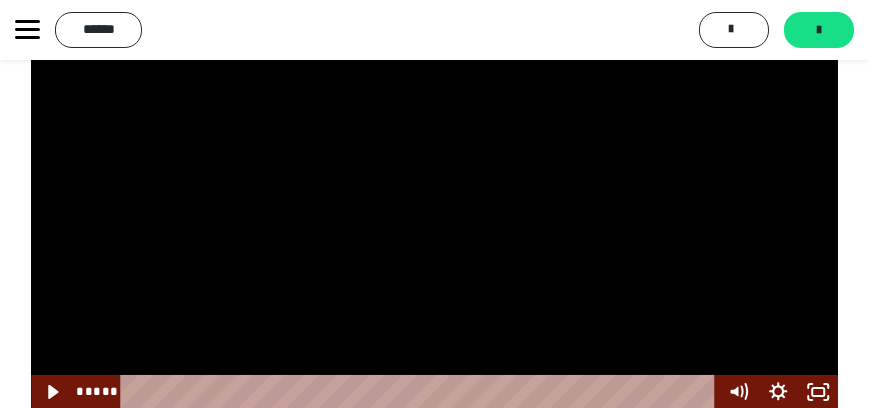 click at bounding box center [434, 206] 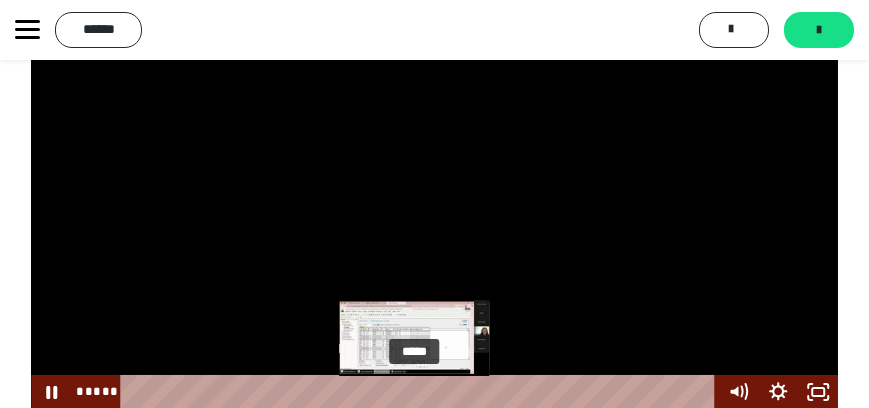 click on "*****" at bounding box center [421, 392] 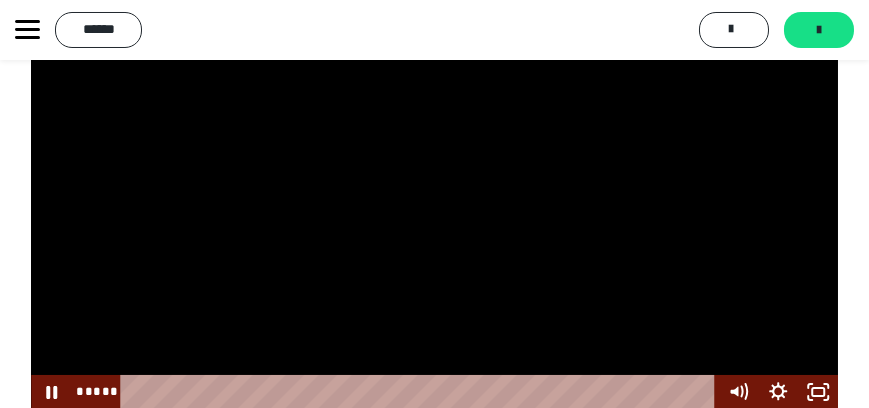 click at bounding box center [434, 206] 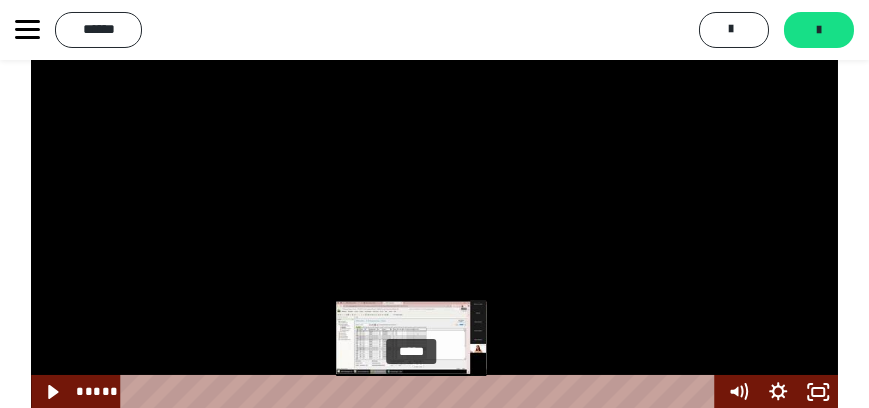 click at bounding box center (411, 392) 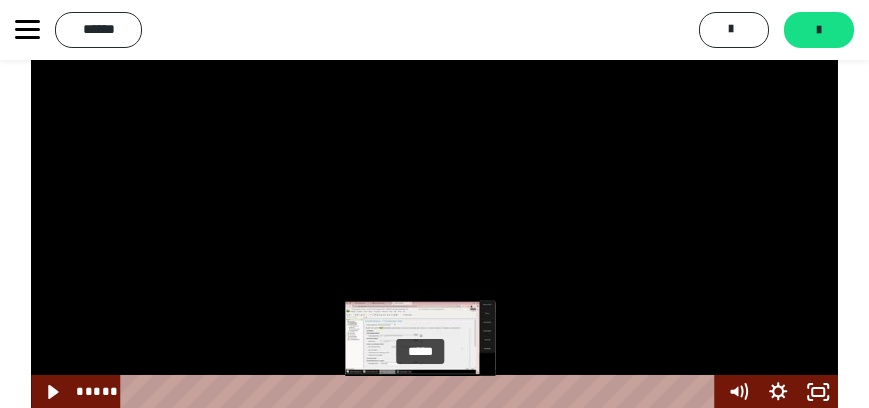 click on "*****" at bounding box center [421, 392] 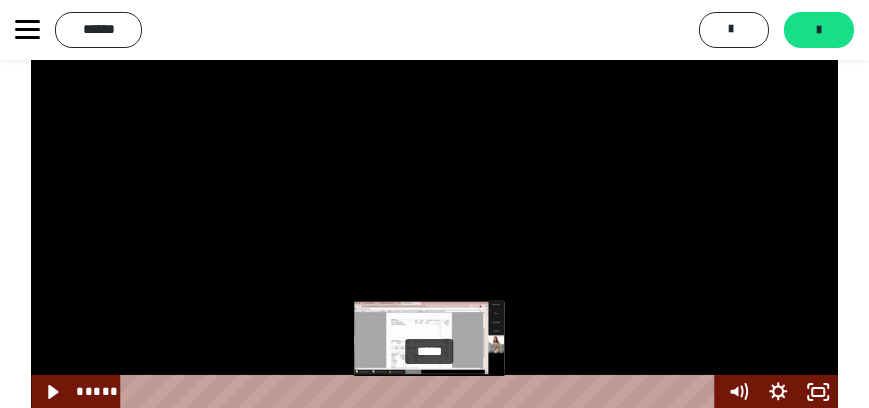 click on "*****" at bounding box center [421, 392] 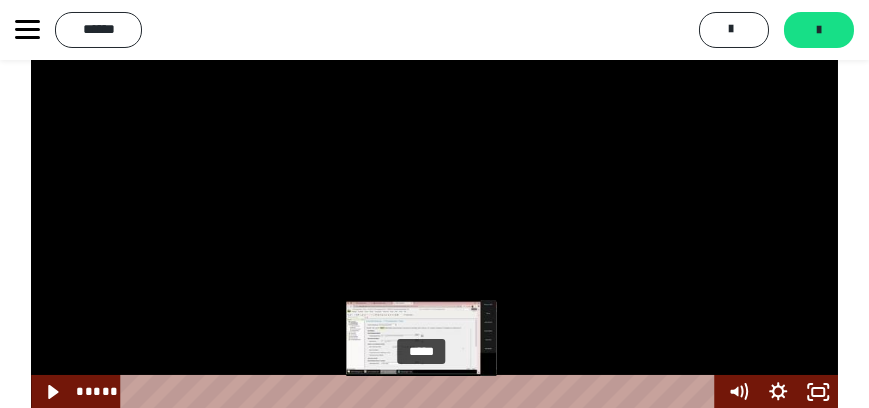click at bounding box center (428, 392) 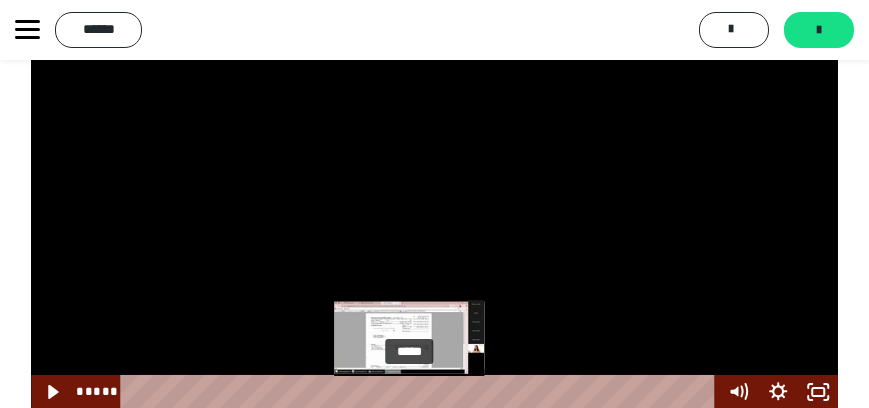 click on "*****" at bounding box center [421, 392] 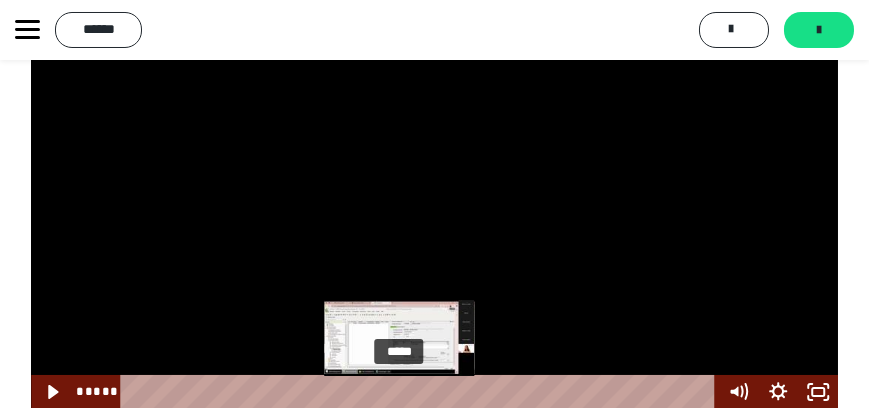 click on "*****" at bounding box center (421, 392) 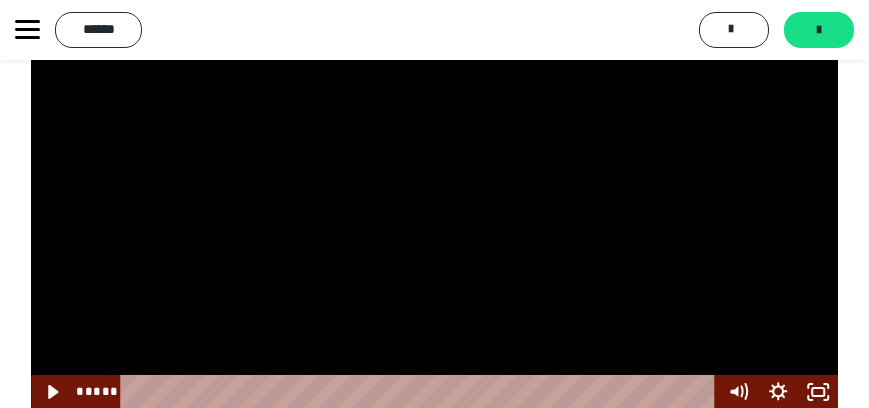 click at bounding box center (434, 206) 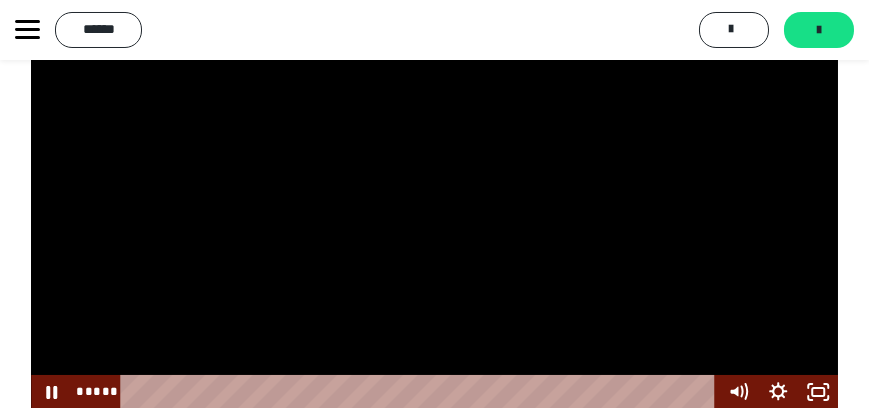 click at bounding box center [434, 206] 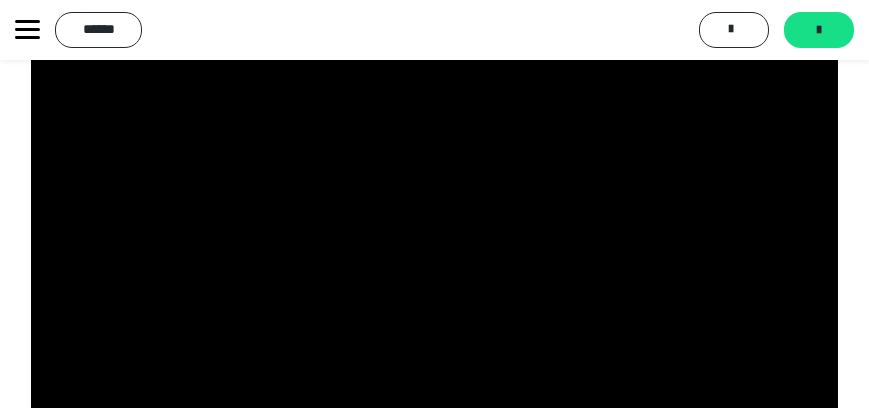 click at bounding box center [434, 206] 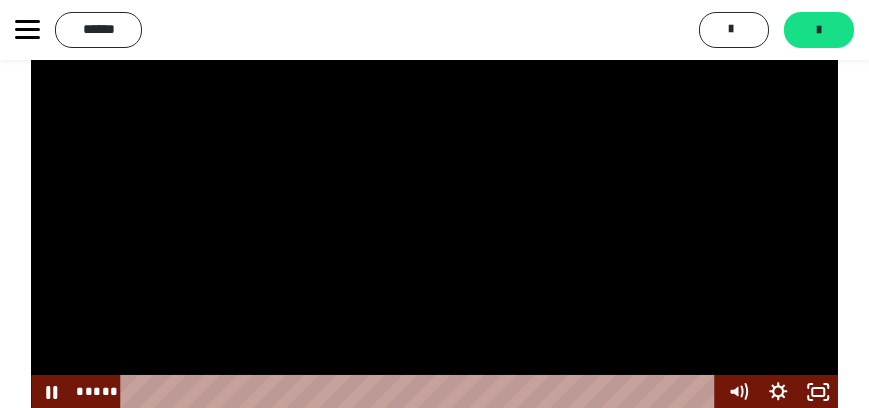 click at bounding box center [434, 206] 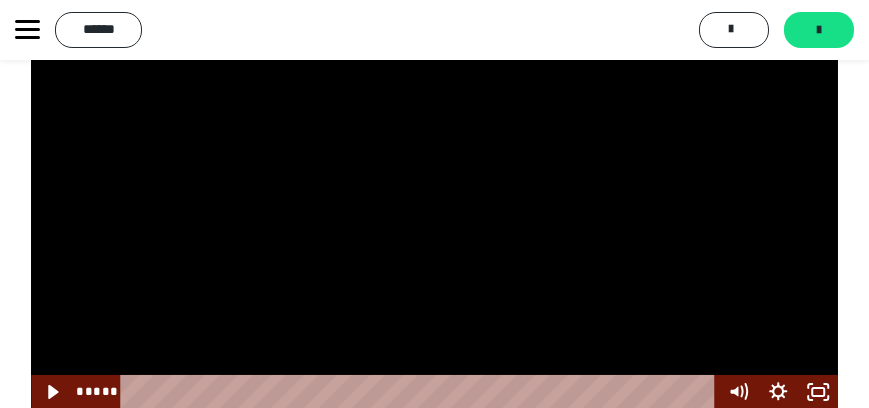 click at bounding box center [434, 206] 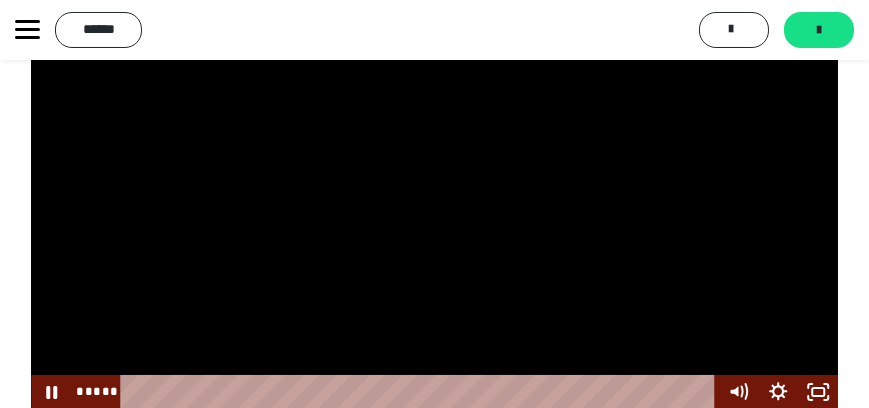 click at bounding box center (434, 206) 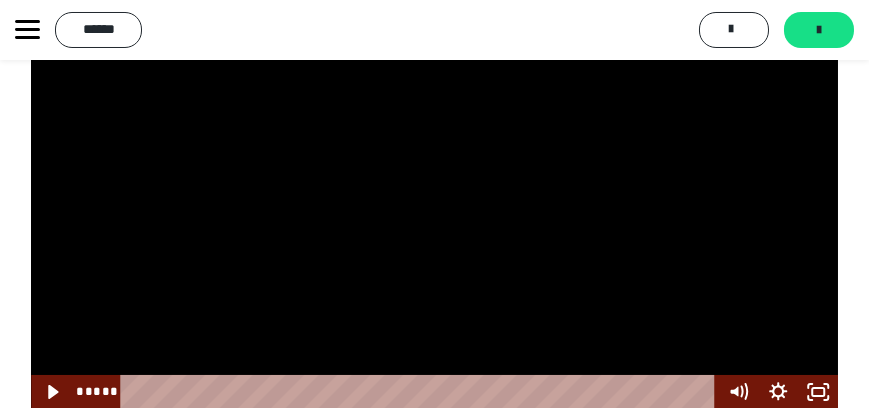 click at bounding box center (434, 206) 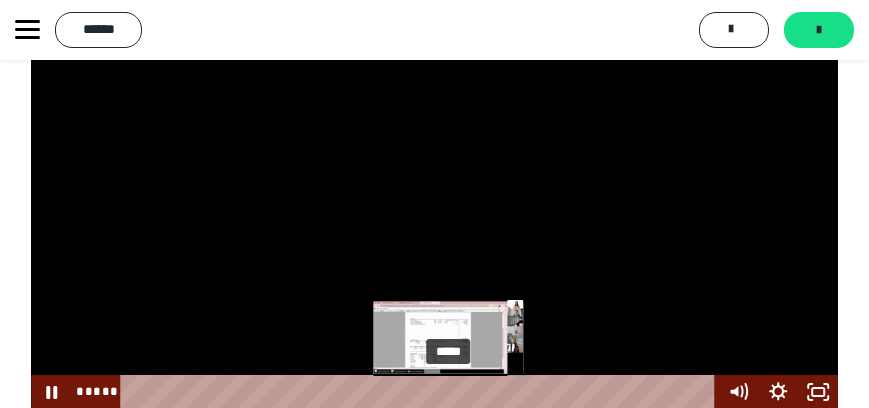 click on "*****" at bounding box center (421, 392) 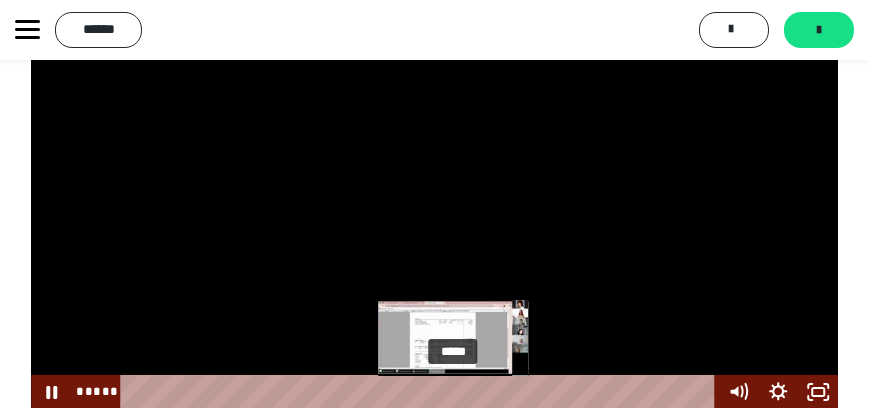 click on "*****" at bounding box center [421, 392] 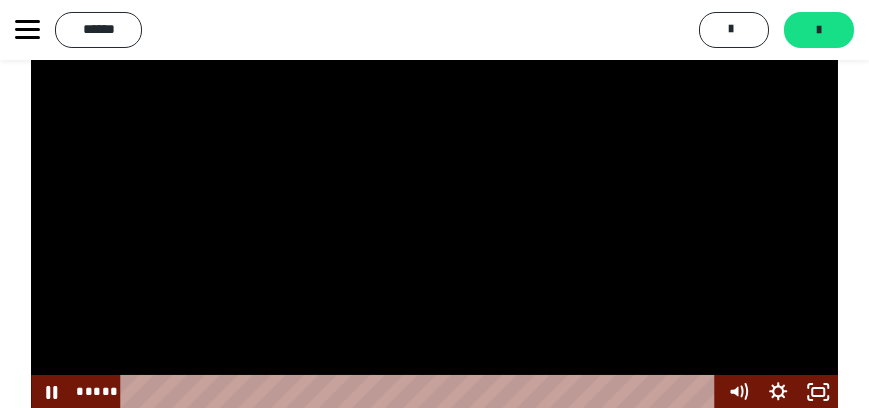 click at bounding box center [434, 206] 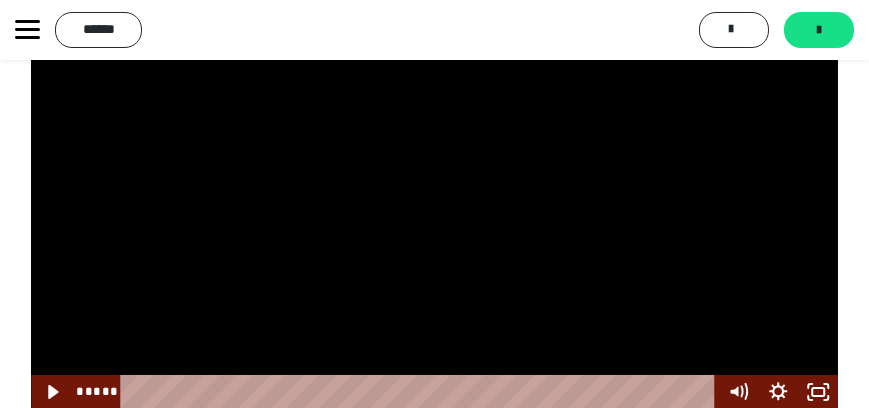 click at bounding box center [434, 206] 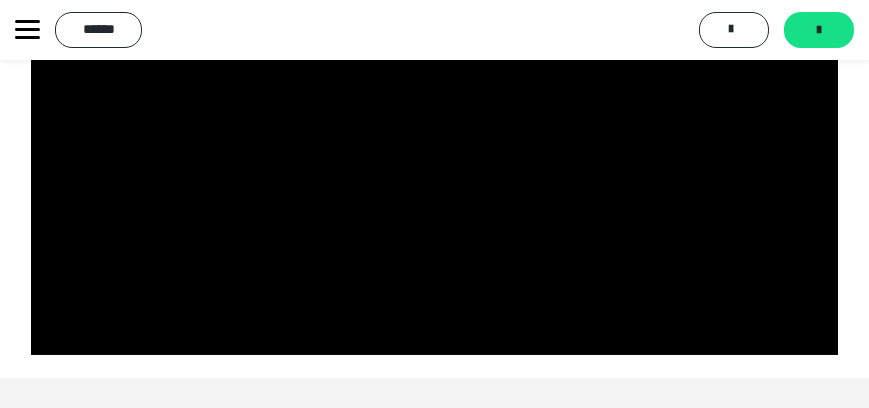 scroll, scrollTop: 1031, scrollLeft: 0, axis: vertical 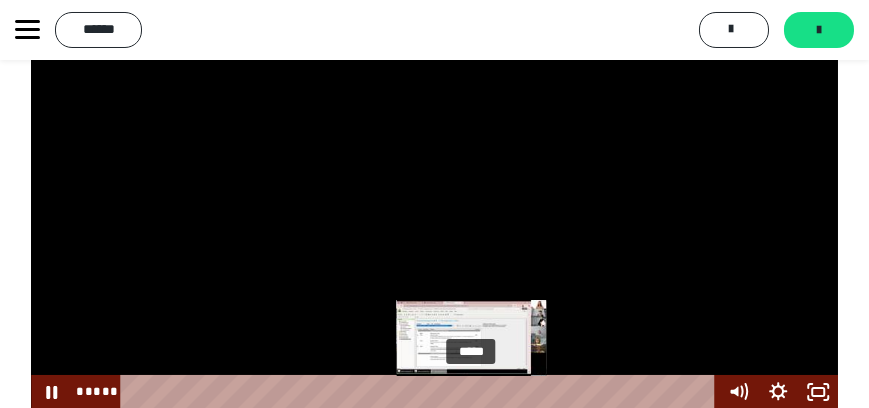 click on "*****" at bounding box center [421, 392] 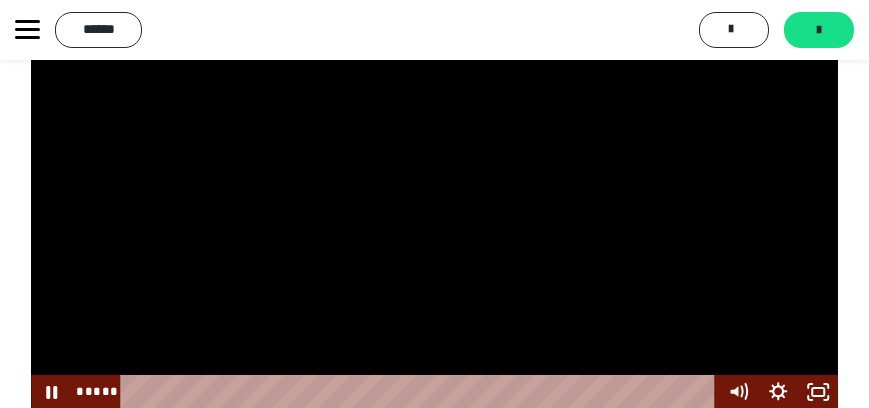 click at bounding box center (434, 206) 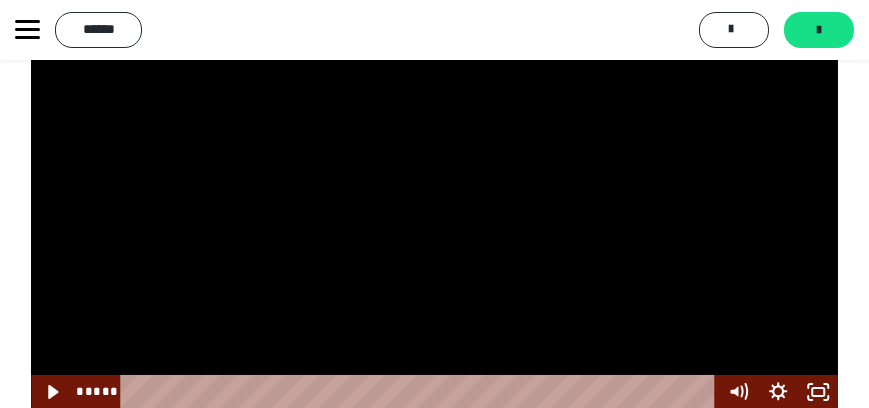 click at bounding box center (434, 206) 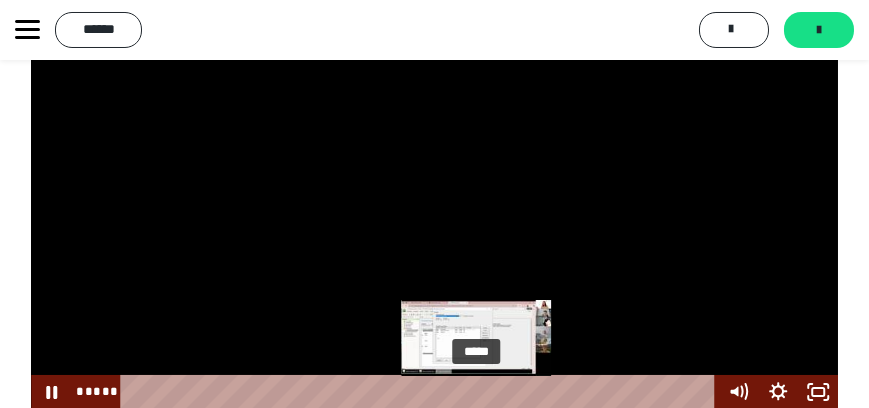 click on "*****" at bounding box center [421, 392] 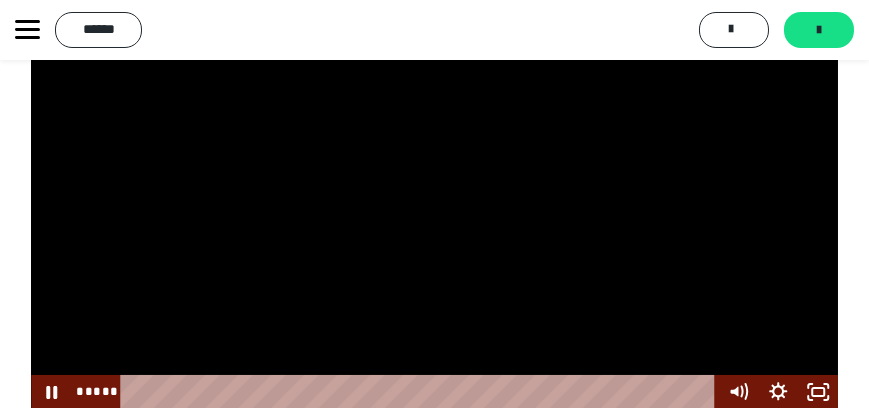click at bounding box center (434, 206) 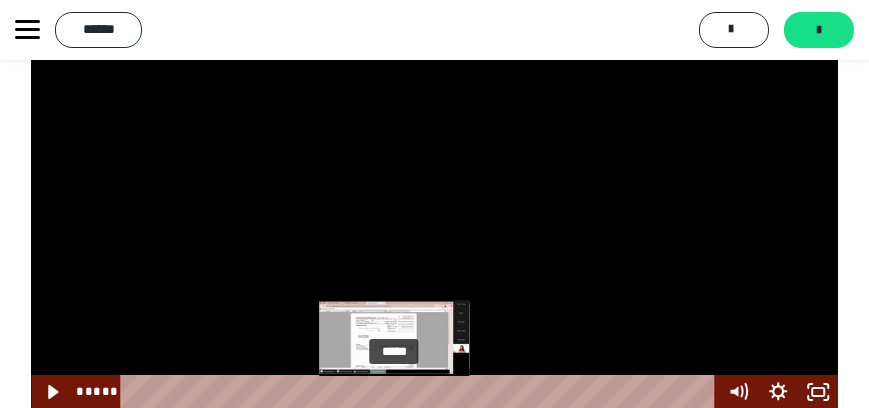 click on "*****" at bounding box center [421, 392] 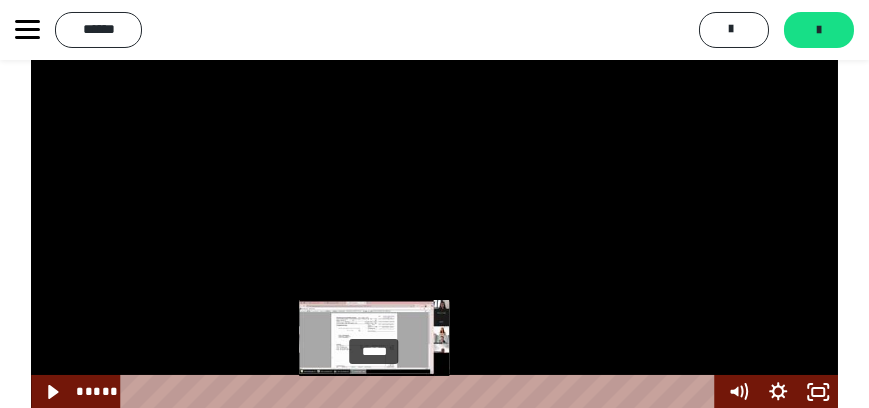 click on "*****" at bounding box center (421, 392) 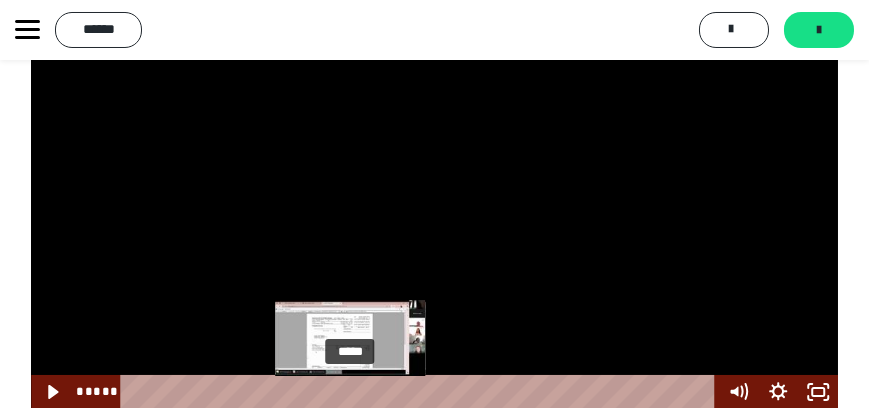 click on "*****" at bounding box center [421, 392] 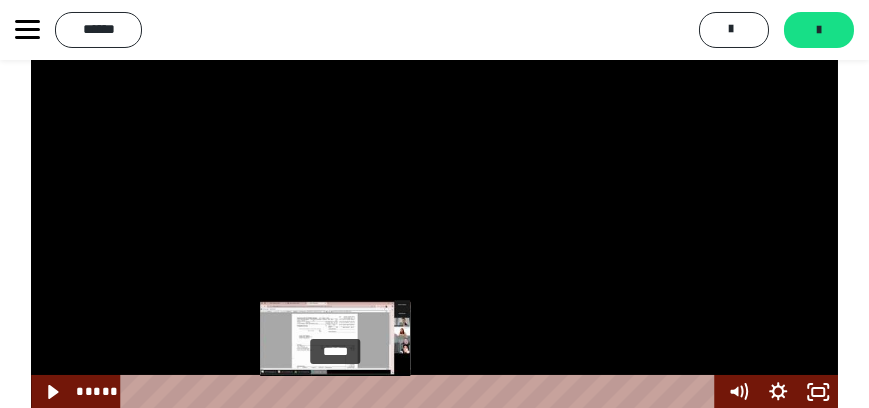 click on "*****" at bounding box center (421, 392) 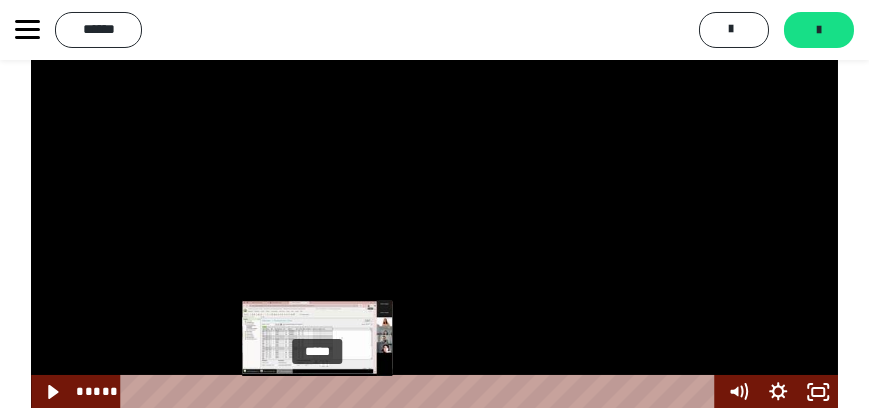 click on "*****" at bounding box center (421, 392) 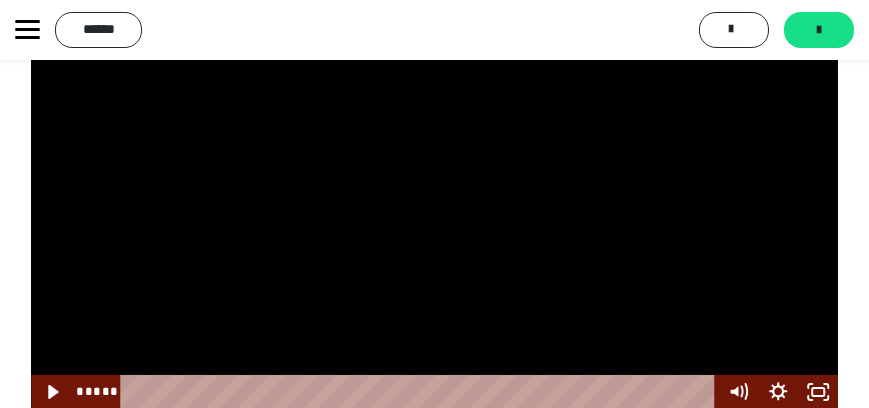 click at bounding box center (434, 206) 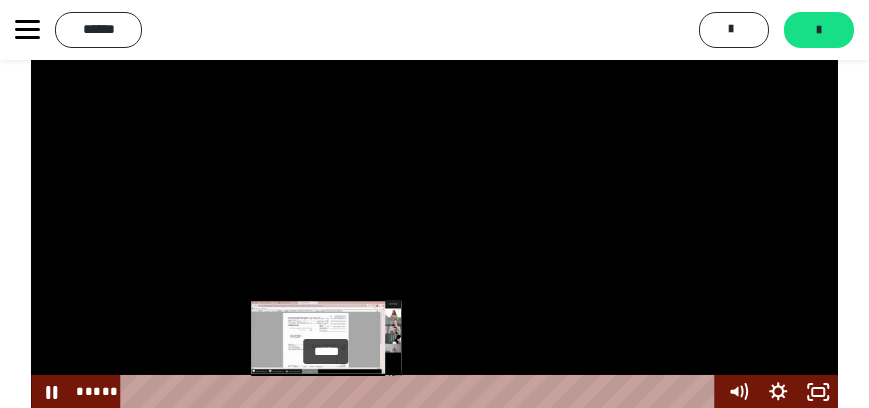 click on "*****" at bounding box center (421, 392) 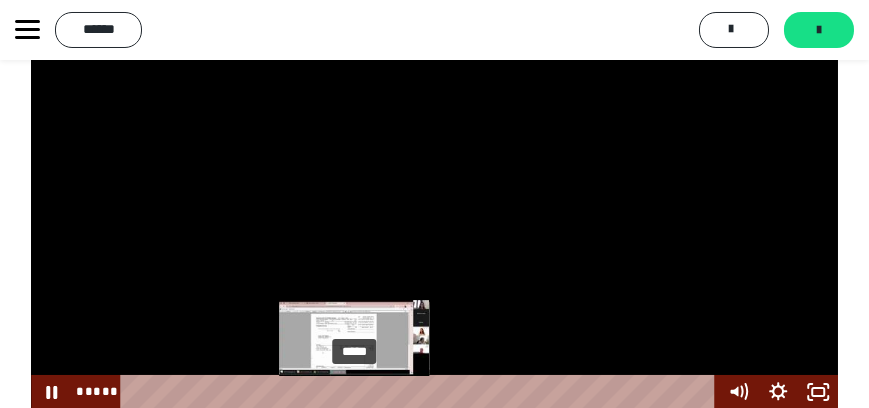 click on "*****" at bounding box center [421, 392] 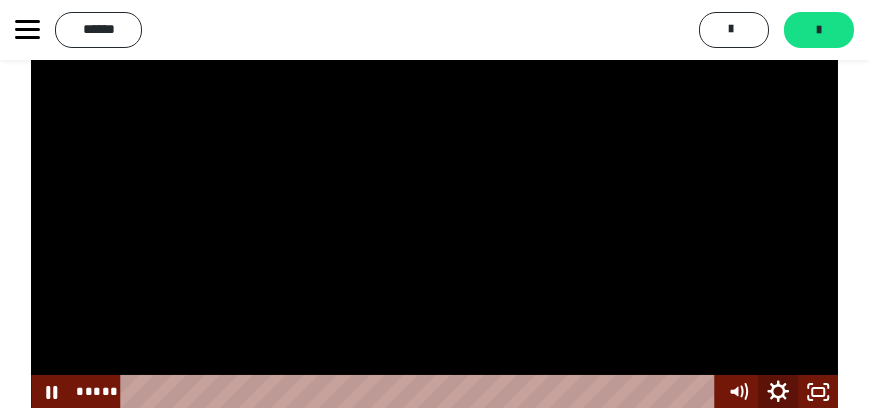 click 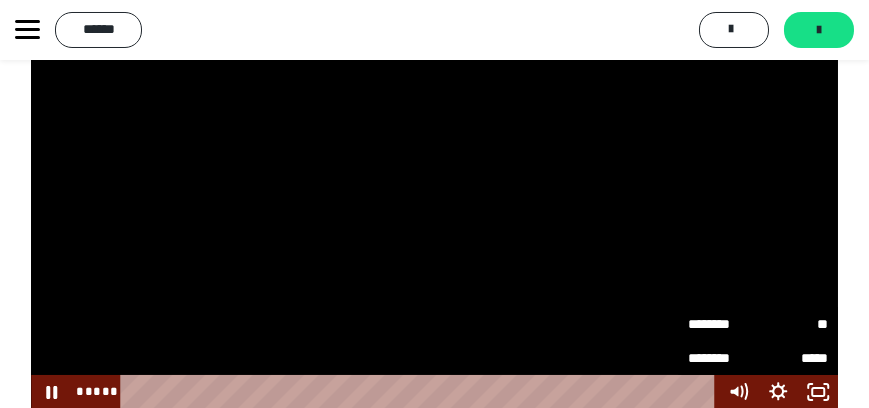 click on "**" at bounding box center [793, 322] 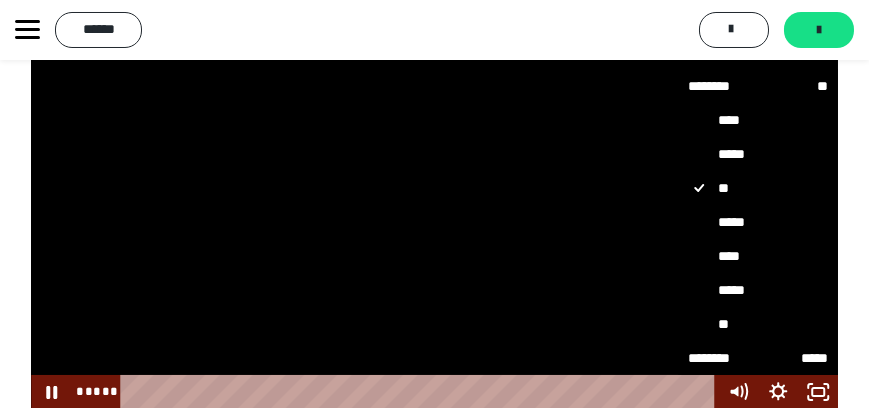 click on "****" at bounding box center (758, 256) 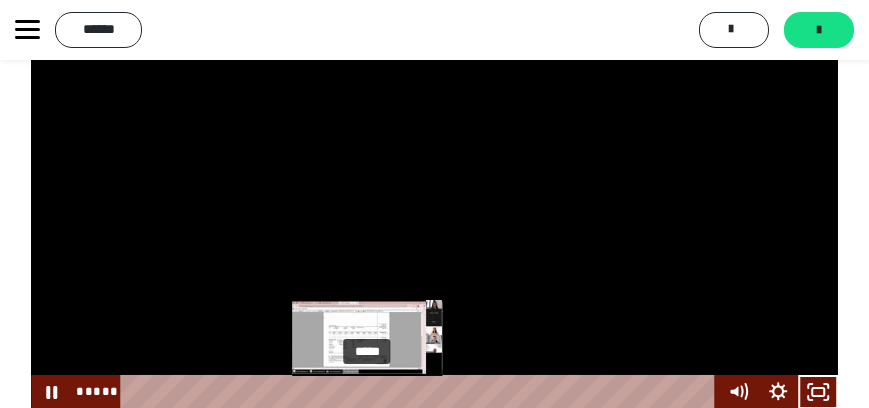 click on "*****" at bounding box center (421, 392) 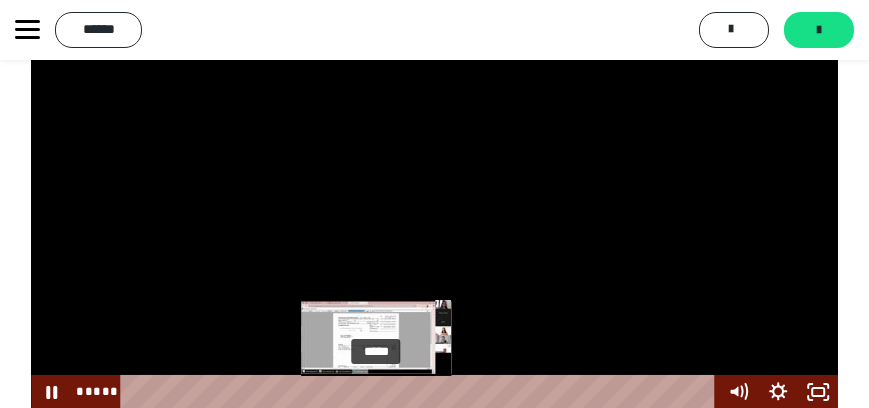 click on "*****" at bounding box center (421, 392) 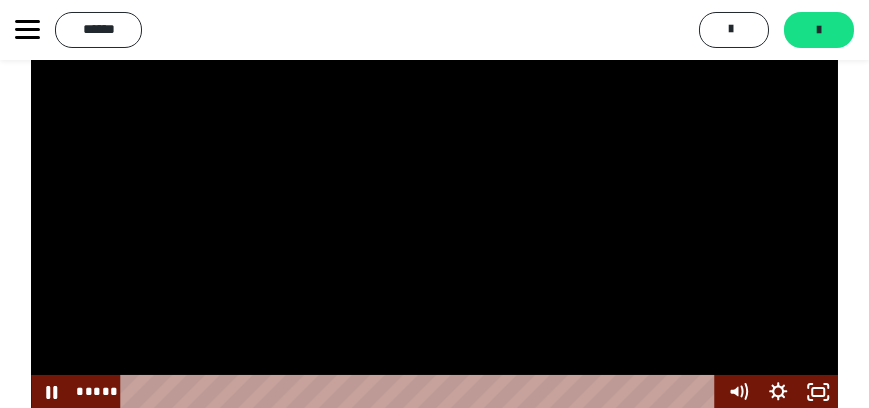 click at bounding box center [434, 206] 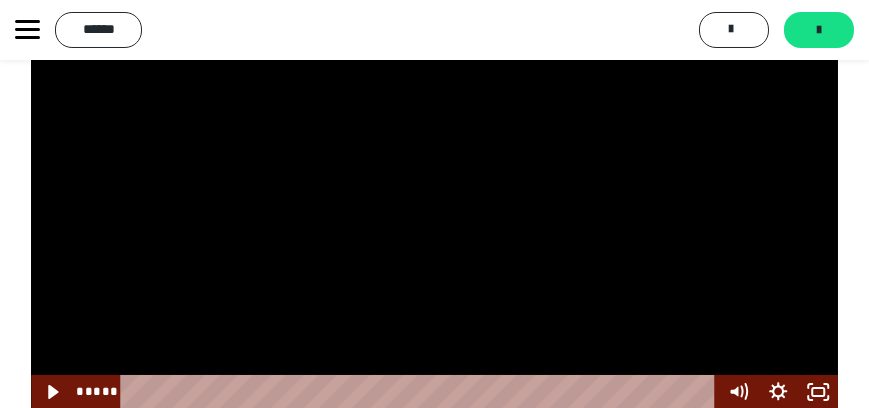 click at bounding box center [434, 206] 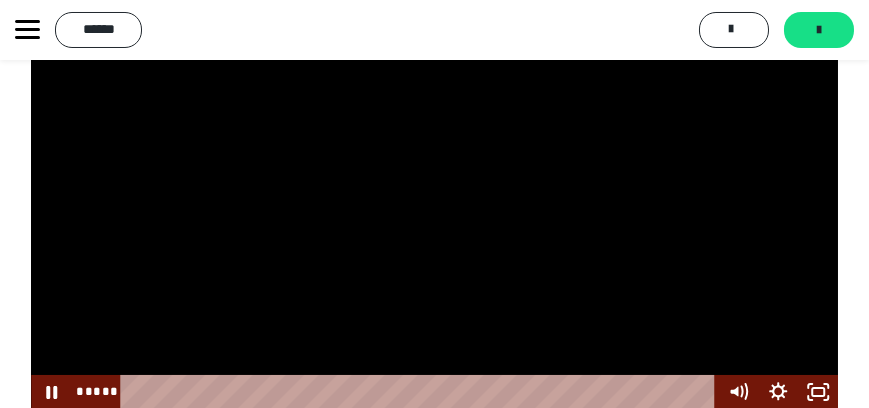 scroll, scrollTop: 863, scrollLeft: 0, axis: vertical 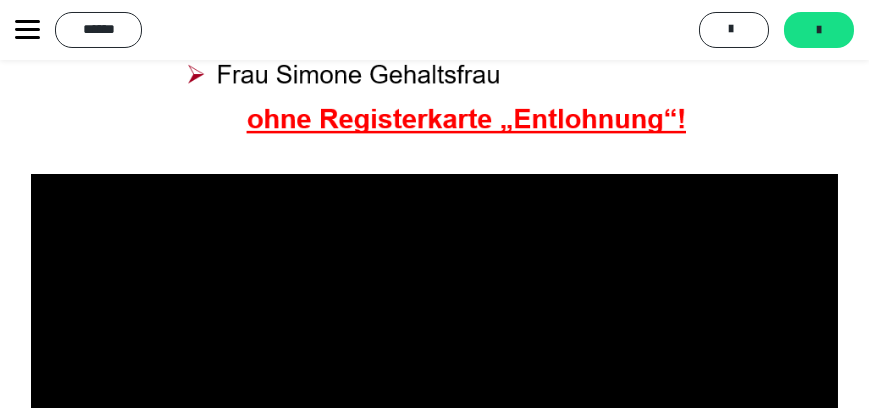click at bounding box center [434, 377] 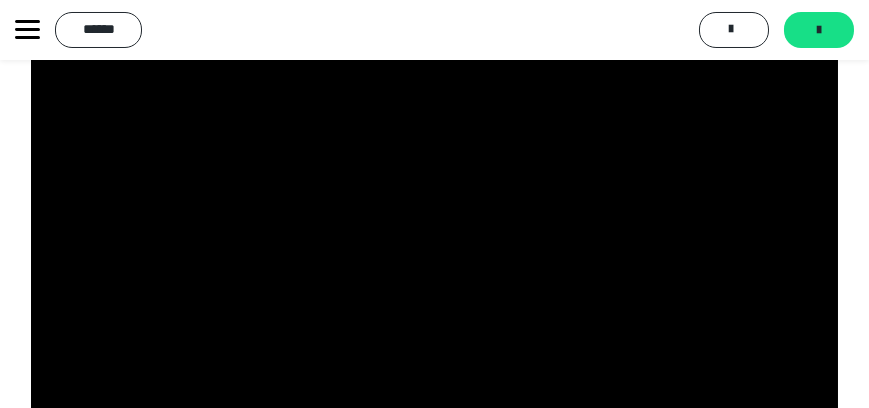scroll, scrollTop: 1088, scrollLeft: 0, axis: vertical 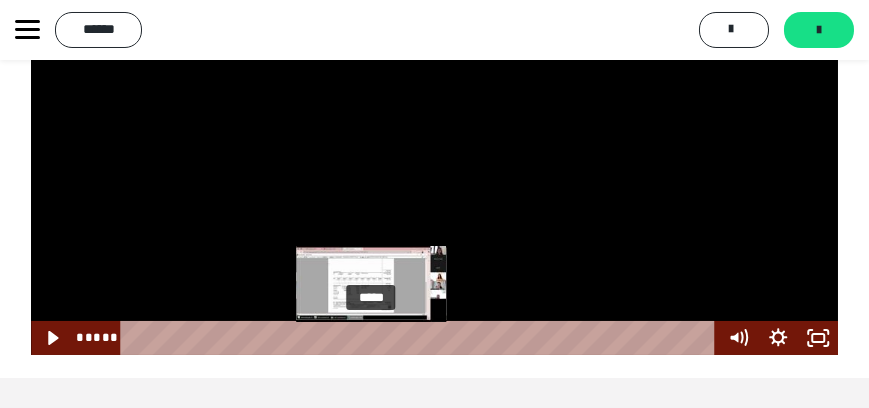 click at bounding box center (378, 338) 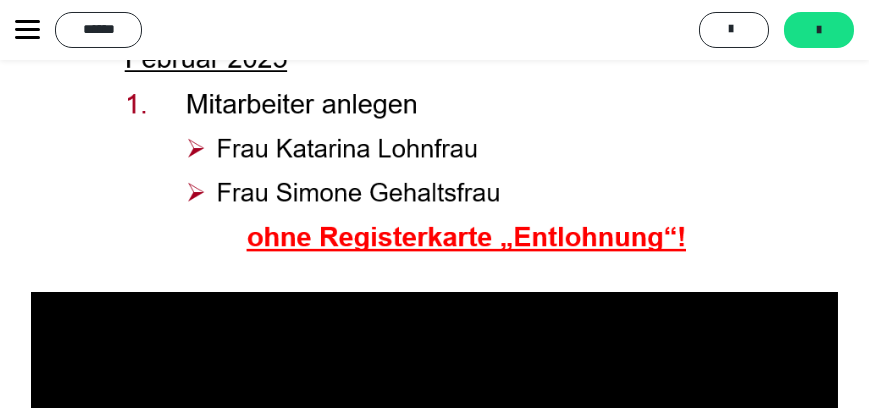 scroll, scrollTop: 917, scrollLeft: 0, axis: vertical 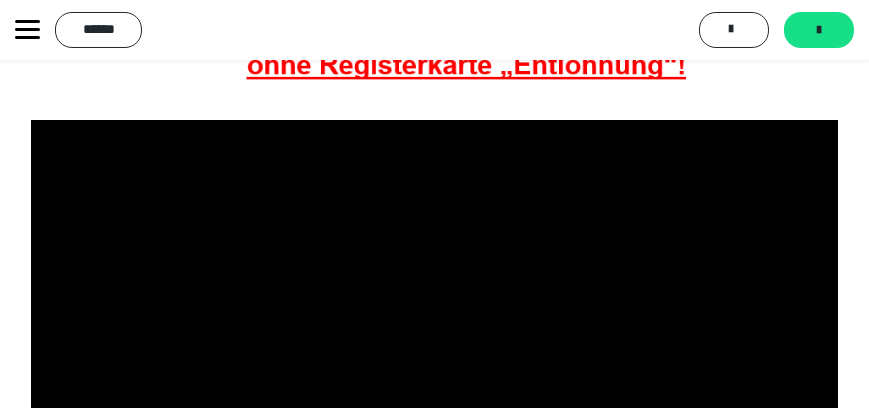 click at bounding box center (434, 323) 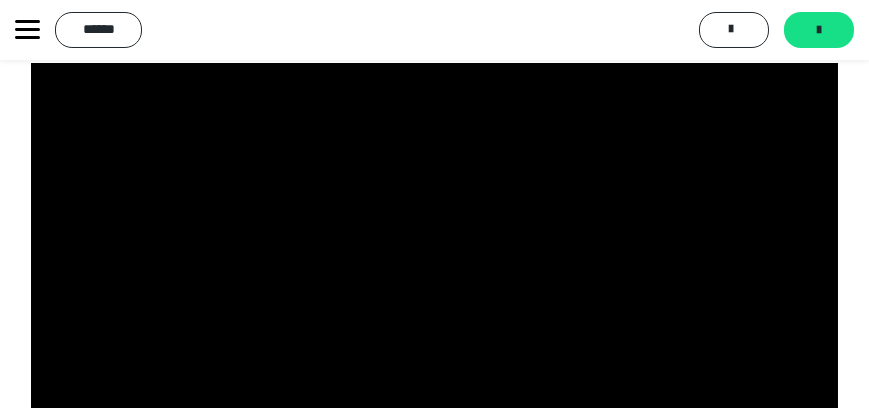 scroll, scrollTop: 1088, scrollLeft: 0, axis: vertical 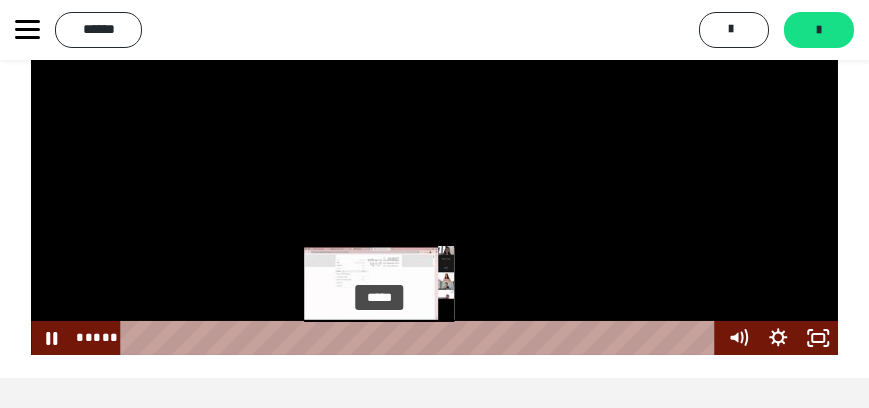 click on "*****" at bounding box center [421, 338] 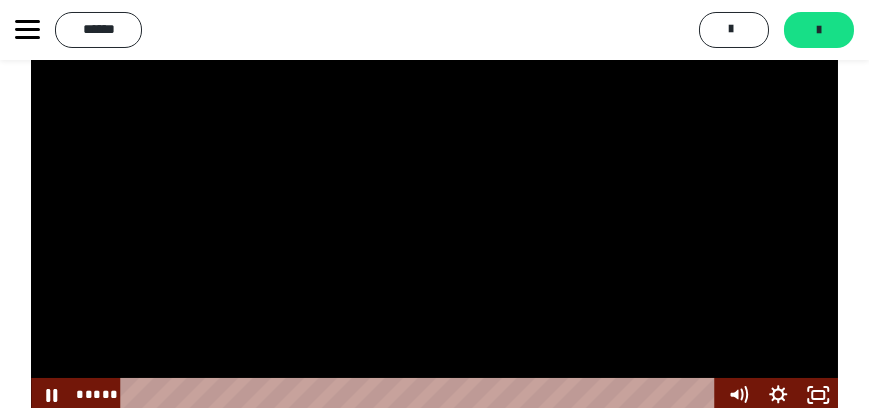 scroll, scrollTop: 1088, scrollLeft: 0, axis: vertical 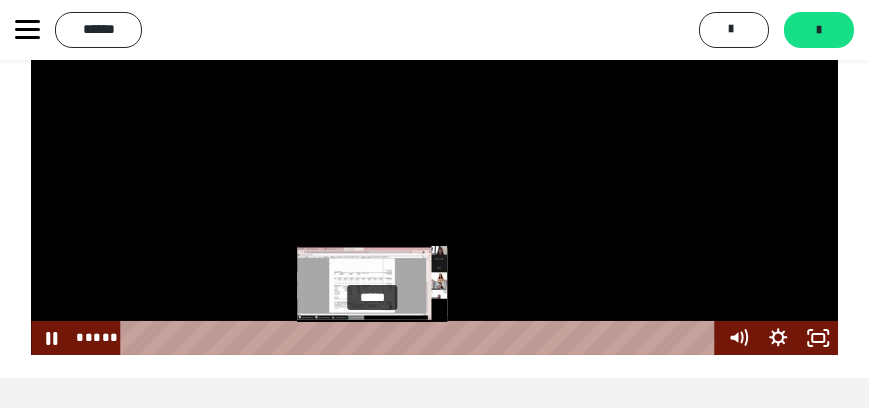 click at bounding box center (373, 338) 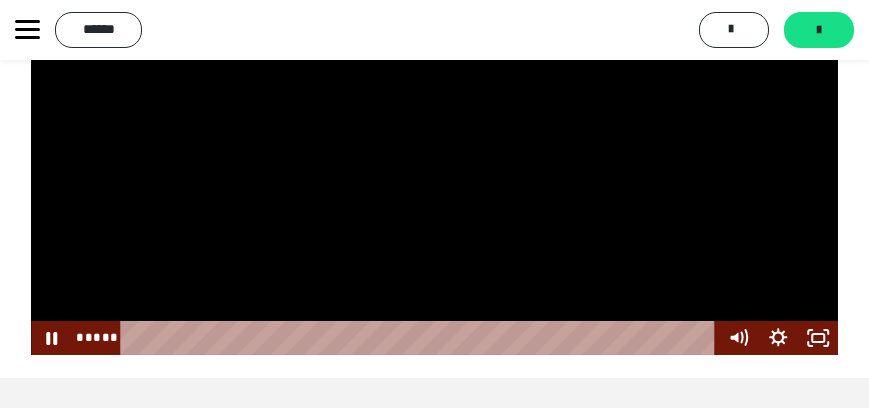 scroll, scrollTop: 917, scrollLeft: 0, axis: vertical 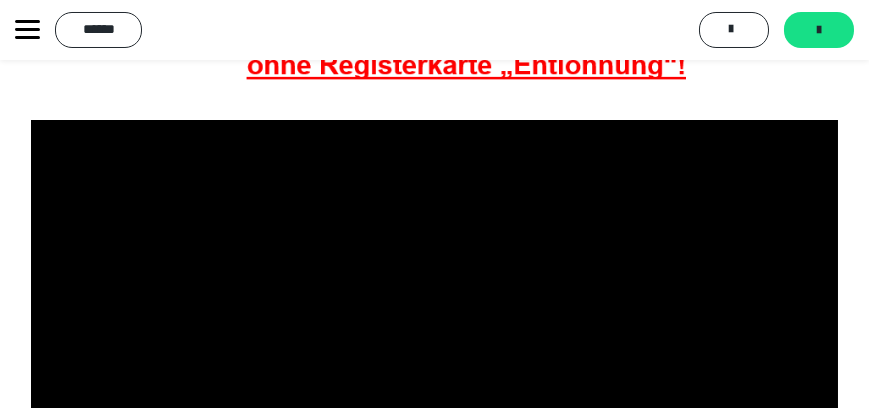 click at bounding box center [434, 323] 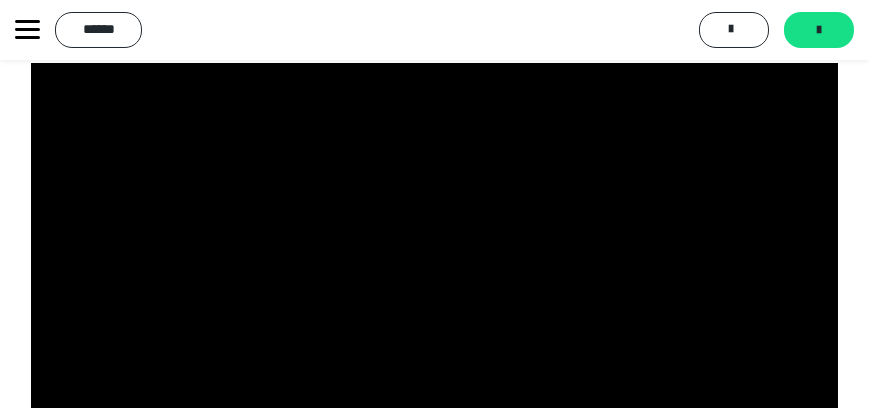 click at bounding box center (434, 266) 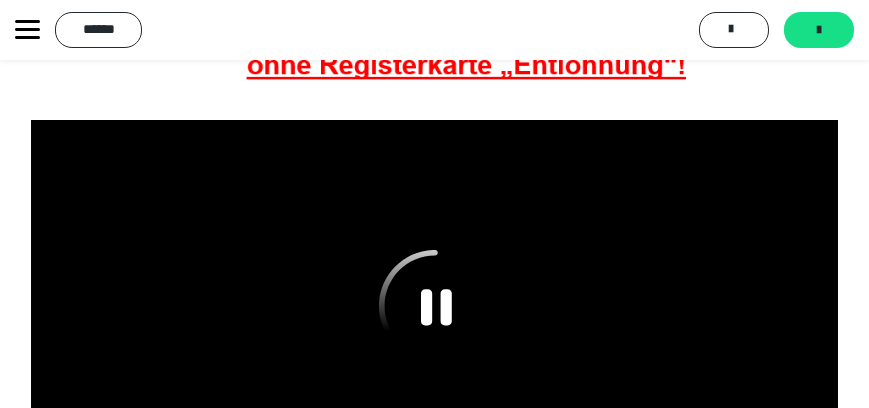 scroll, scrollTop: 974, scrollLeft: 0, axis: vertical 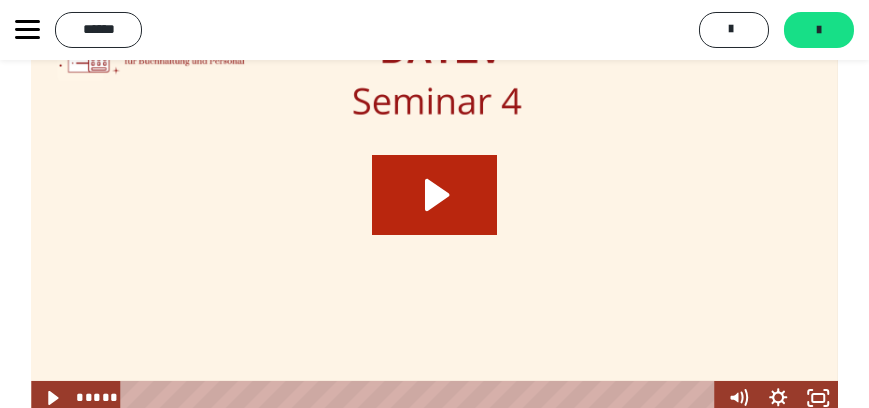 click 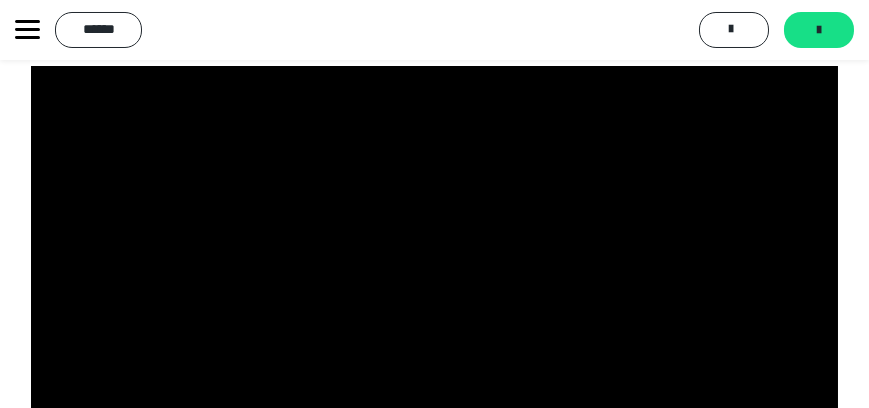 scroll, scrollTop: 1028, scrollLeft: 0, axis: vertical 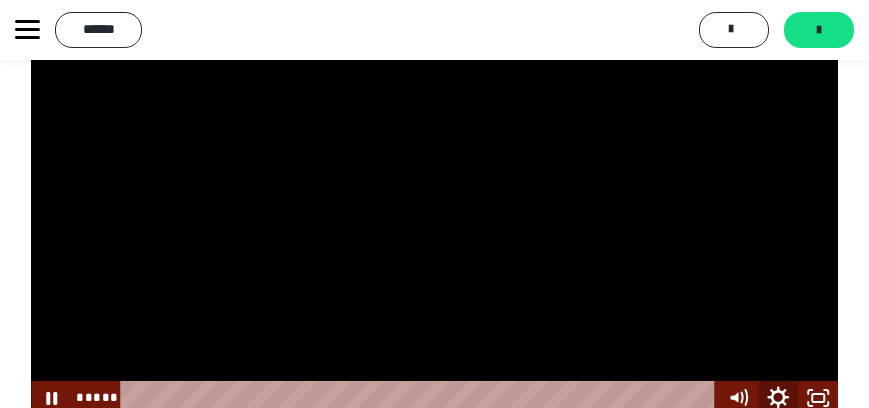 click 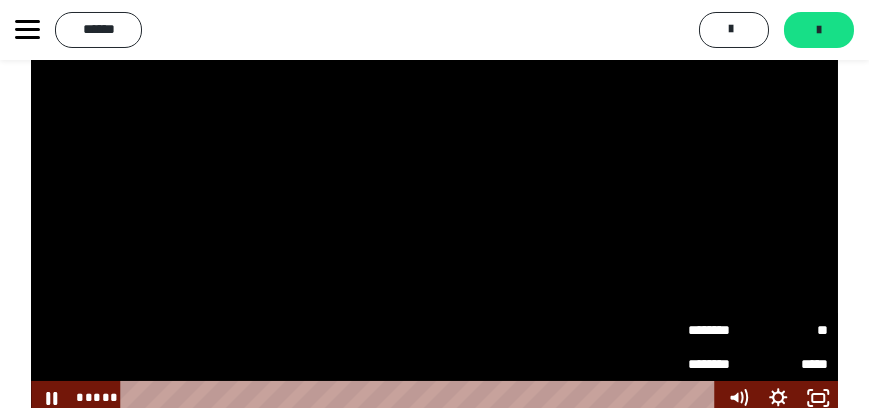 click on "********" at bounding box center (723, 330) 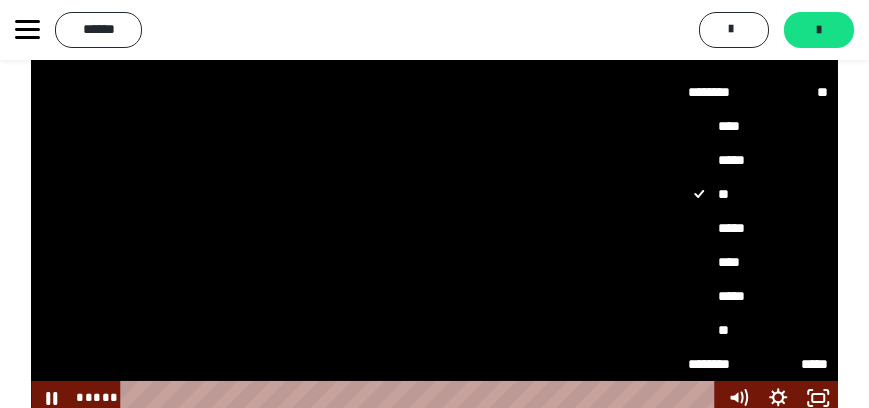 click on "*****" at bounding box center (758, 228) 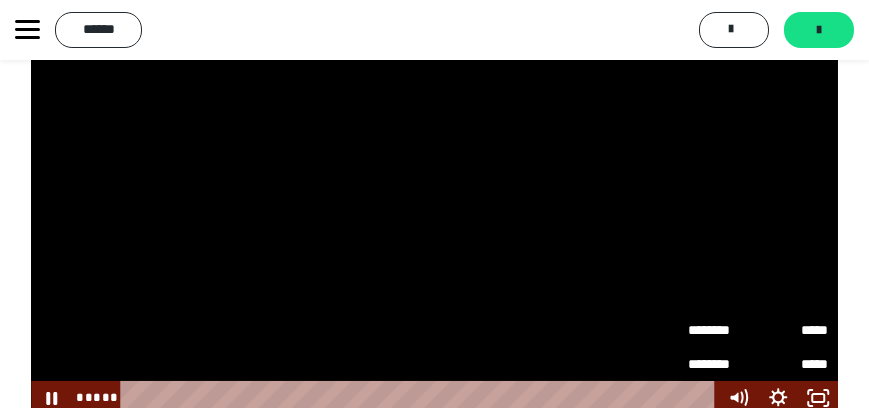 scroll, scrollTop: 971, scrollLeft: 0, axis: vertical 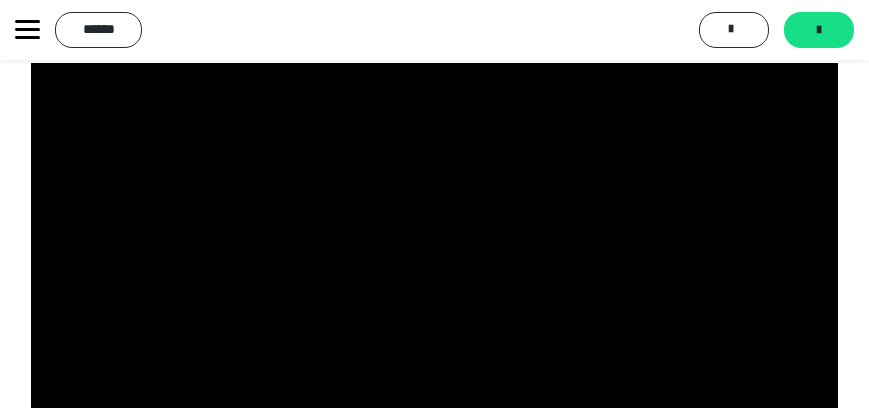 click at bounding box center [434, 266] 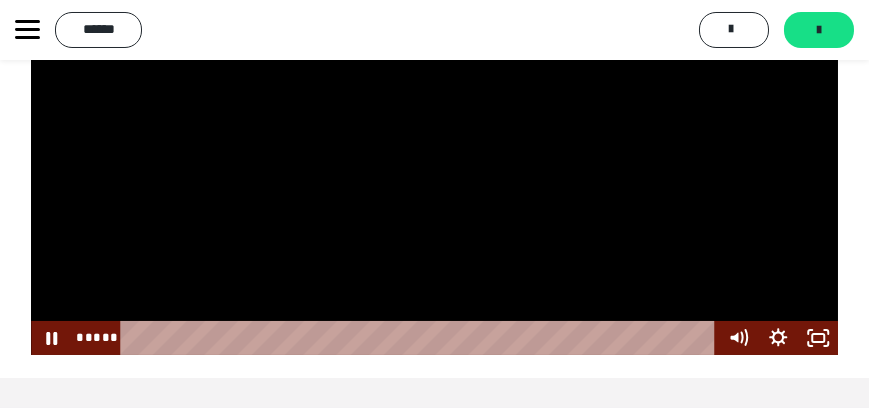 scroll, scrollTop: 1031, scrollLeft: 0, axis: vertical 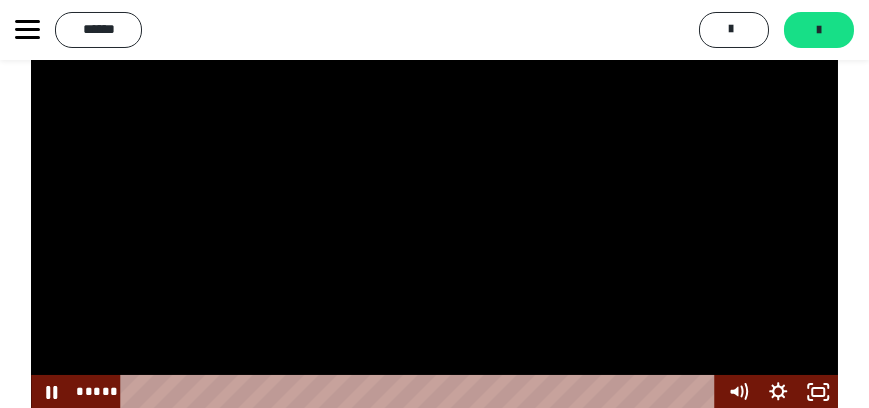 click at bounding box center [434, 206] 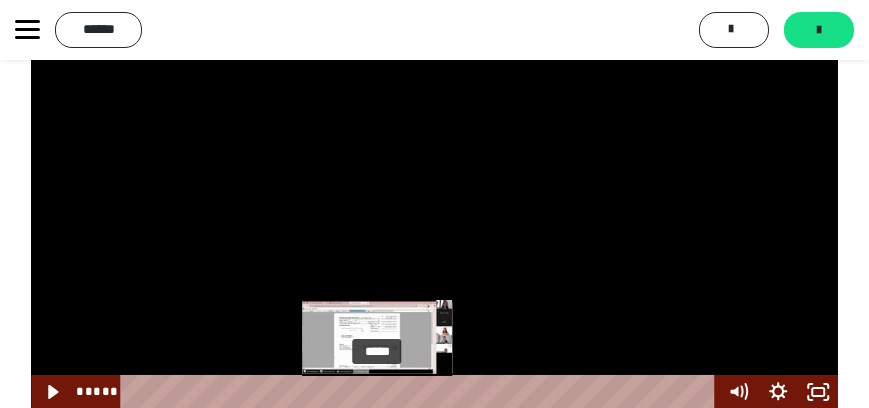 click at bounding box center (377, 392) 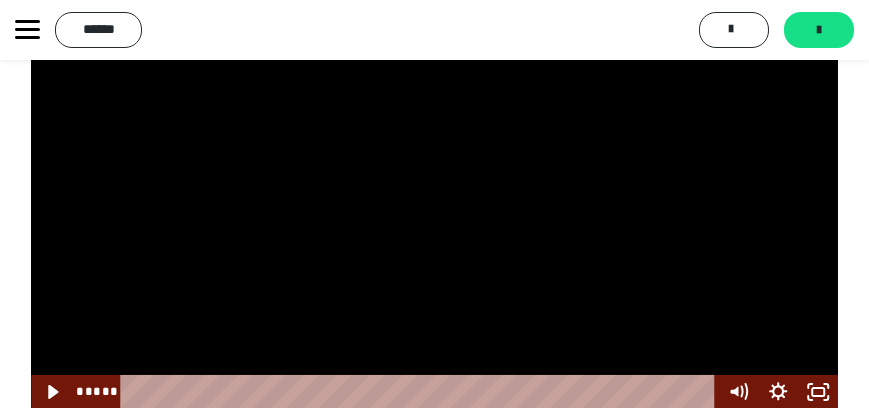 click at bounding box center (434, 206) 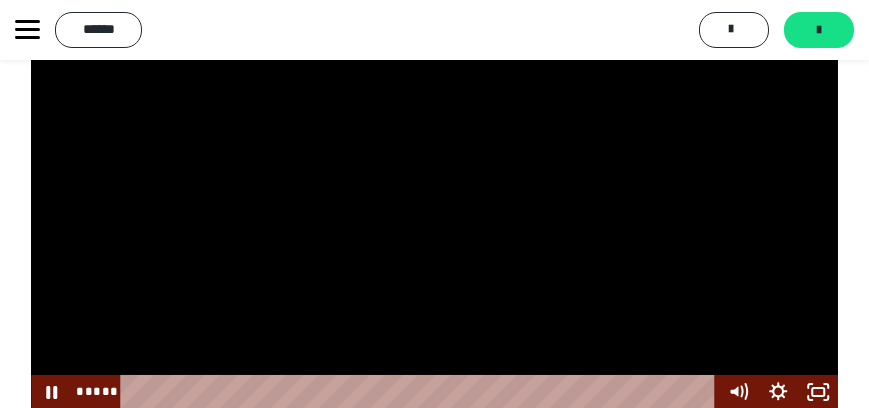 scroll, scrollTop: 977, scrollLeft: 0, axis: vertical 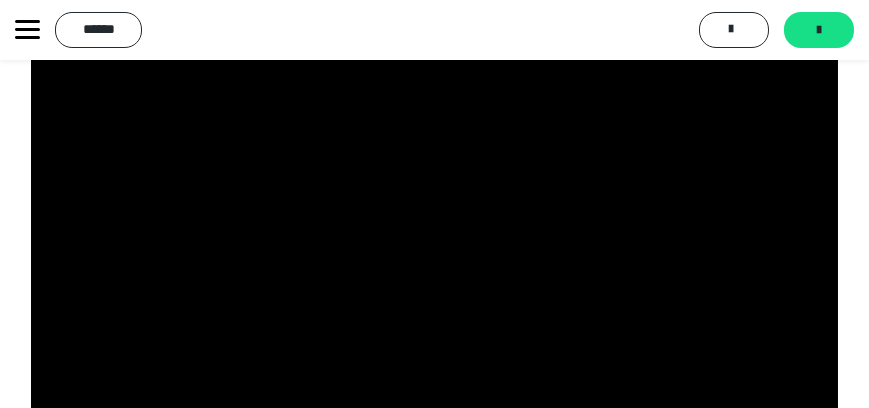 click at bounding box center (434, 263) 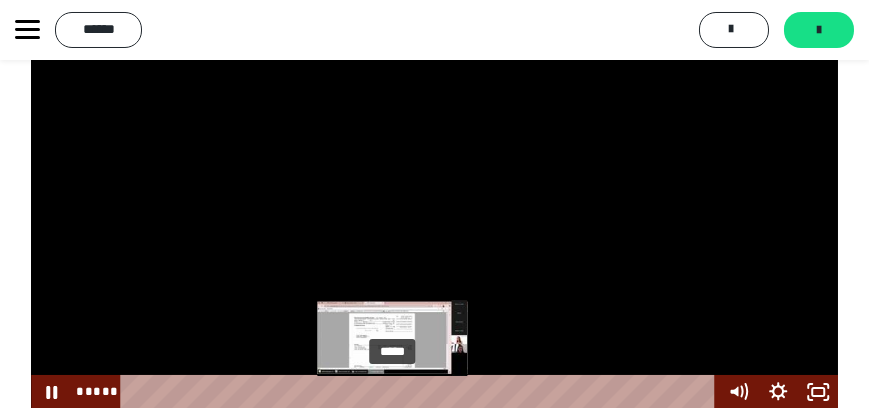 click at bounding box center (392, 392) 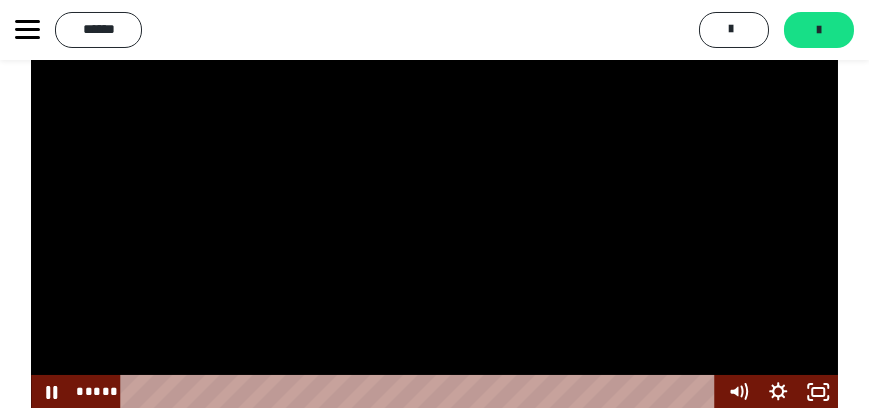 click at bounding box center [434, 206] 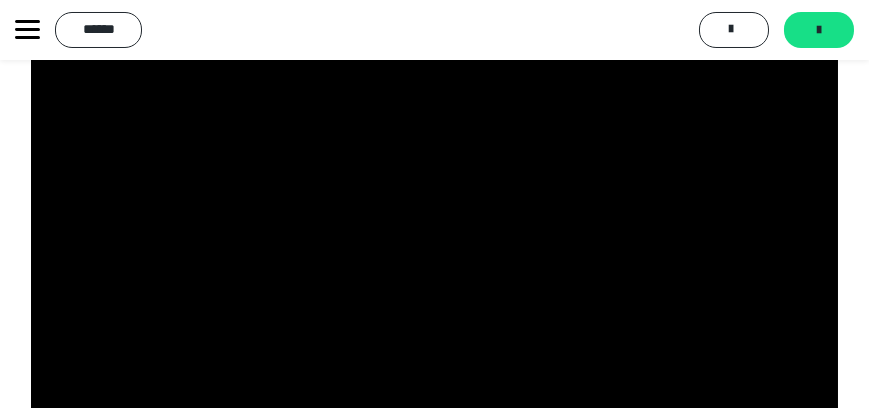 click at bounding box center [434, 206] 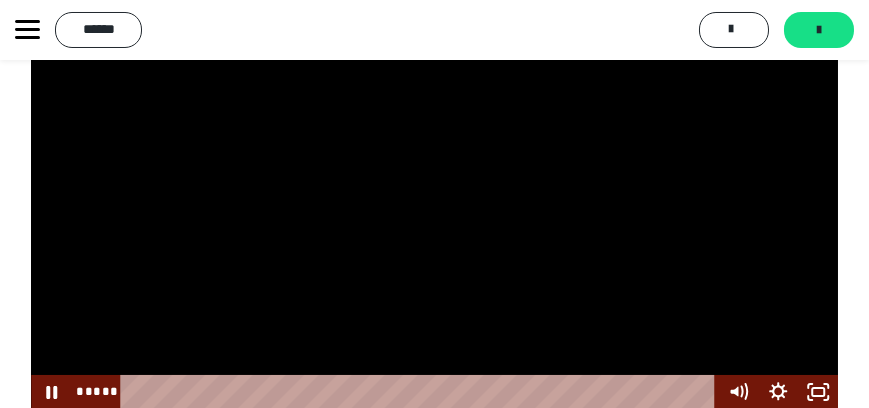 click at bounding box center (434, 206) 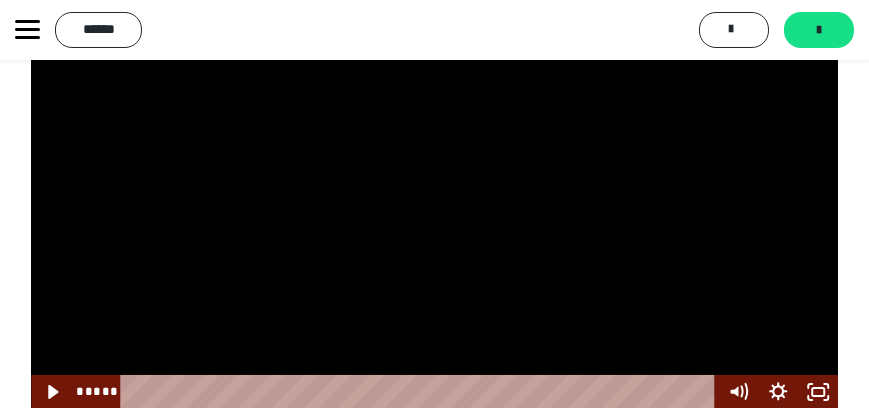 click at bounding box center [434, 206] 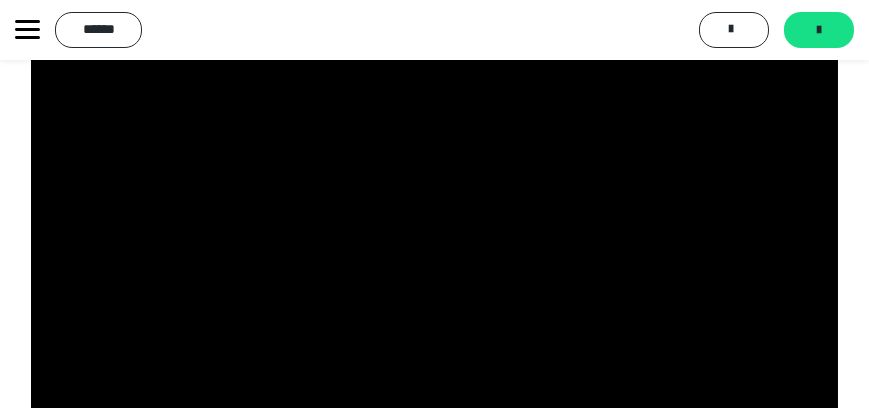 click at bounding box center (434, 206) 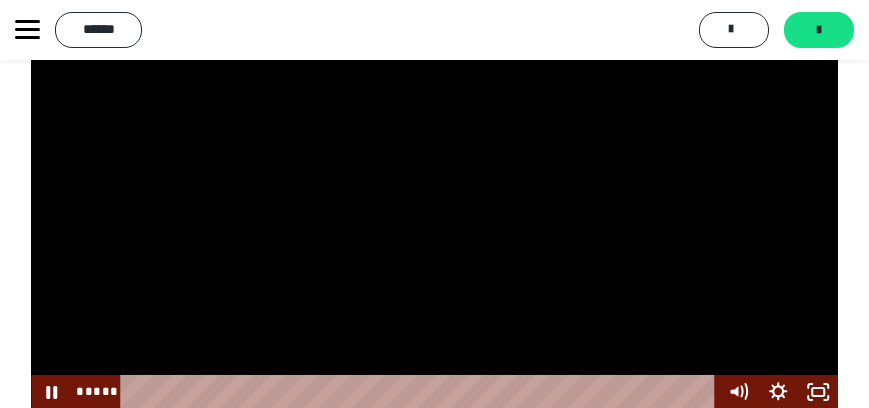 click at bounding box center (434, 206) 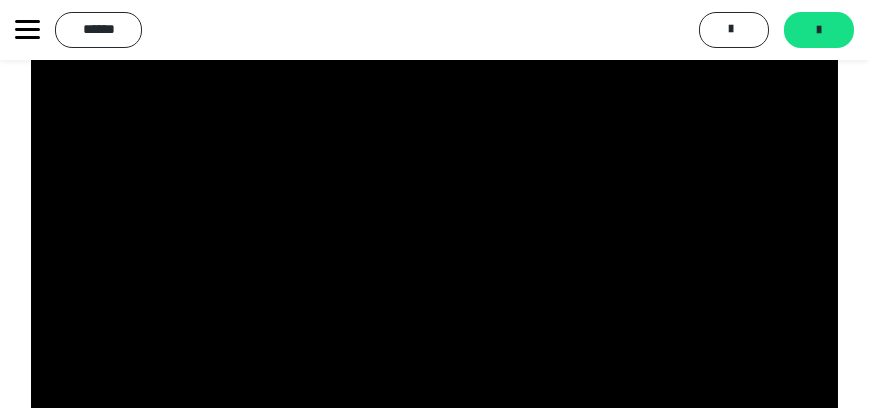 click at bounding box center [434, 206] 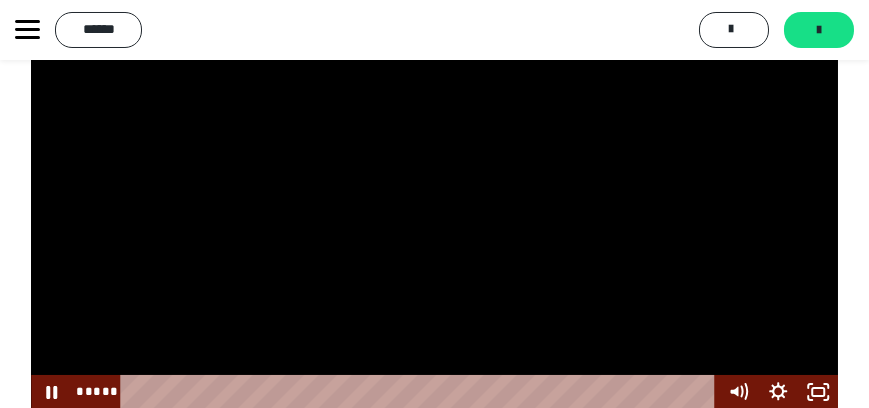 click at bounding box center [434, 206] 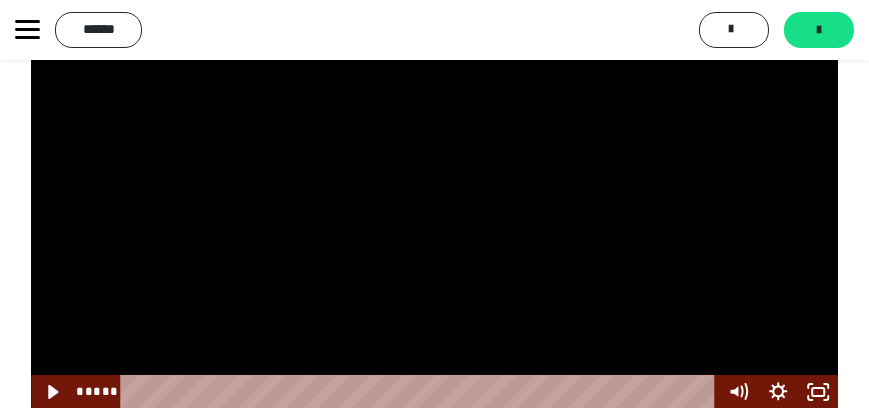 click at bounding box center (434, 206) 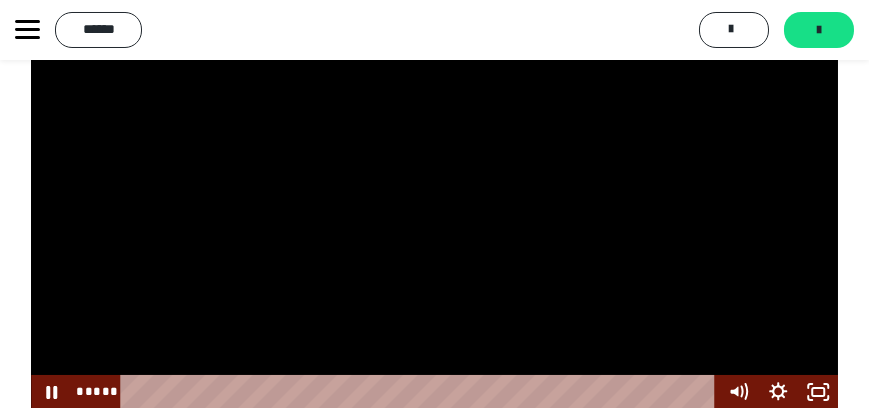 click at bounding box center [434, 206] 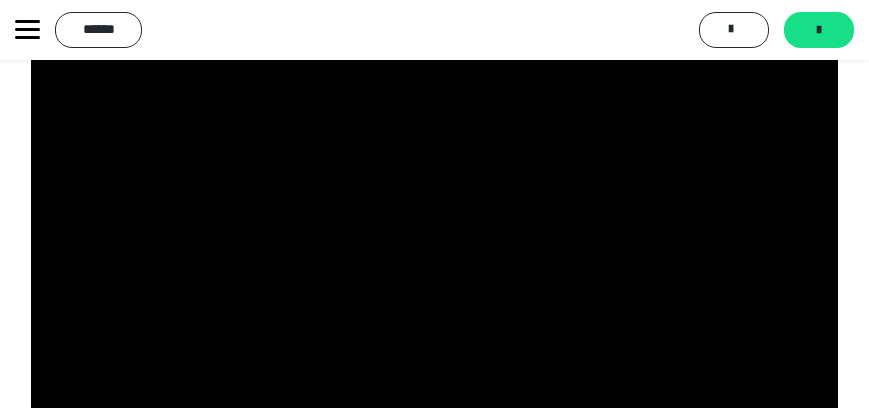 click at bounding box center [434, 206] 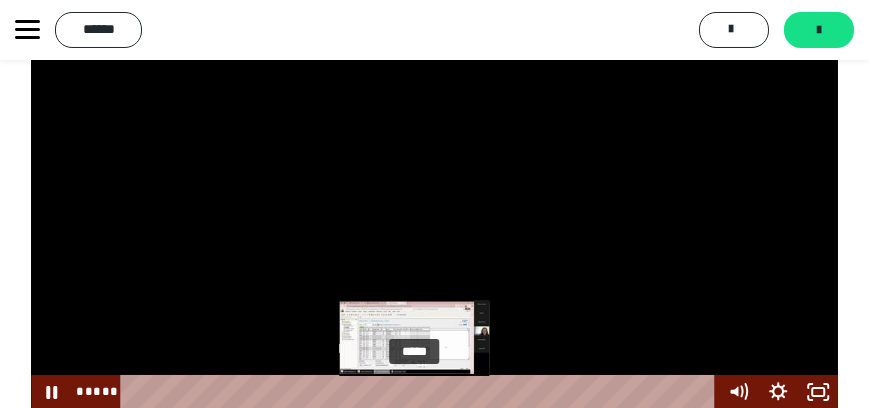 click on "*****" at bounding box center [421, 392] 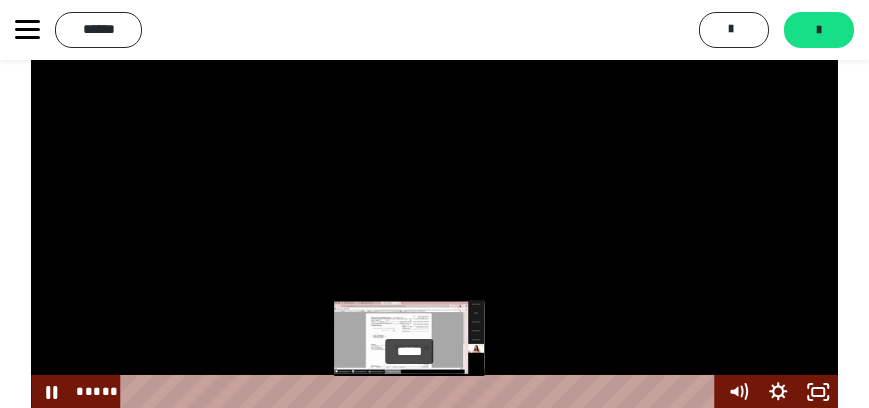 click at bounding box center [414, 392] 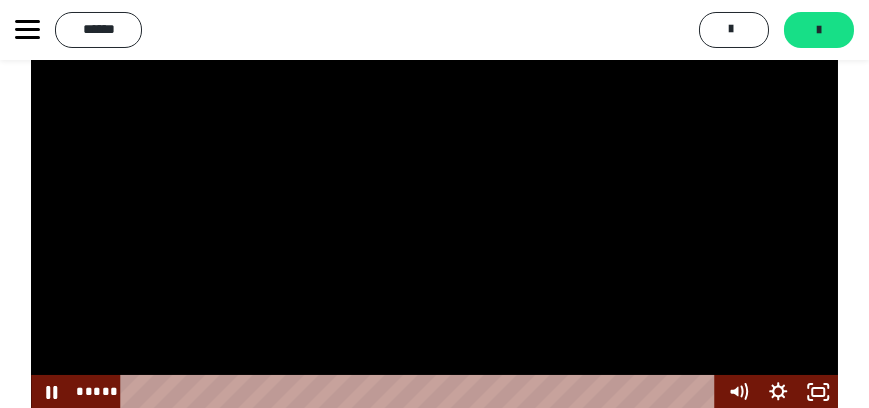 click at bounding box center (434, 206) 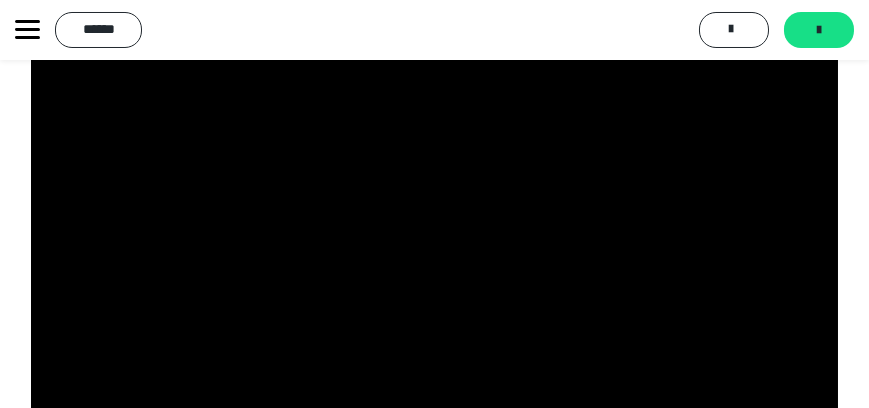 click at bounding box center [434, 206] 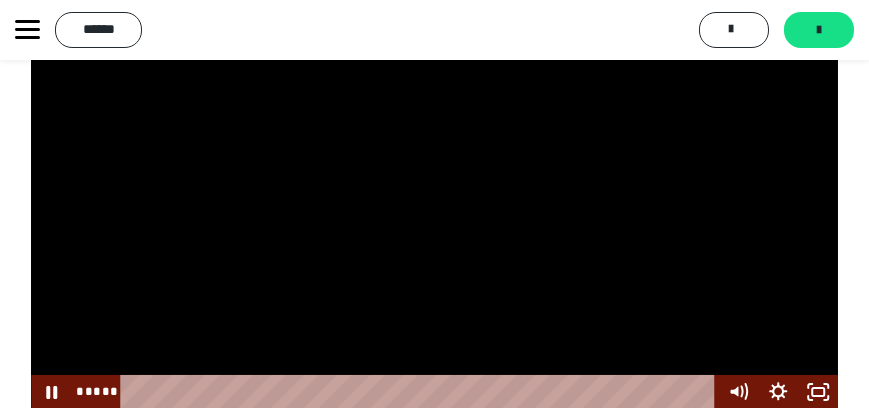 click at bounding box center [434, 206] 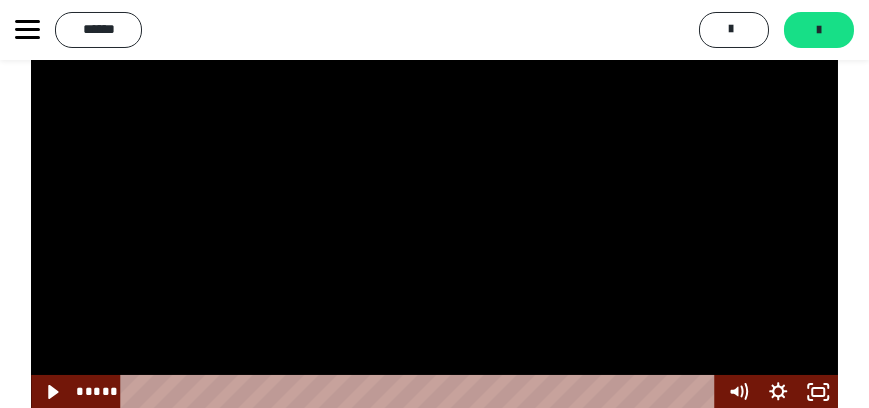 scroll, scrollTop: 1088, scrollLeft: 0, axis: vertical 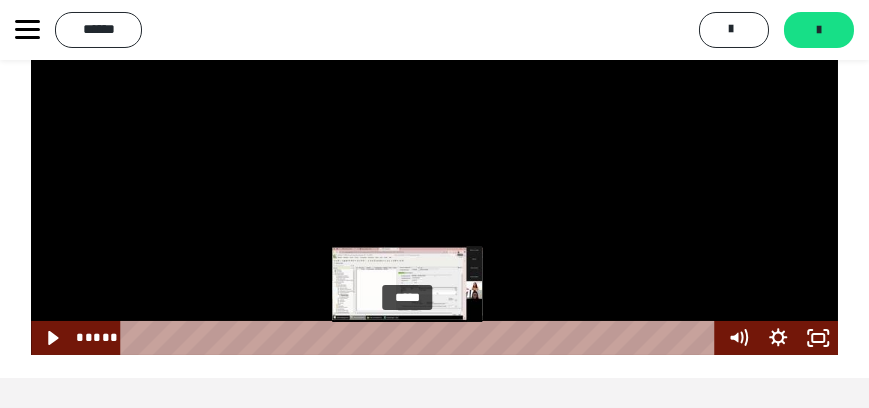 click at bounding box center (407, 338) 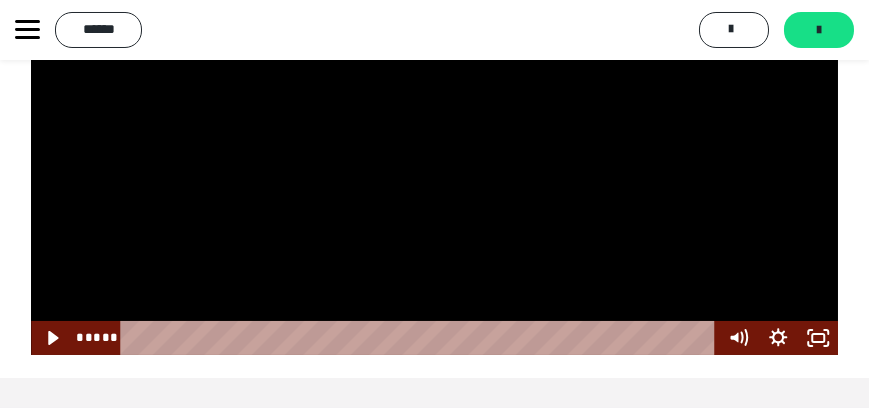click at bounding box center [434, 152] 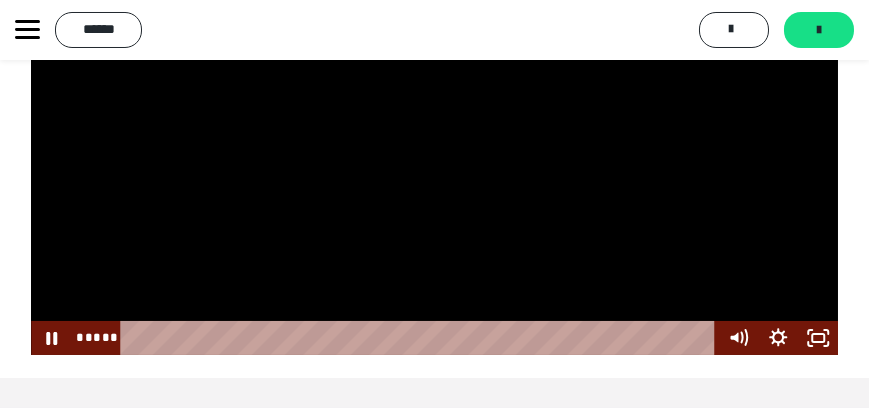 scroll, scrollTop: 1031, scrollLeft: 0, axis: vertical 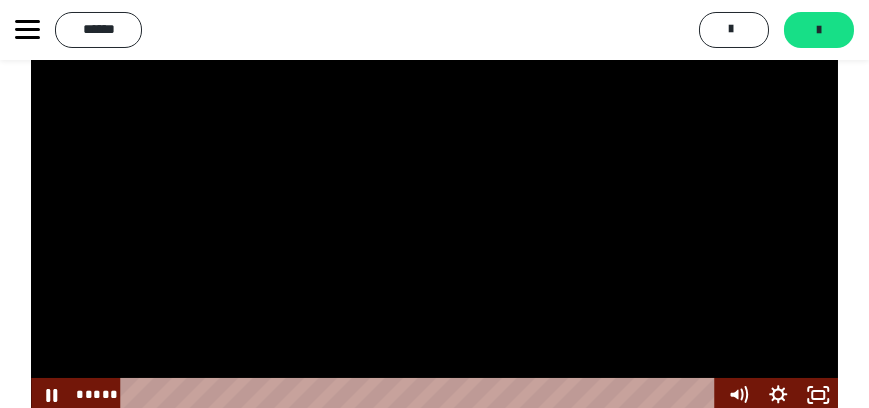 click at bounding box center [434, 209] 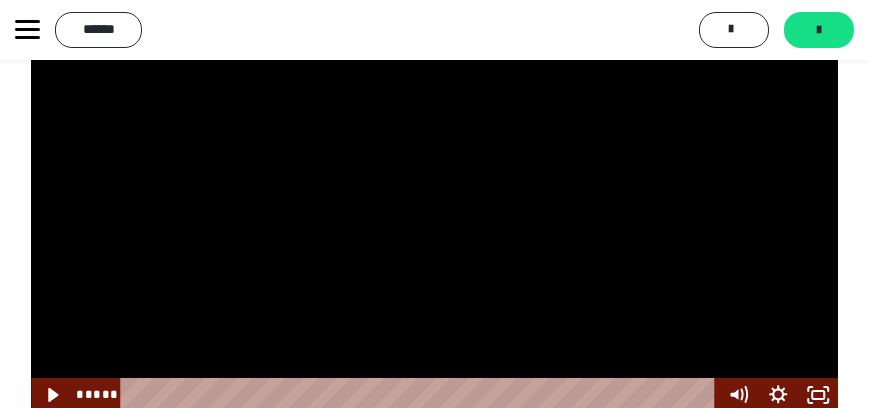 click at bounding box center (434, 209) 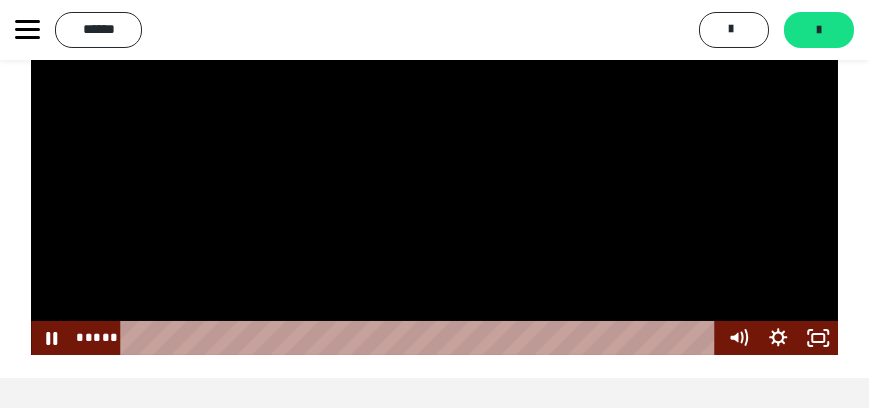 scroll, scrollTop: 1031, scrollLeft: 0, axis: vertical 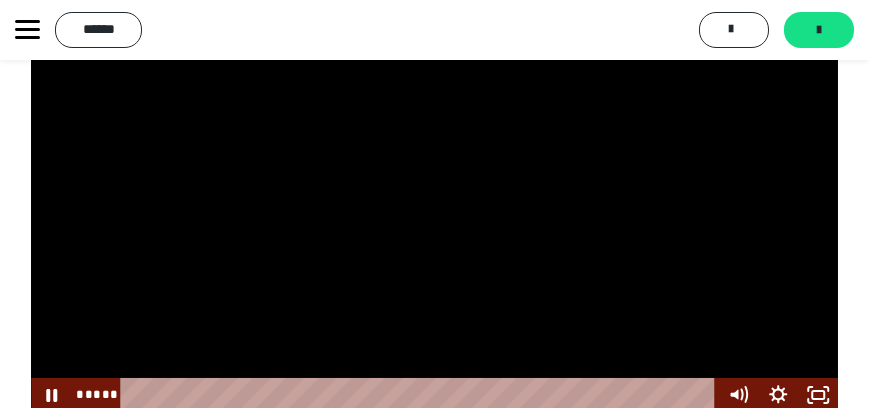 click at bounding box center [434, 209] 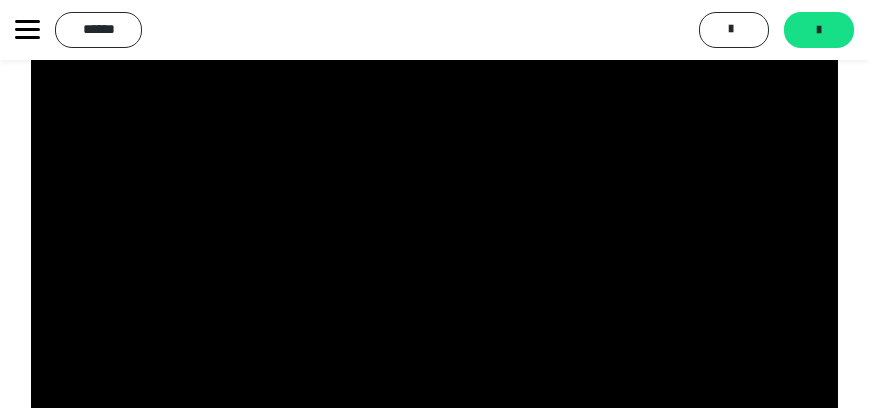 click at bounding box center (434, 209) 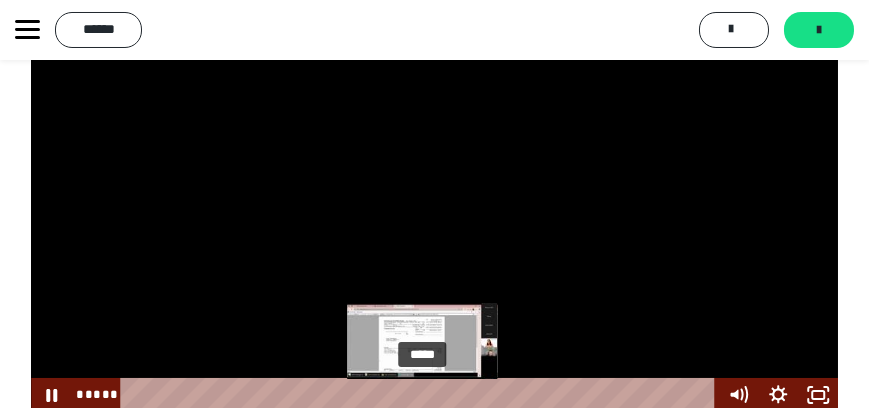 scroll, scrollTop: 1034, scrollLeft: 0, axis: vertical 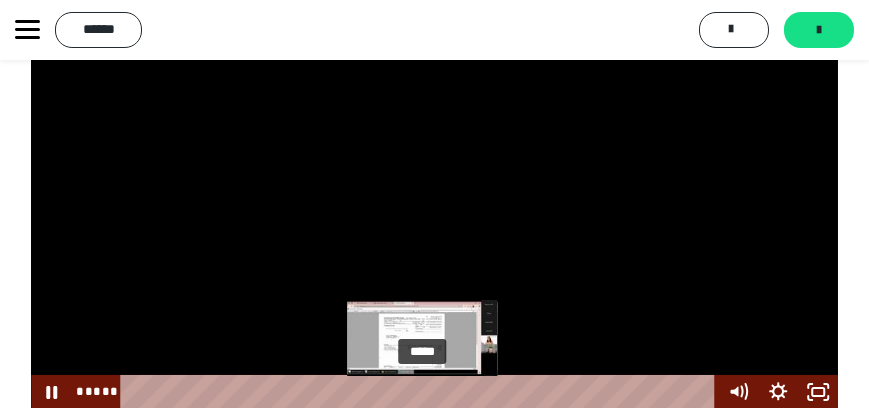 click on "*****" at bounding box center [421, 392] 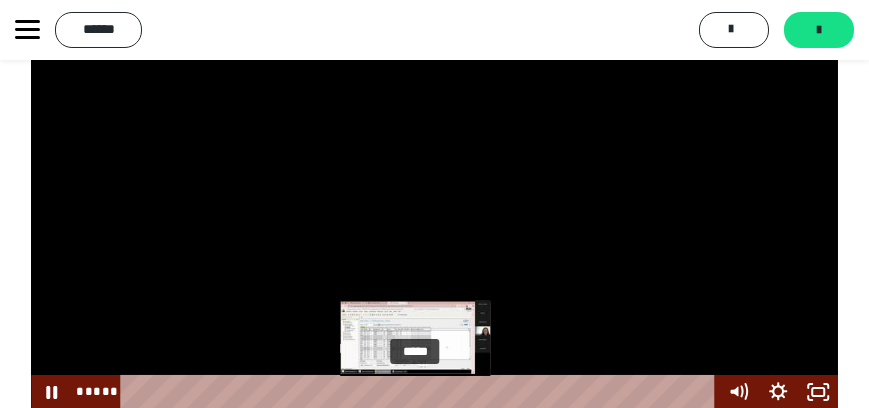 click at bounding box center (422, 392) 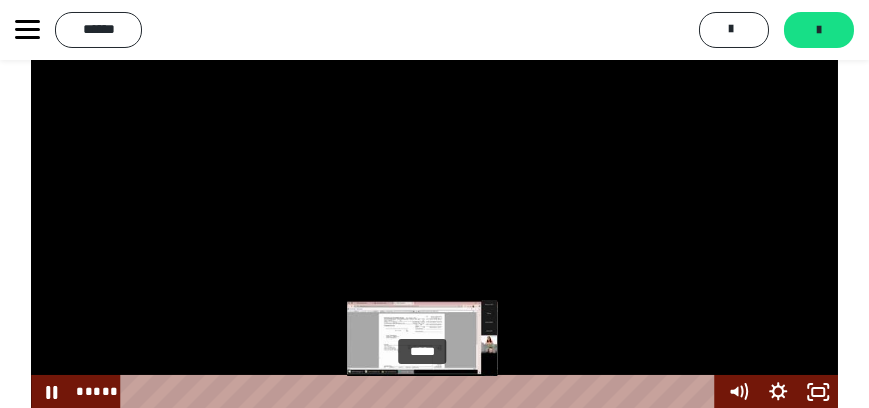 click on "*****" at bounding box center (421, 392) 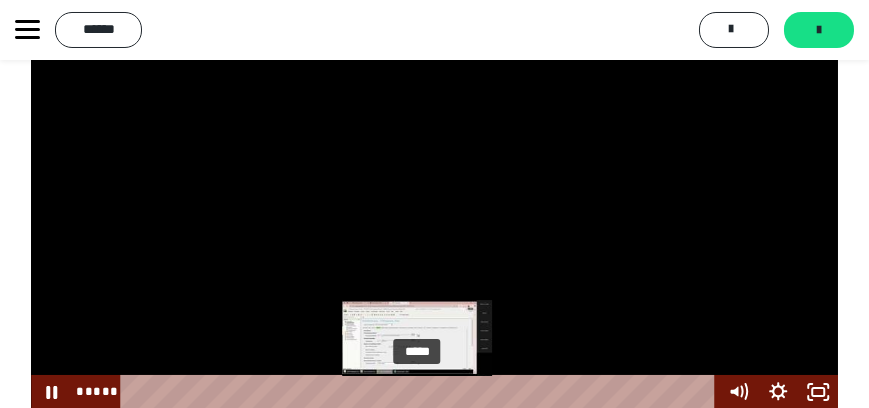 click at bounding box center [417, 392] 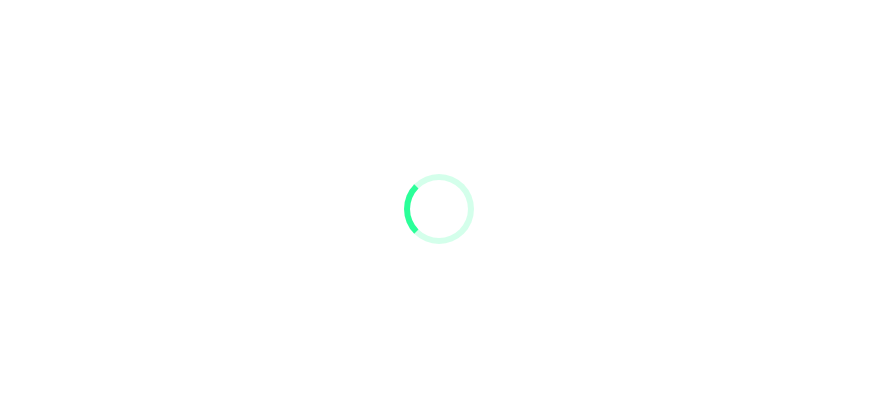 scroll, scrollTop: 0, scrollLeft: 0, axis: both 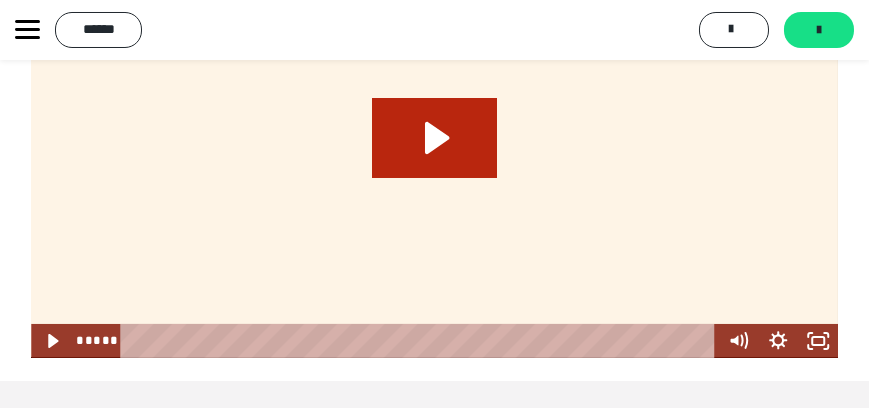 click 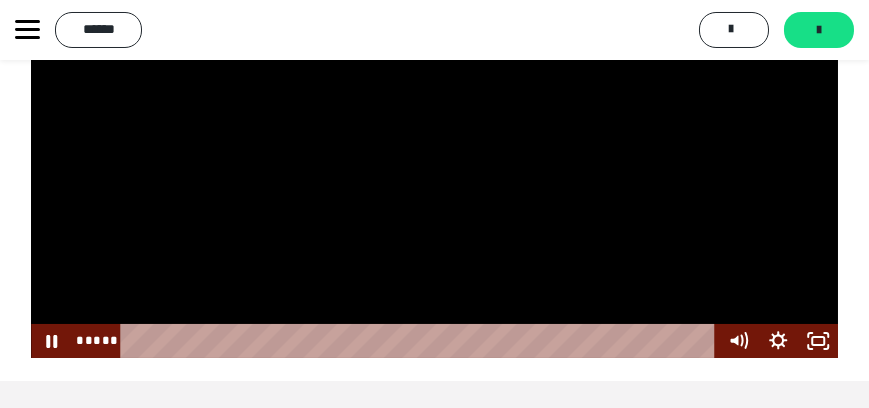 click at bounding box center [421, 341] 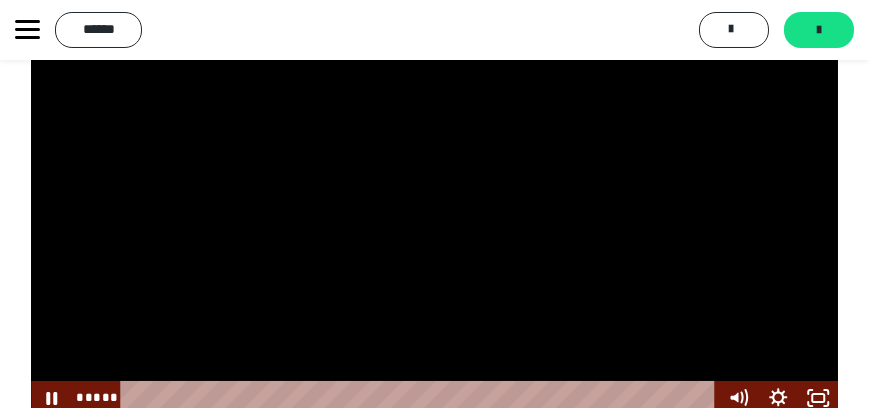 click at bounding box center [434, 213] 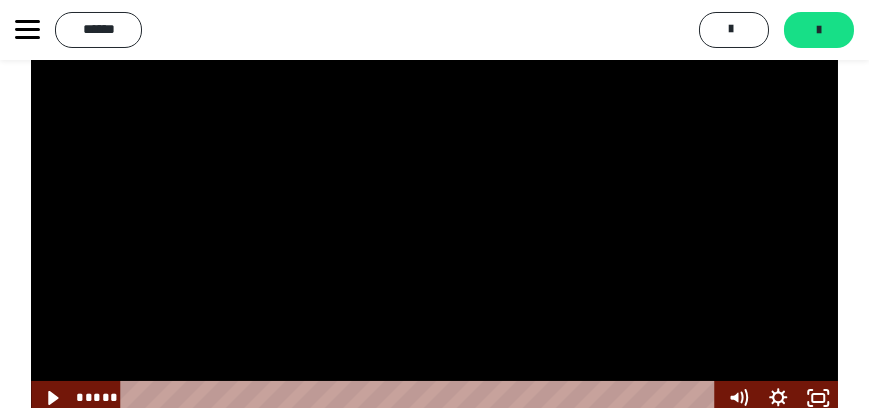 click at bounding box center [434, 213] 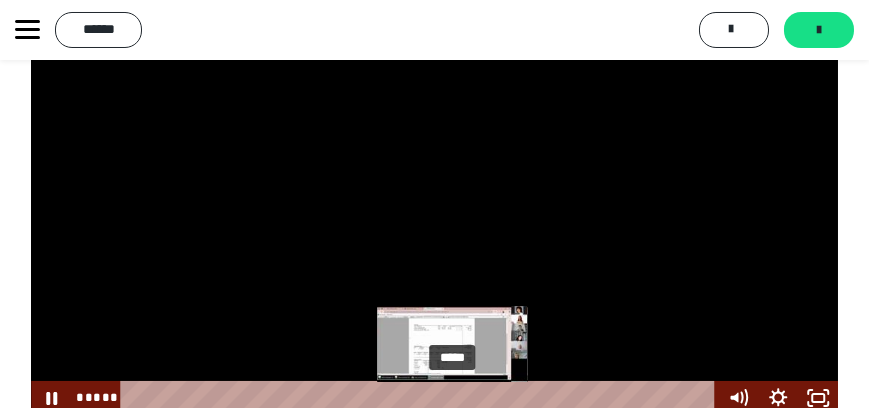 scroll, scrollTop: 1034, scrollLeft: 0, axis: vertical 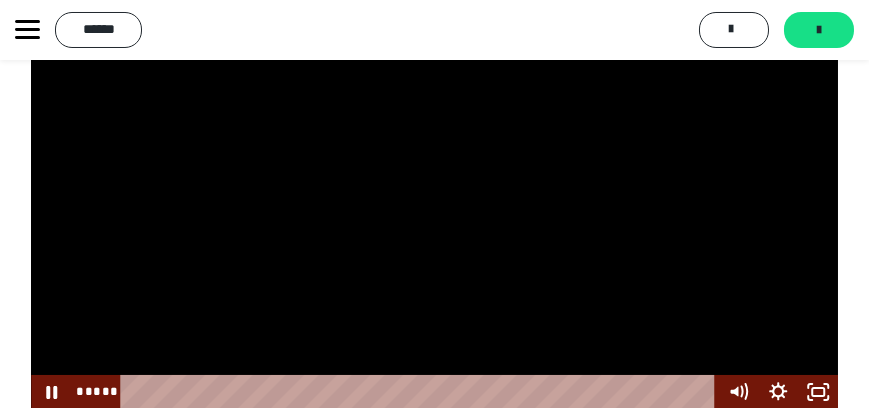 click at bounding box center (434, 207) 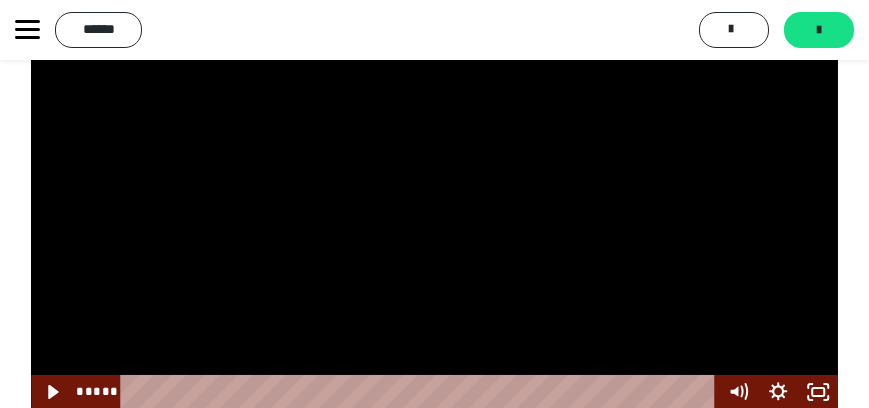 click at bounding box center (434, 207) 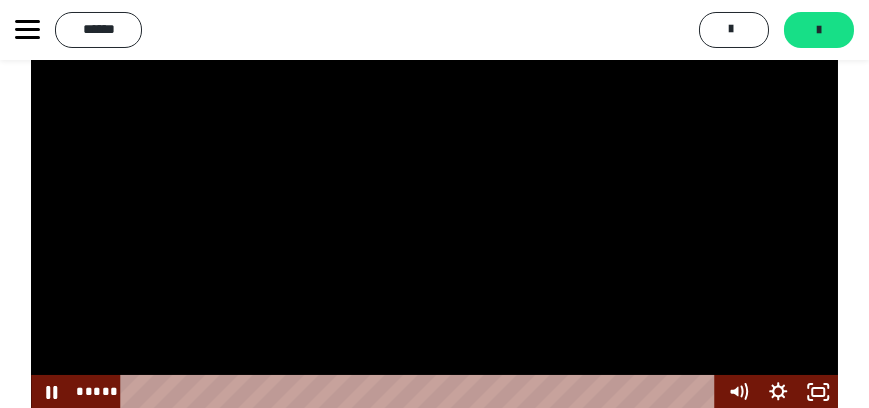 click at bounding box center [434, 207] 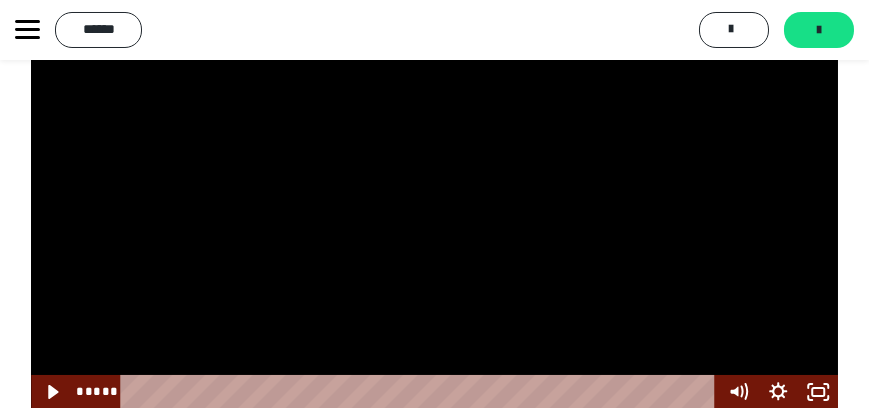 click at bounding box center (434, 207) 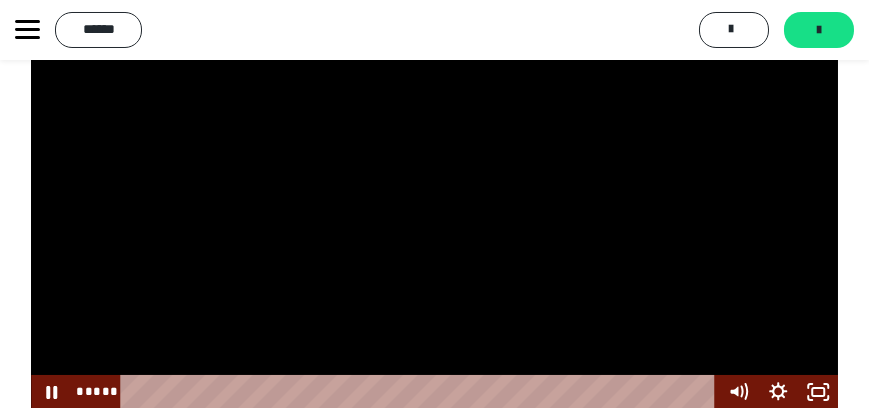 click at bounding box center (434, 207) 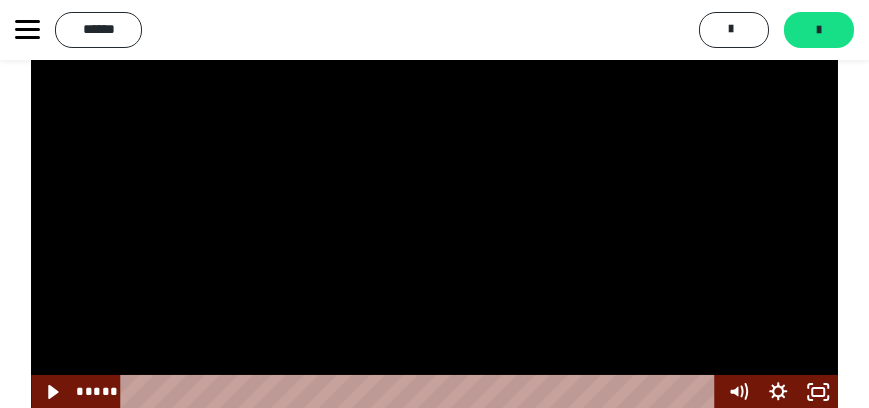 click at bounding box center [434, 207] 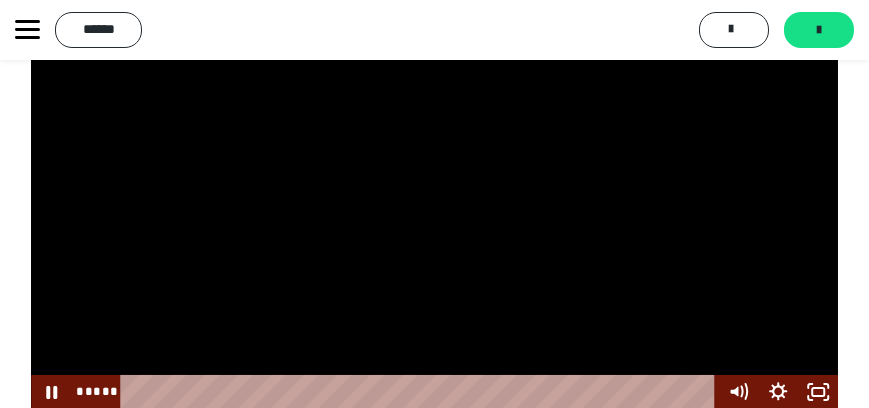 click at bounding box center [434, 207] 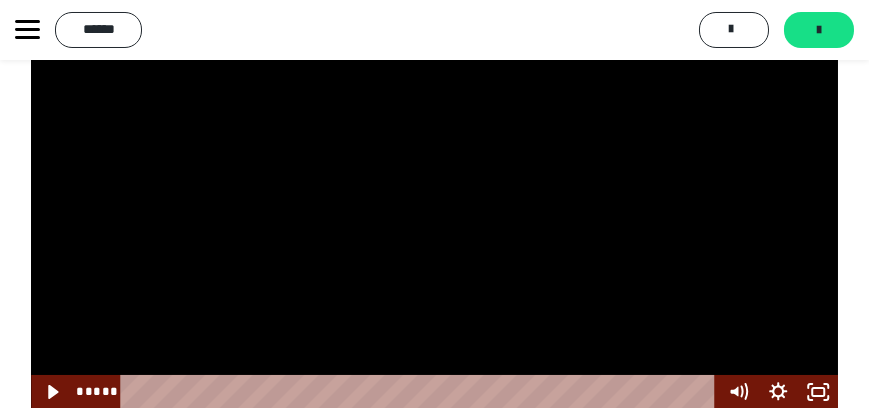 click at bounding box center [434, 207] 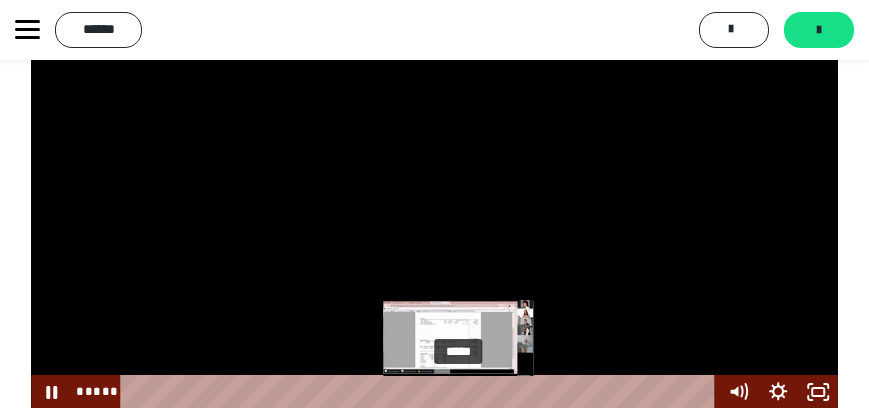 click on "*****" at bounding box center [421, 392] 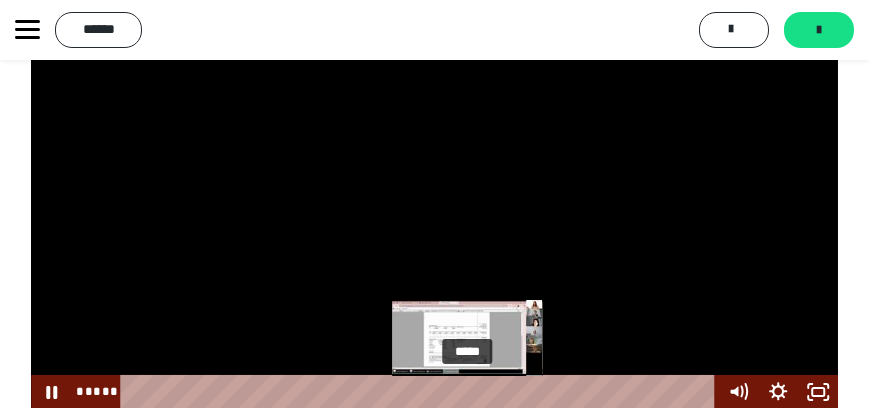 click on "*****" at bounding box center (421, 392) 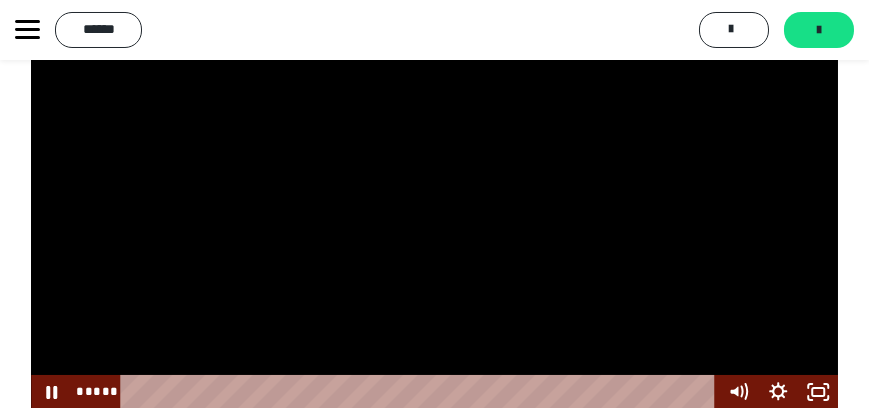 click at bounding box center (434, 207) 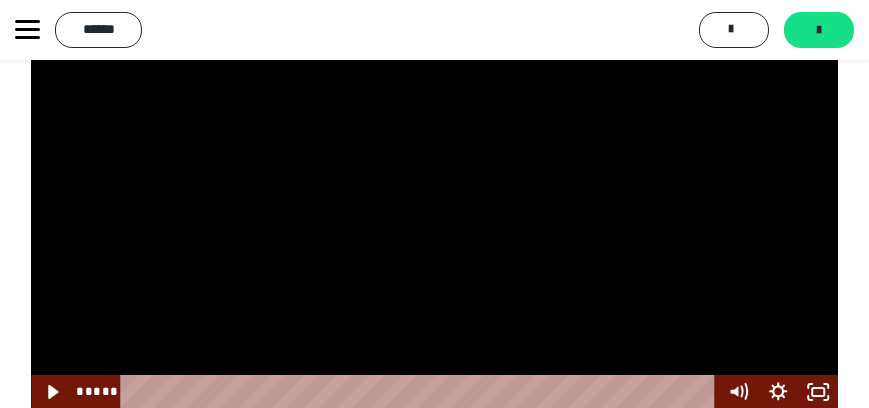 click at bounding box center (434, 207) 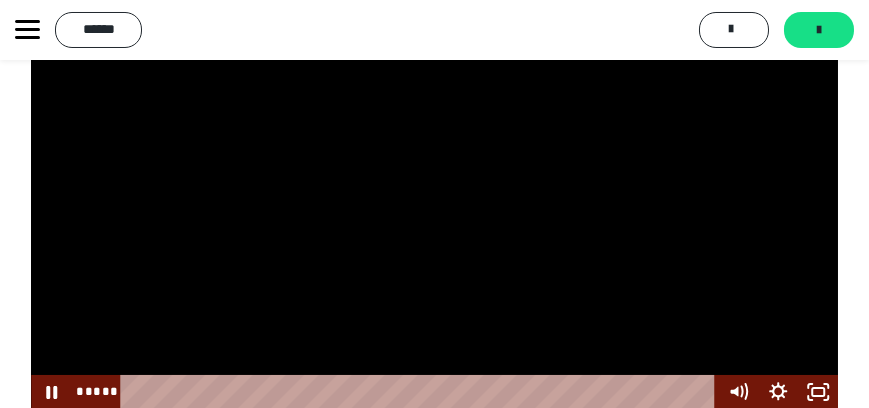 click at bounding box center [434, 207] 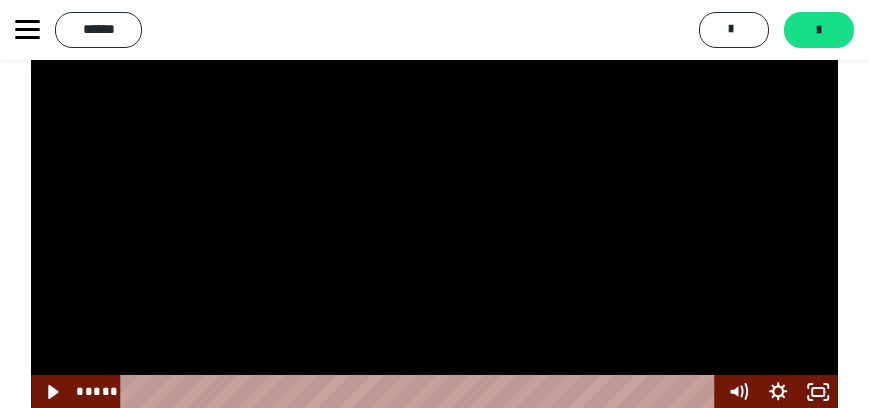 click at bounding box center [434, 207] 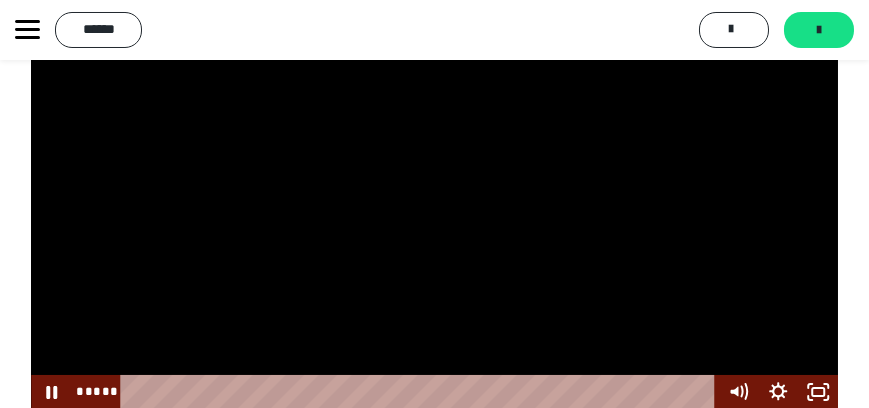 click at bounding box center [434, 207] 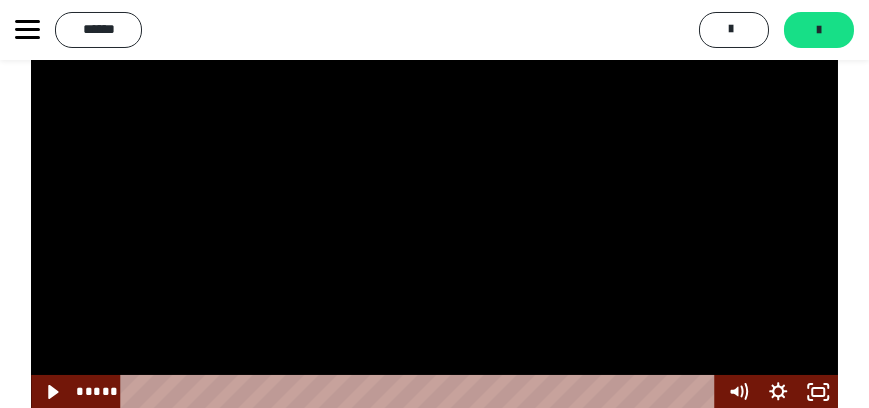 click at bounding box center (434, 207) 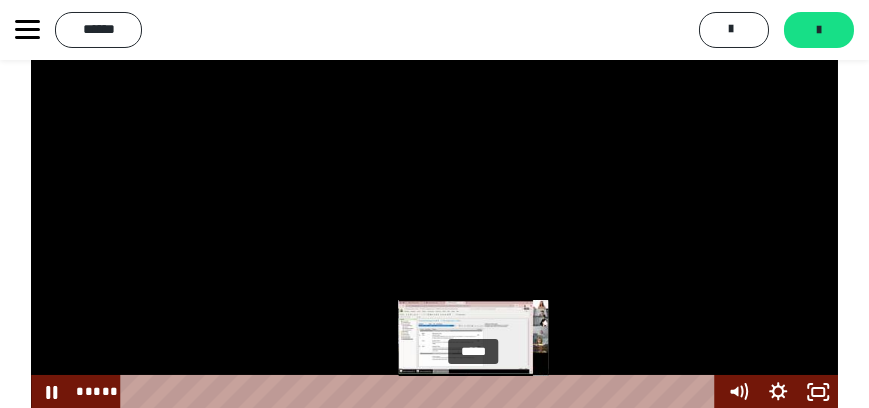 click on "*****" at bounding box center [421, 392] 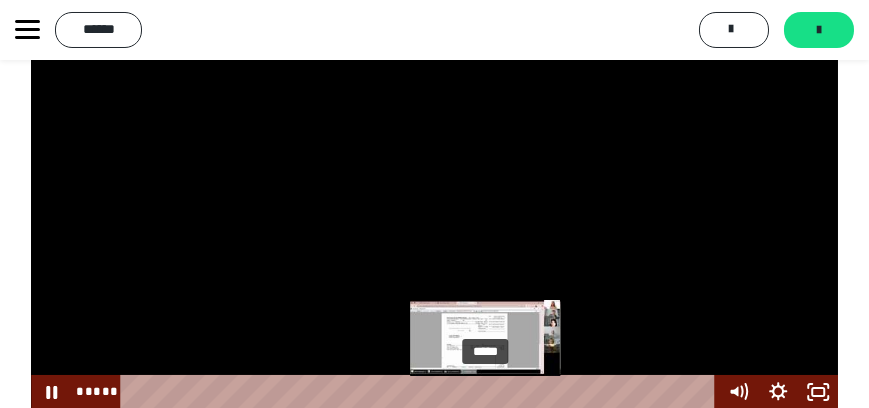 click on "*****" at bounding box center (421, 392) 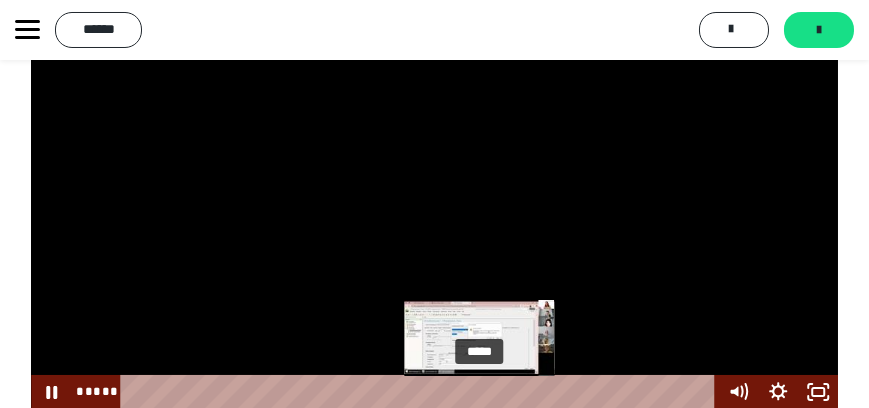 click at bounding box center (478, 392) 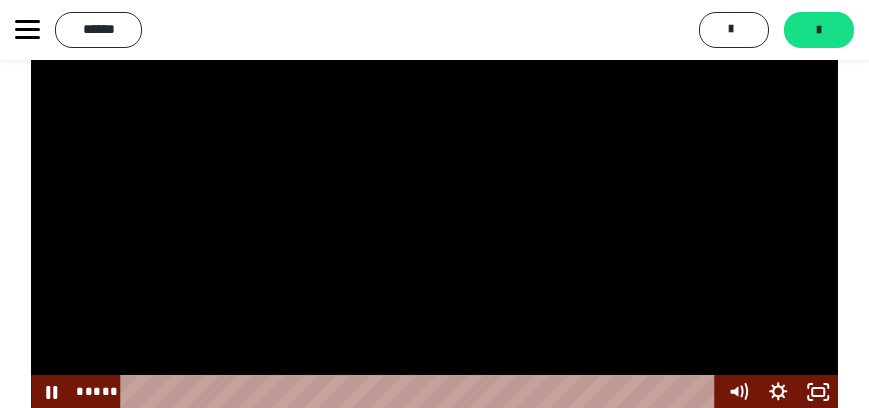 click at bounding box center [434, 207] 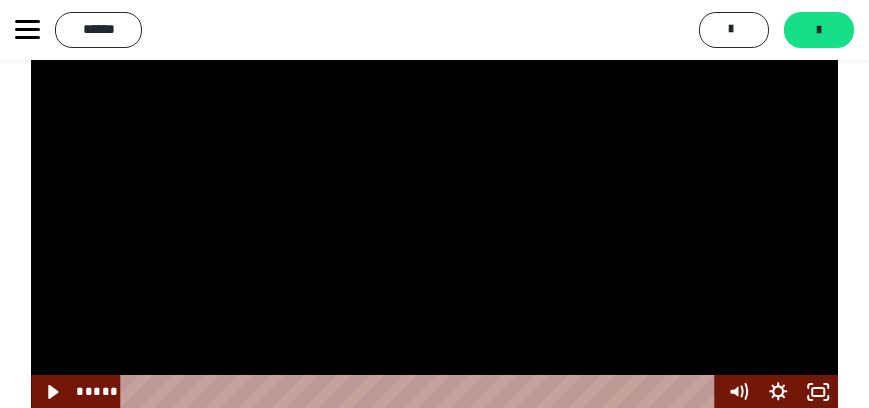 click at bounding box center [434, 207] 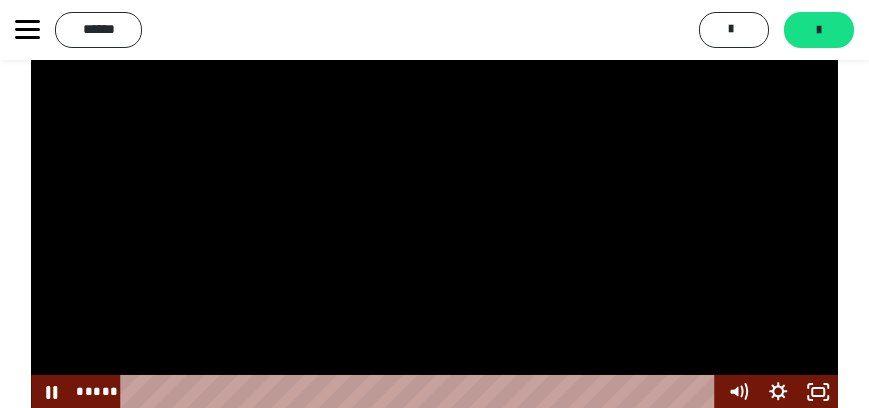 scroll, scrollTop: 977, scrollLeft: 0, axis: vertical 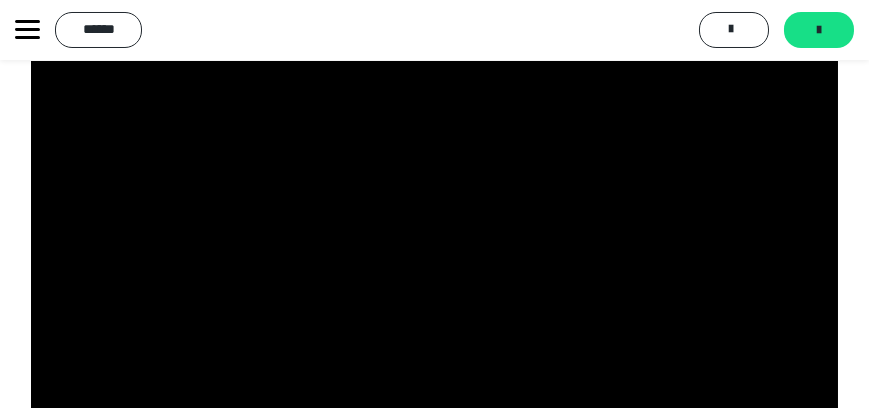 click at bounding box center [434, 264] 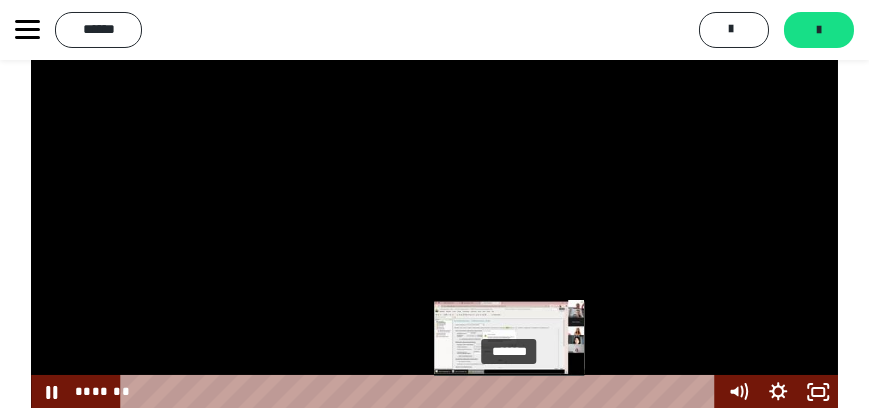 click on "*******" at bounding box center (421, 392) 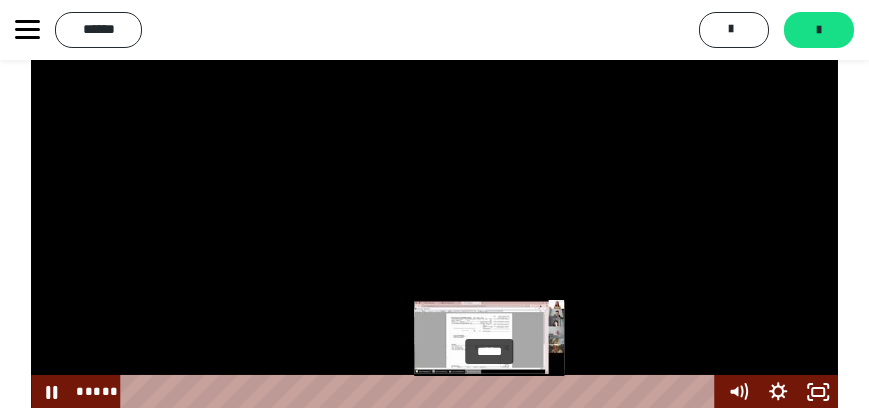 click at bounding box center (494, 392) 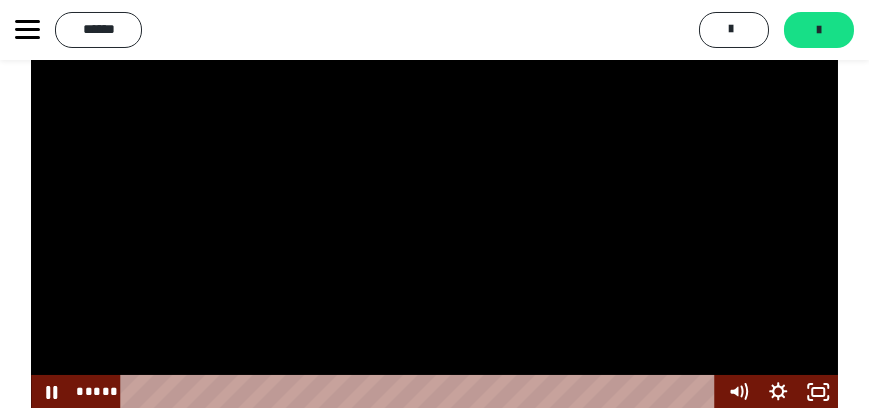 click at bounding box center (434, 207) 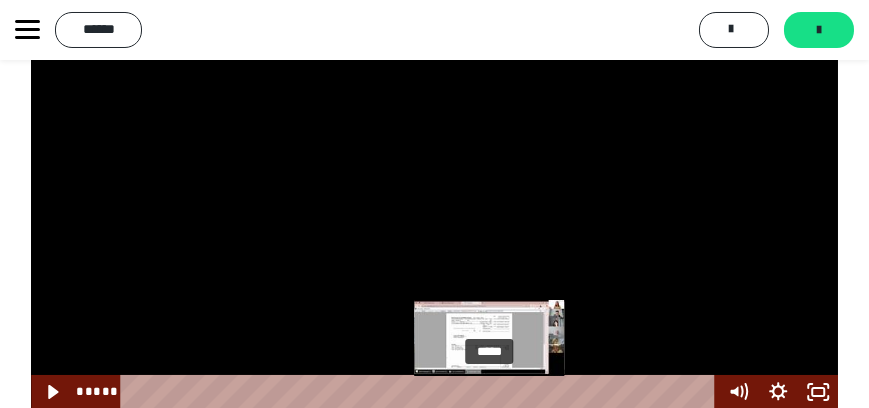 click at bounding box center [488, 392] 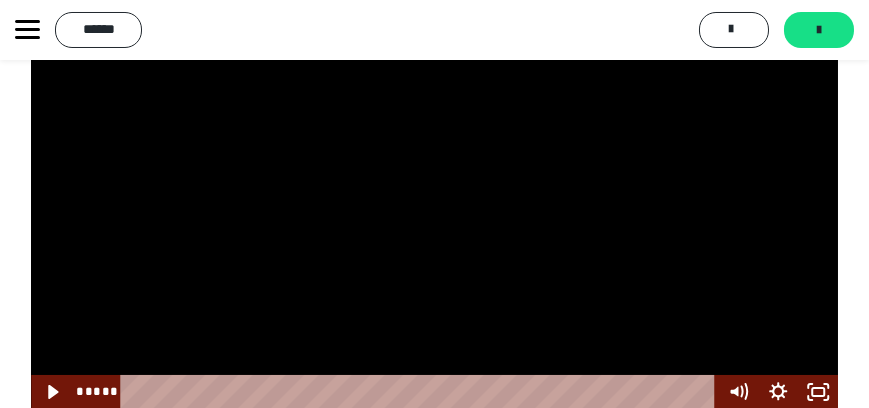 click at bounding box center [434, 207] 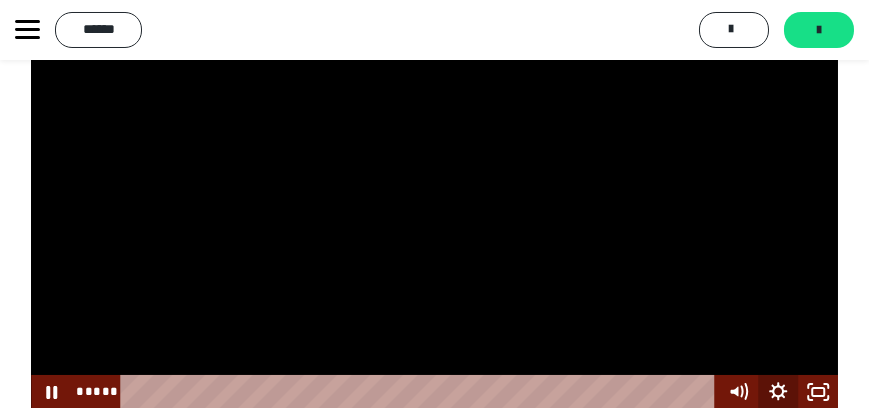 click 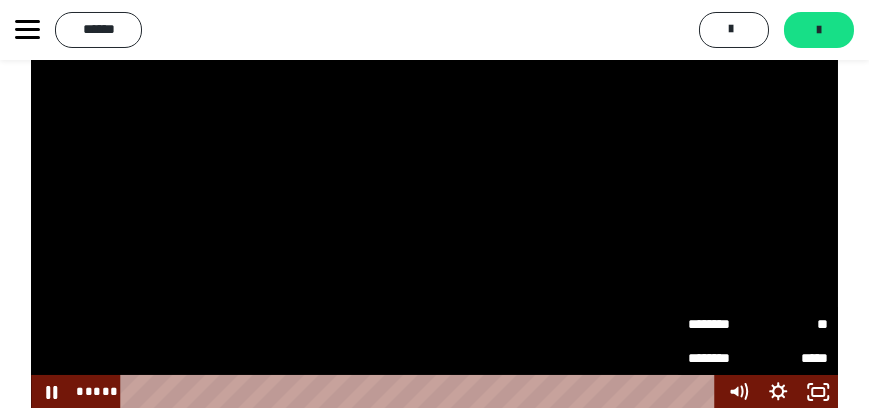 click on "********" at bounding box center (723, 324) 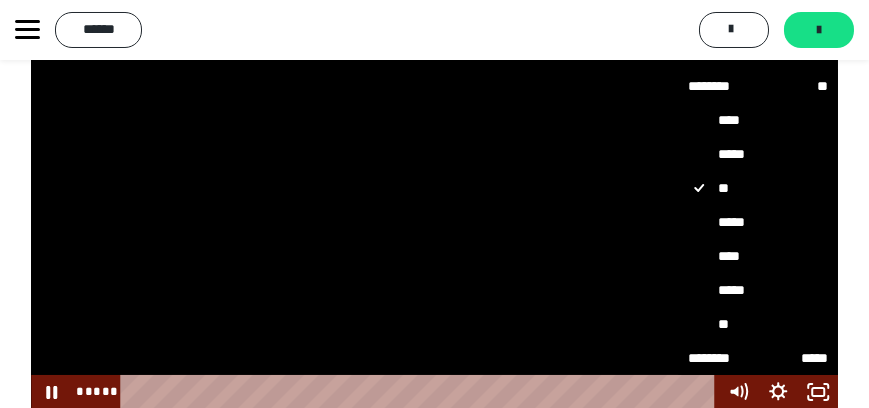 click at bounding box center (434, 207) 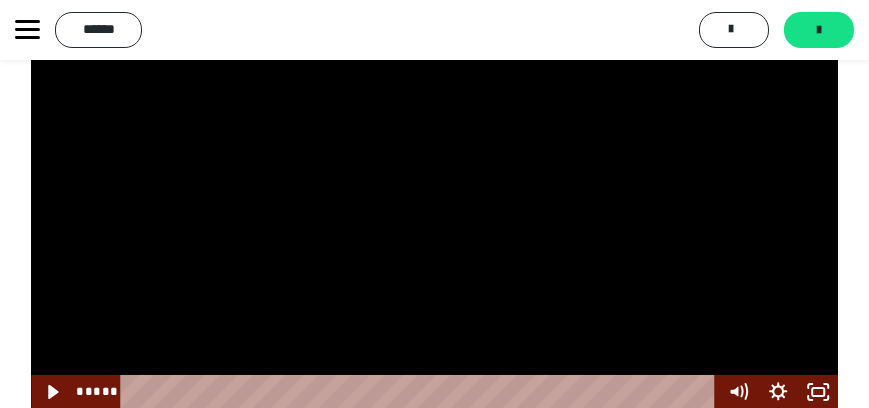 click at bounding box center [434, 207] 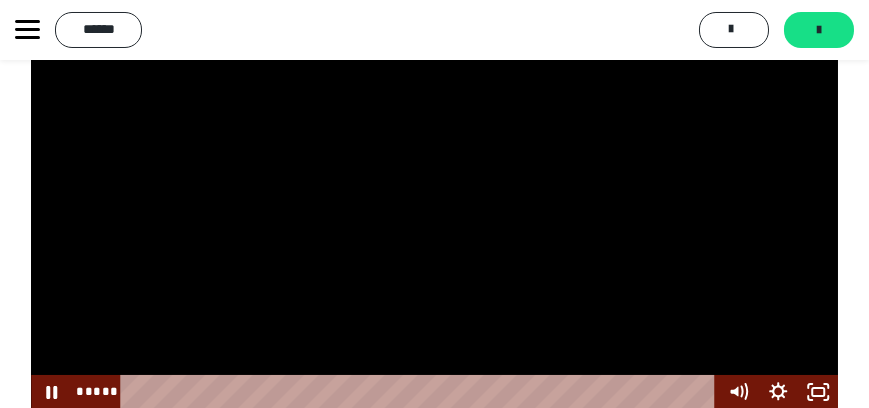 click at bounding box center (434, 207) 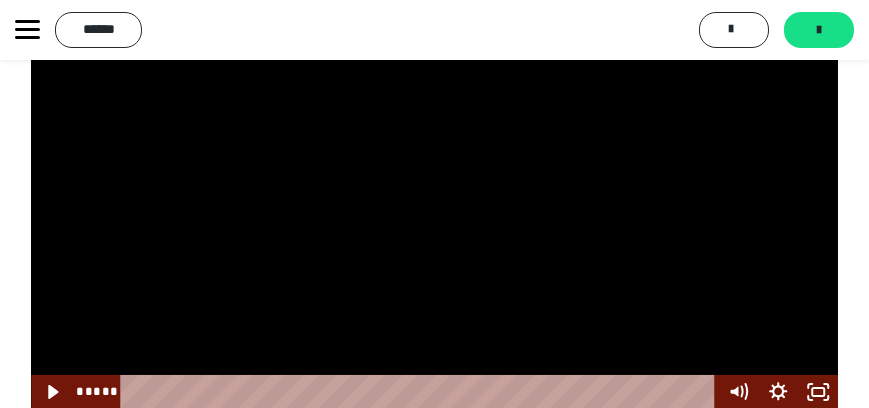 click at bounding box center [434, 207] 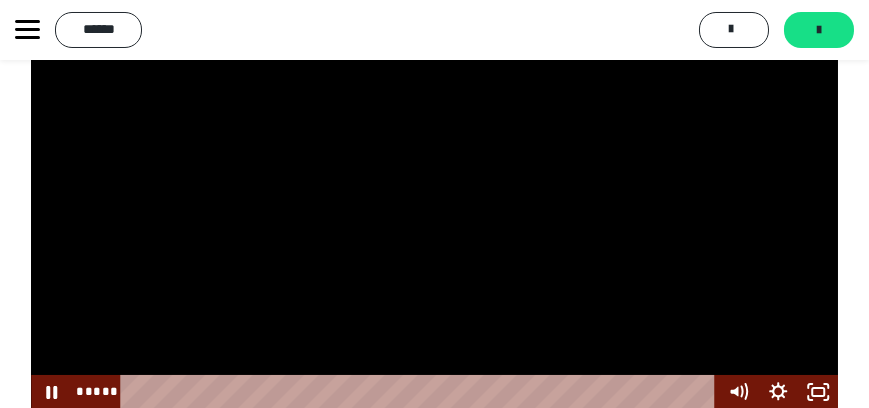 click at bounding box center (434, 207) 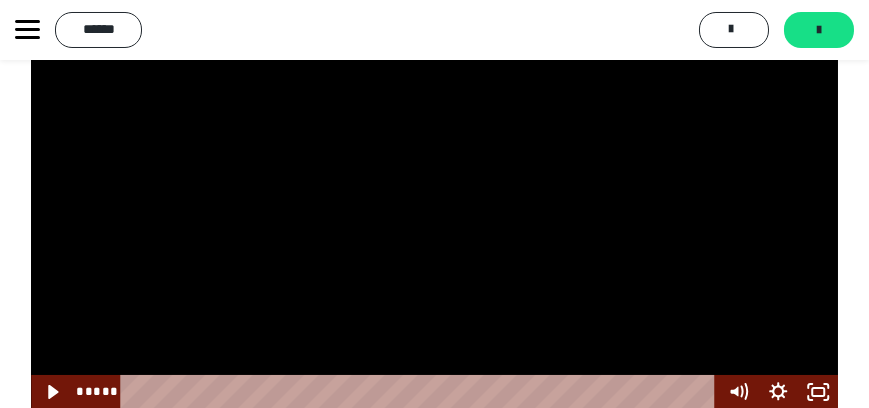 click at bounding box center (434, 207) 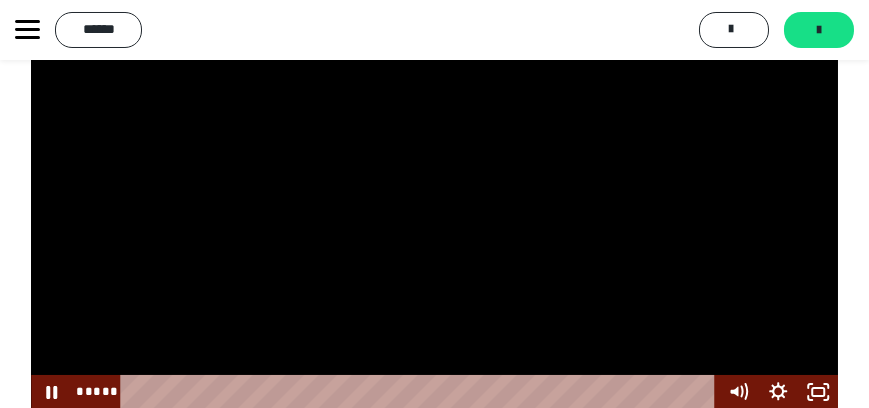 click at bounding box center [434, 207] 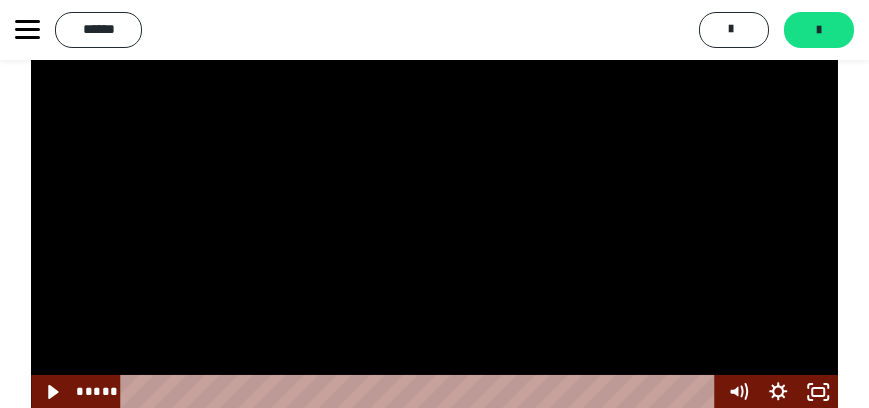click at bounding box center (434, 207) 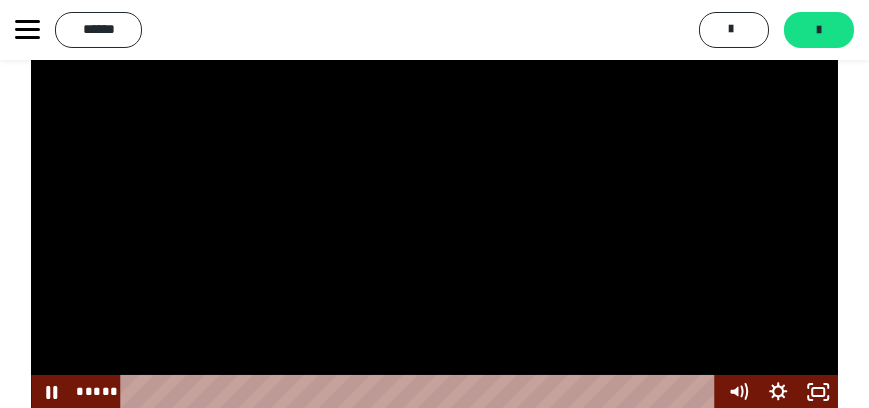 scroll, scrollTop: 977, scrollLeft: 0, axis: vertical 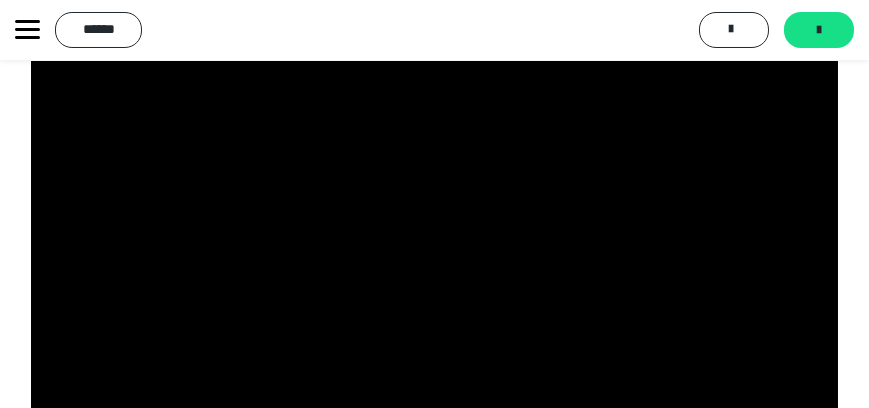 click at bounding box center [434, 264] 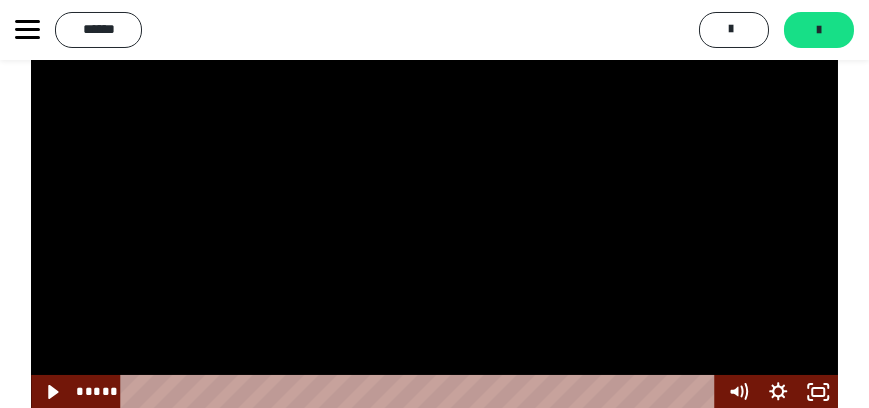 click at bounding box center (434, 207) 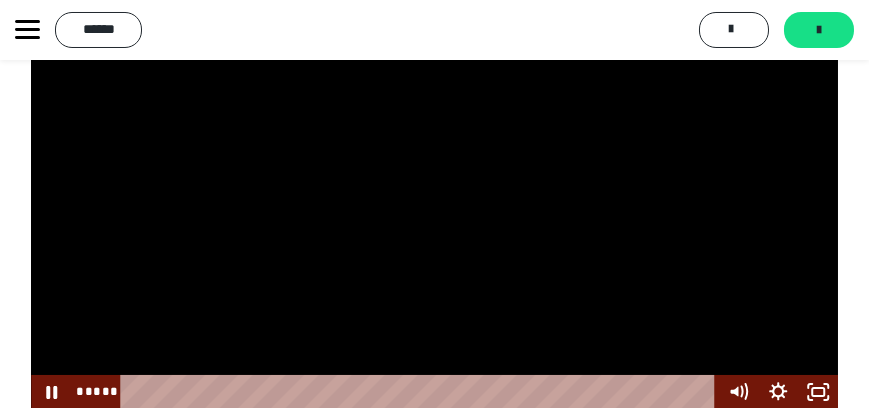 scroll, scrollTop: 920, scrollLeft: 0, axis: vertical 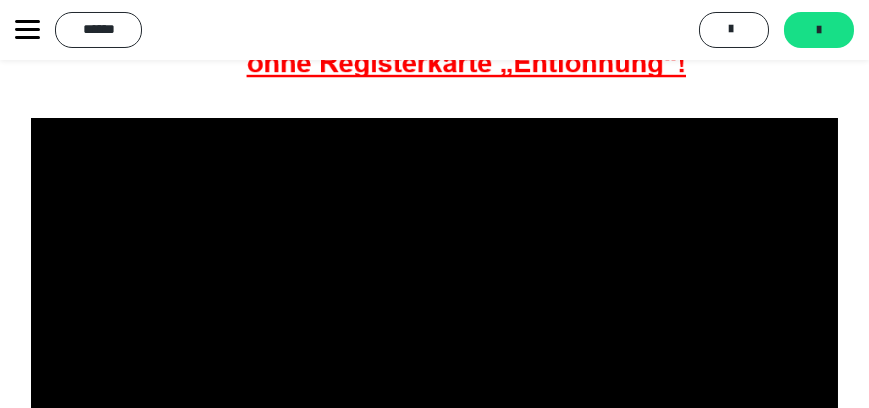 click at bounding box center [434, 321] 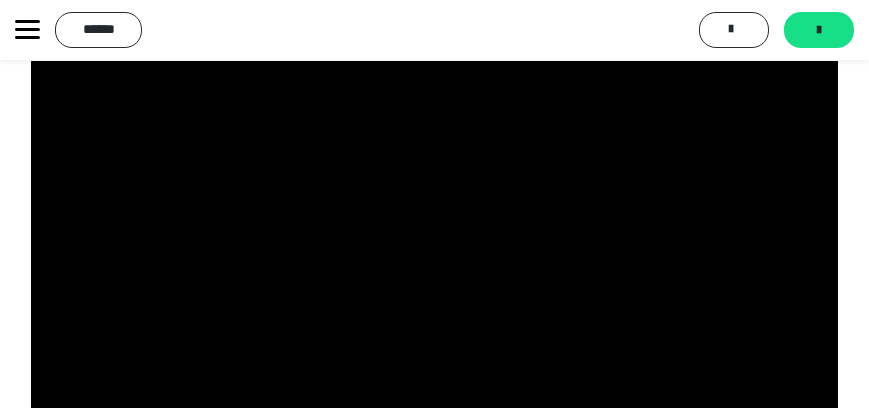 scroll, scrollTop: 1034, scrollLeft: 0, axis: vertical 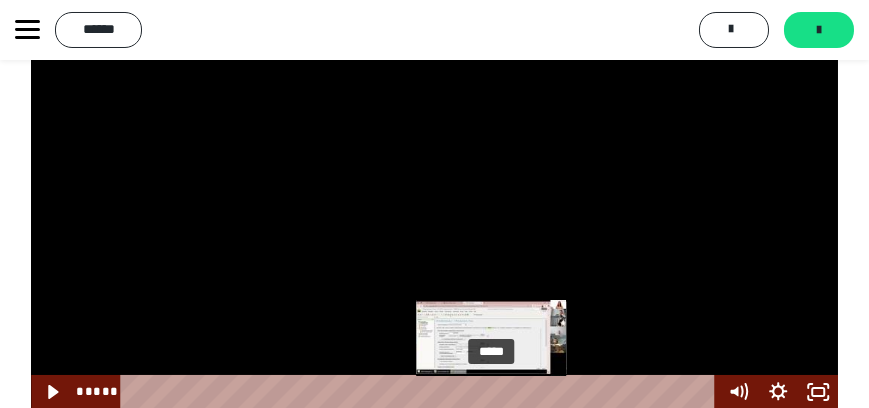 click at bounding box center [490, 392] 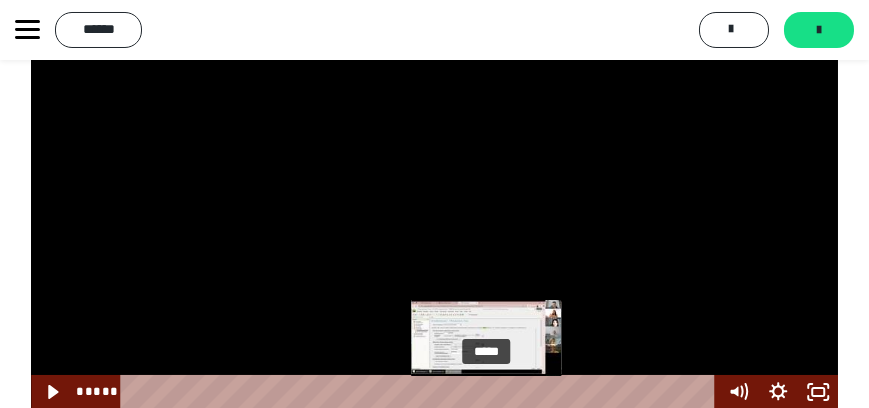 click at bounding box center (490, 392) 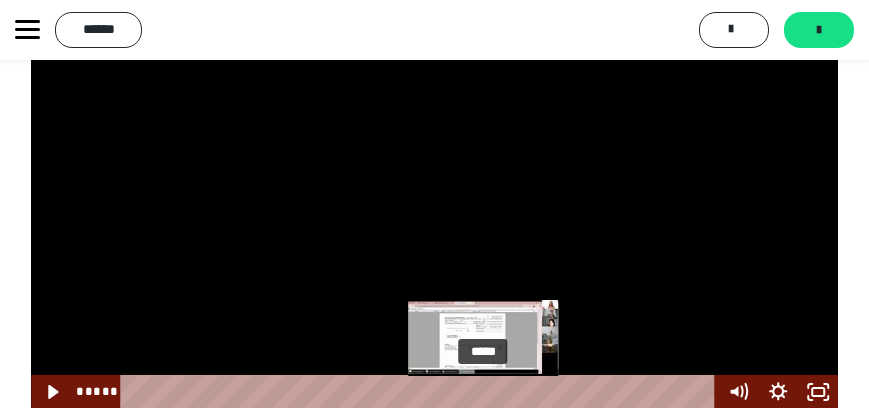 click at bounding box center [482, 392] 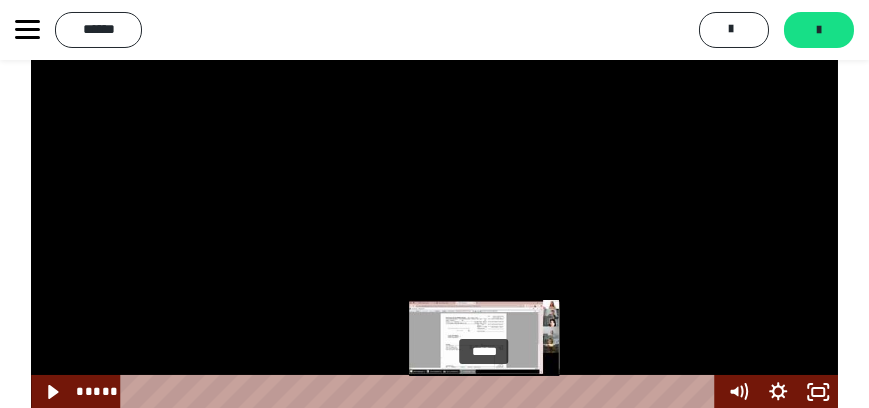 click at bounding box center (483, 392) 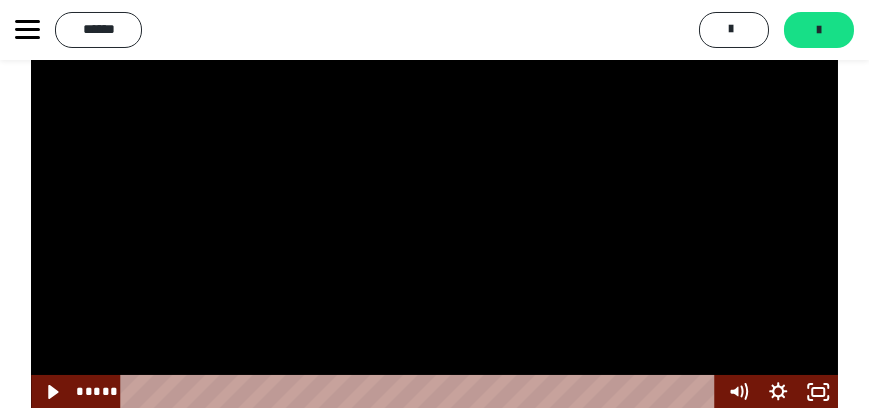 click at bounding box center (434, 207) 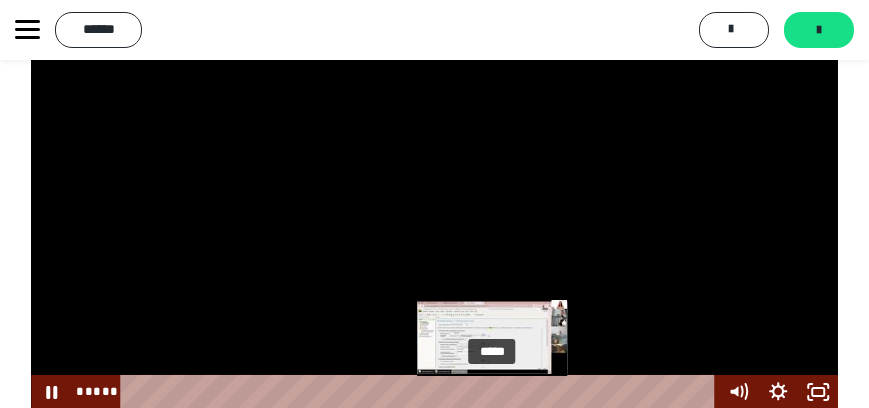 click at bounding box center (492, 392) 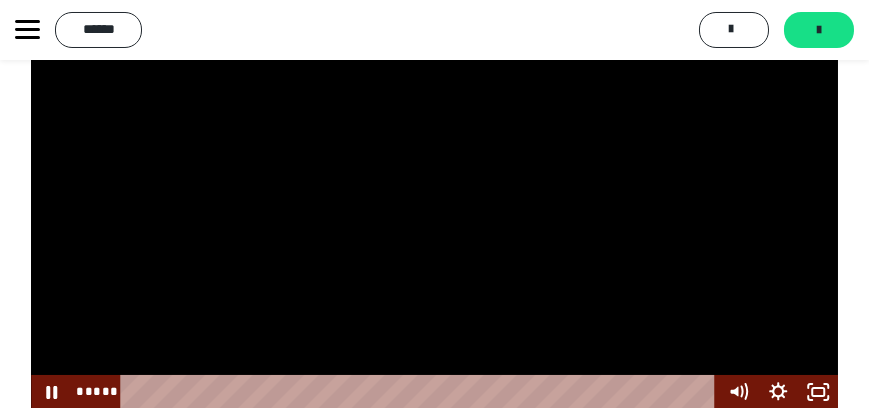 scroll, scrollTop: 977, scrollLeft: 0, axis: vertical 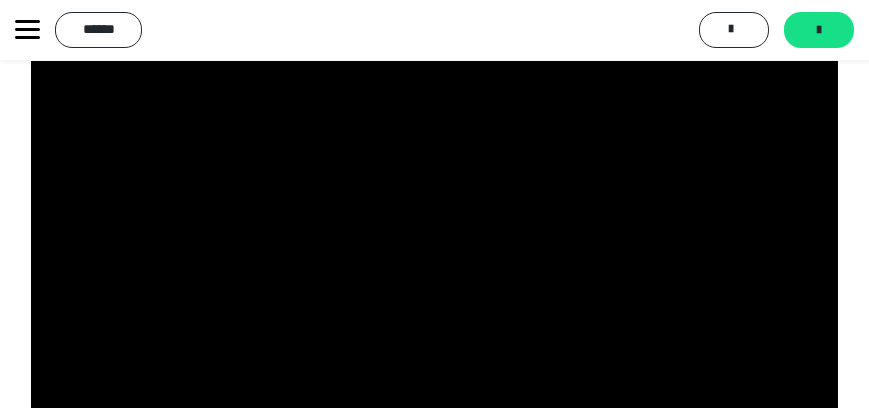 click at bounding box center (434, 264) 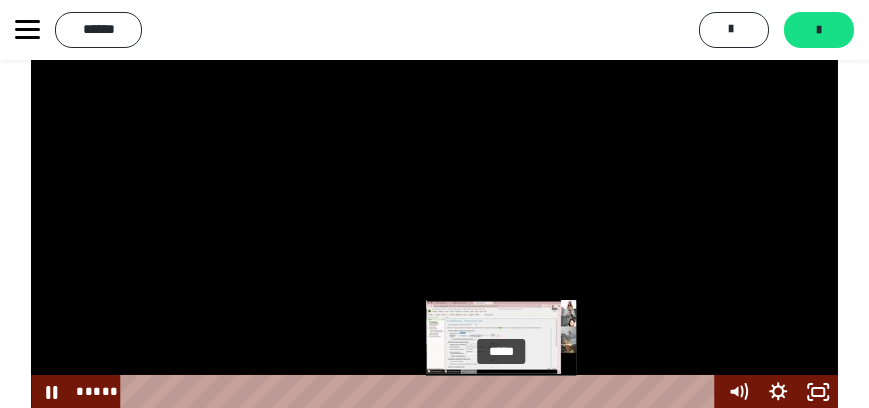 click at bounding box center (500, 392) 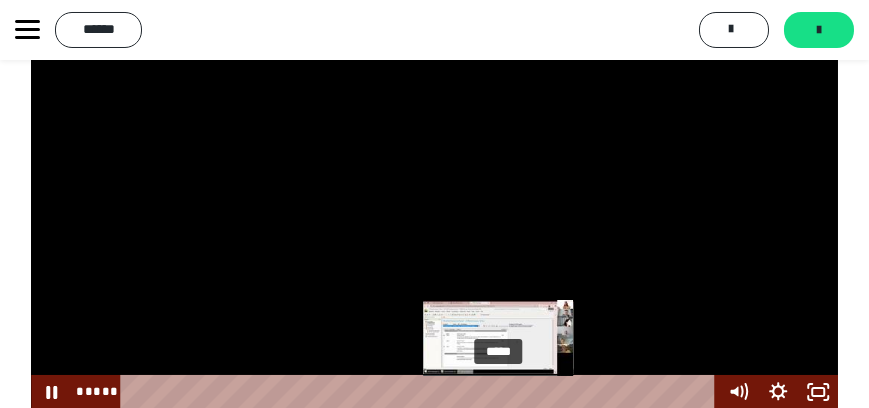 click on "*****" at bounding box center [421, 392] 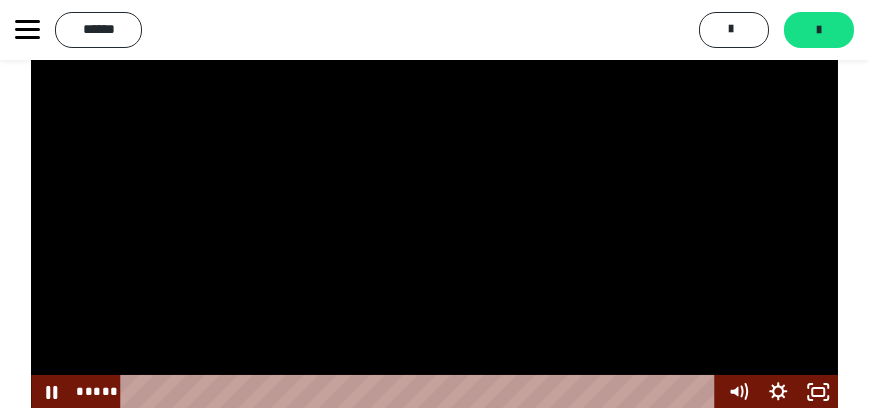 scroll, scrollTop: 977, scrollLeft: 0, axis: vertical 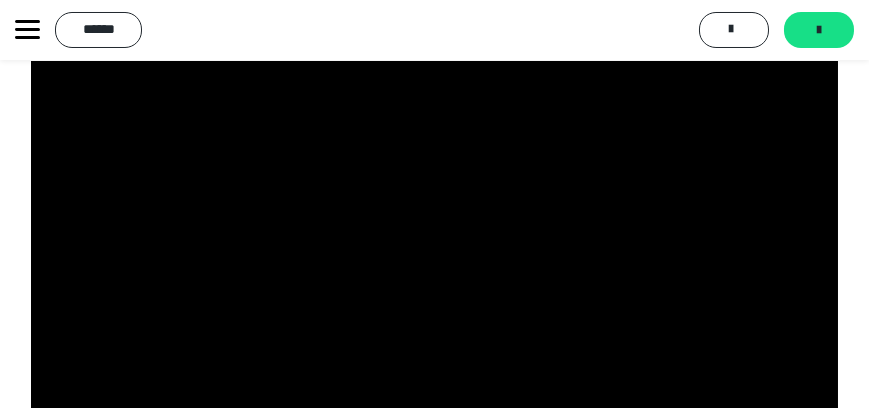 click at bounding box center (434, 264) 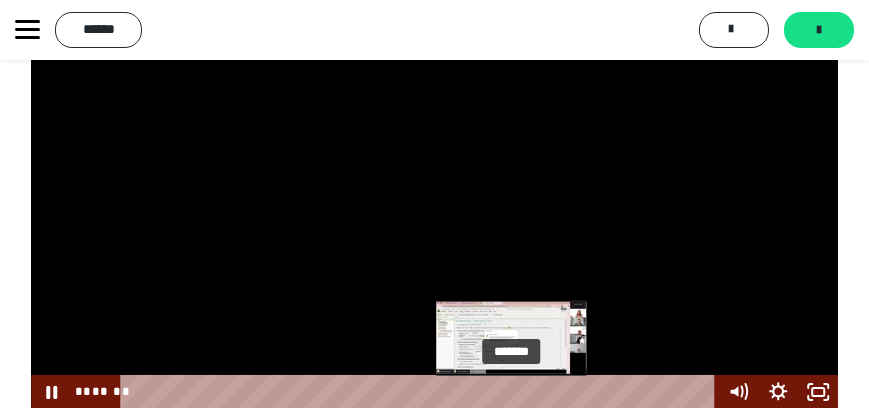 click on "*******" at bounding box center (421, 392) 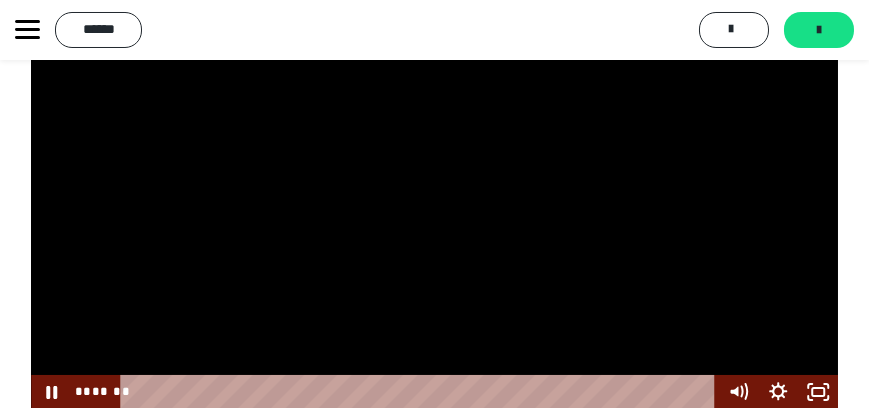 click at bounding box center [434, 207] 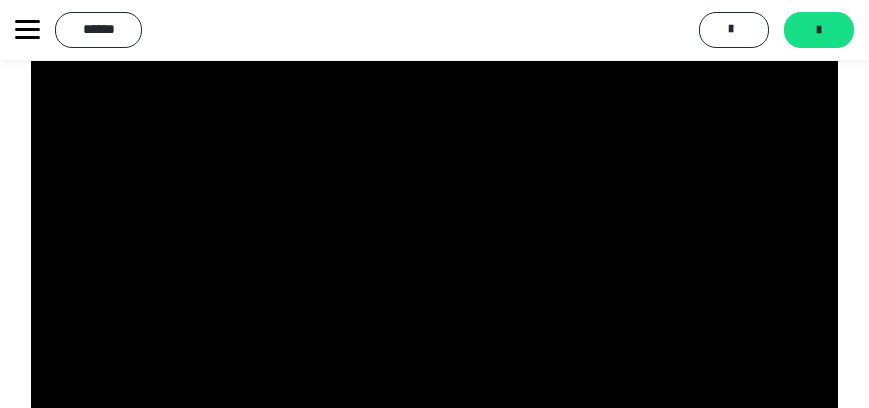 scroll, scrollTop: 1034, scrollLeft: 0, axis: vertical 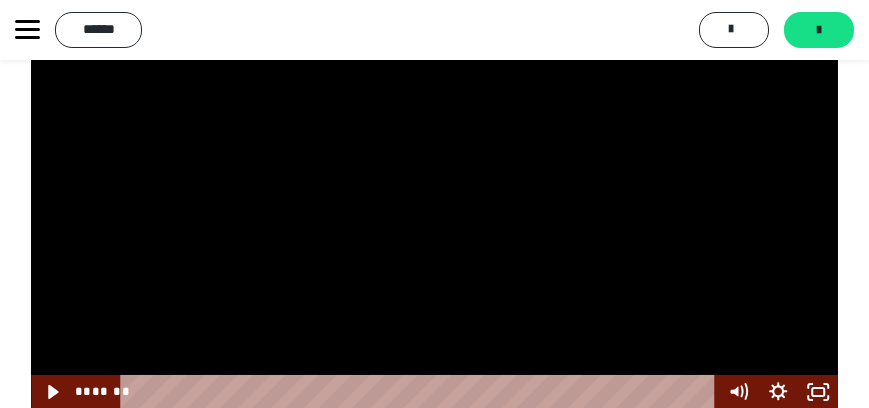 click at bounding box center (434, 207) 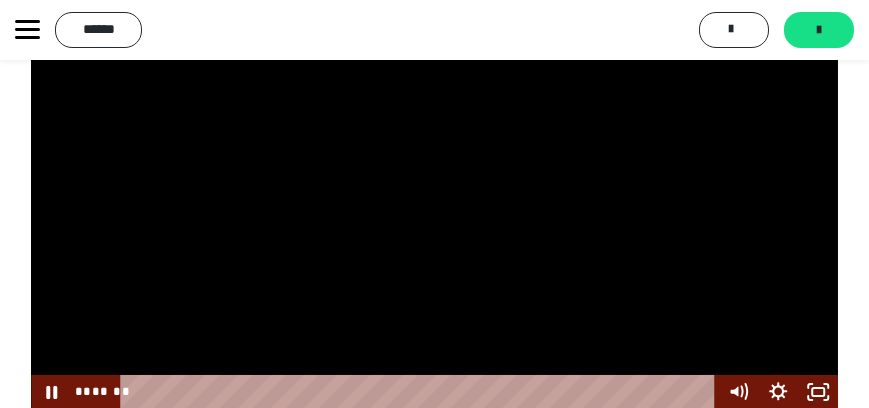 scroll, scrollTop: 977, scrollLeft: 0, axis: vertical 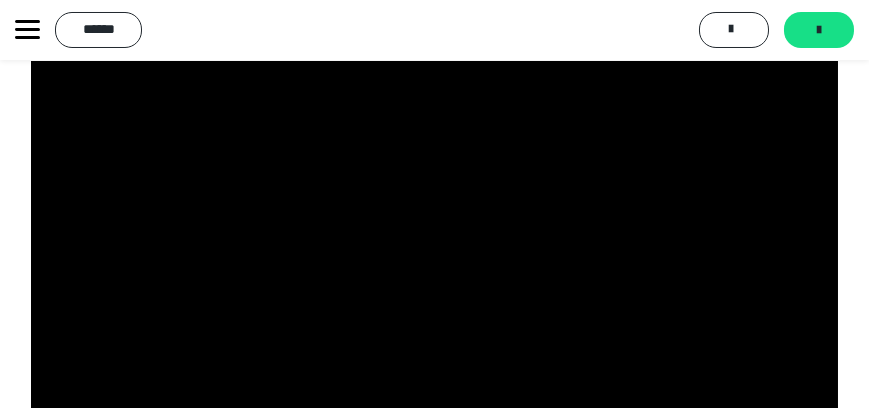 click at bounding box center (434, 264) 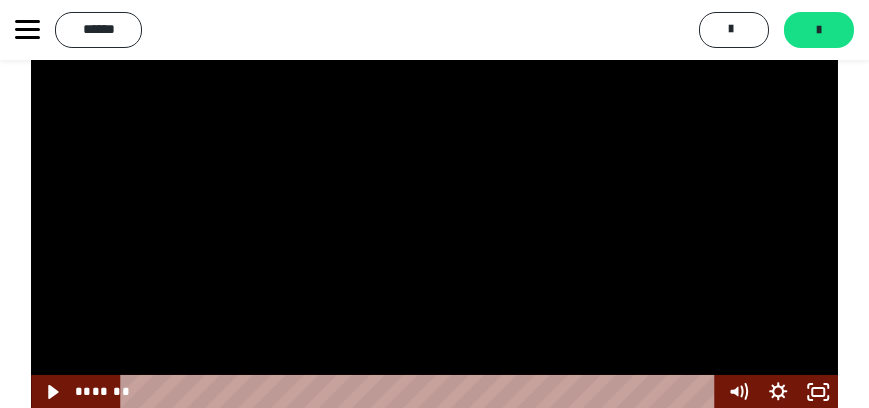 click at bounding box center (434, 207) 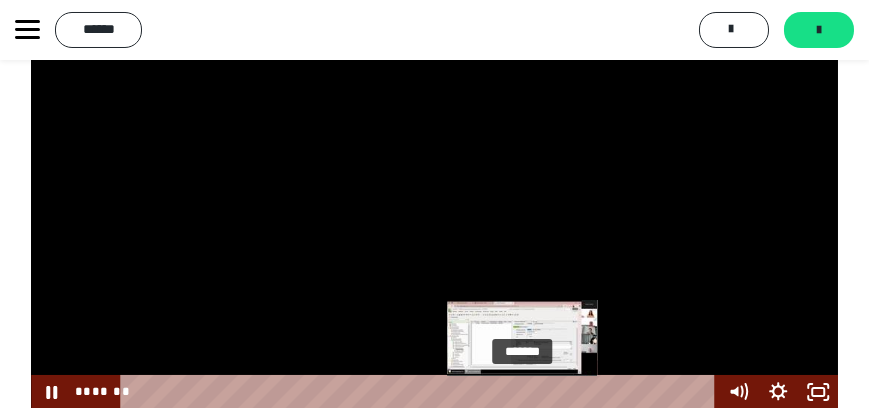 click at bounding box center (522, 392) 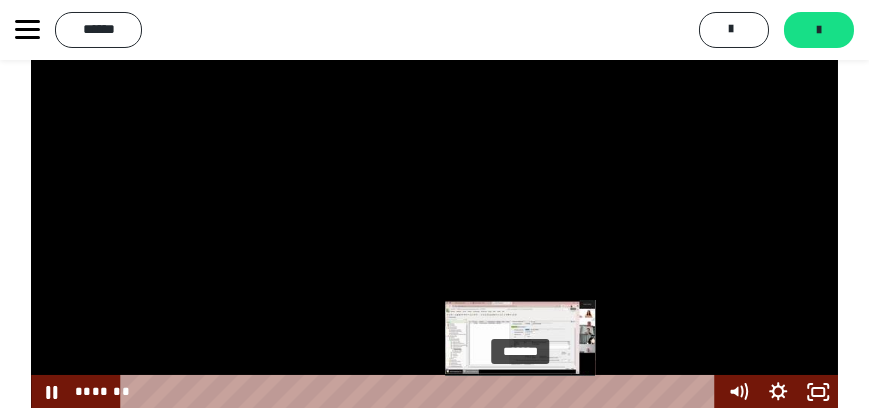 click at bounding box center [520, 392] 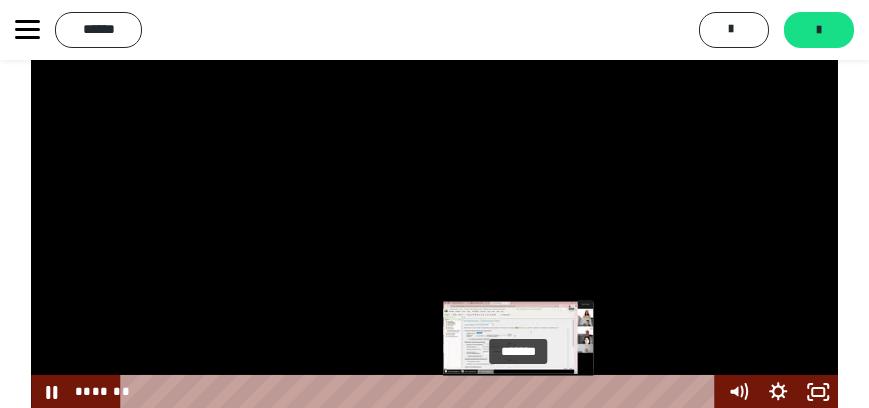 click on "*******" at bounding box center [421, 392] 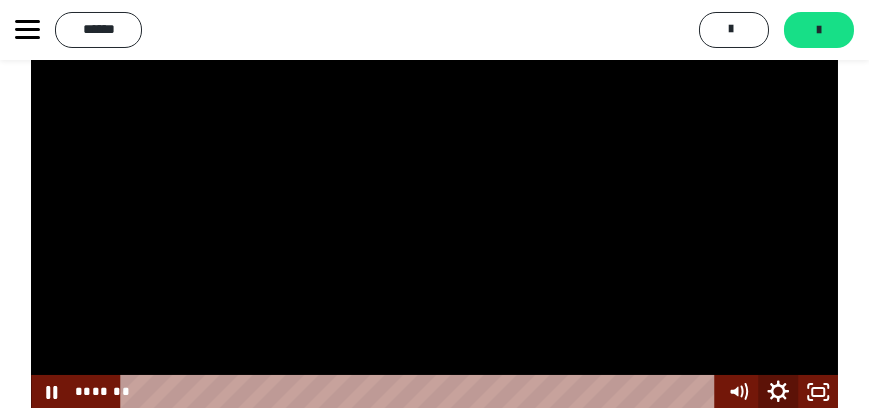 click 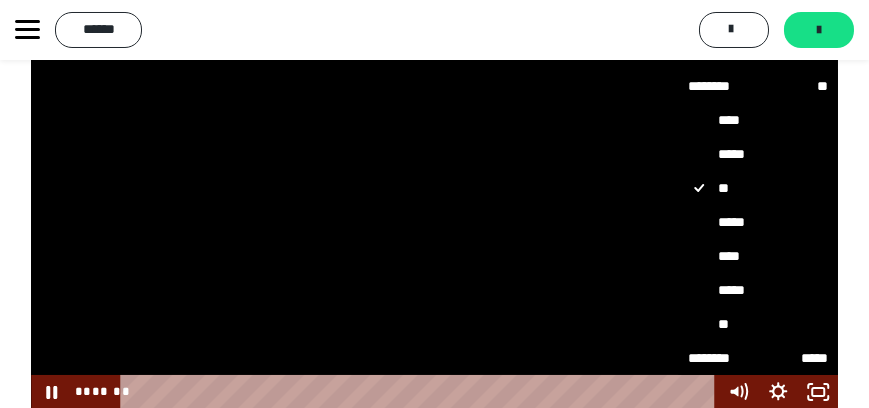 click on "****" at bounding box center (758, 256) 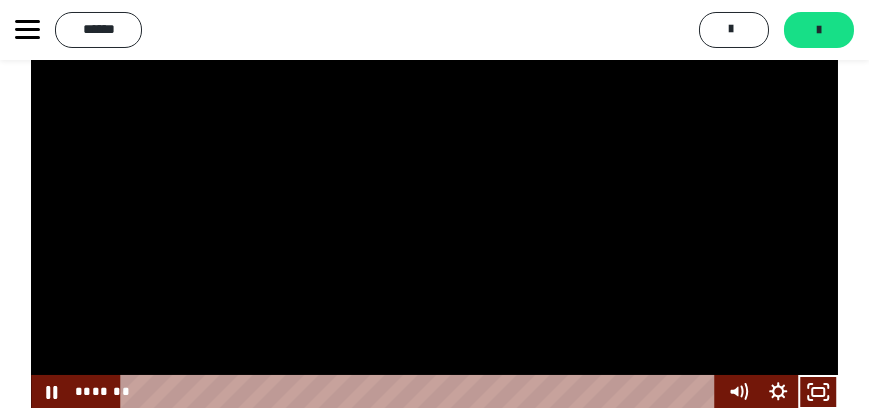 scroll, scrollTop: 920, scrollLeft: 0, axis: vertical 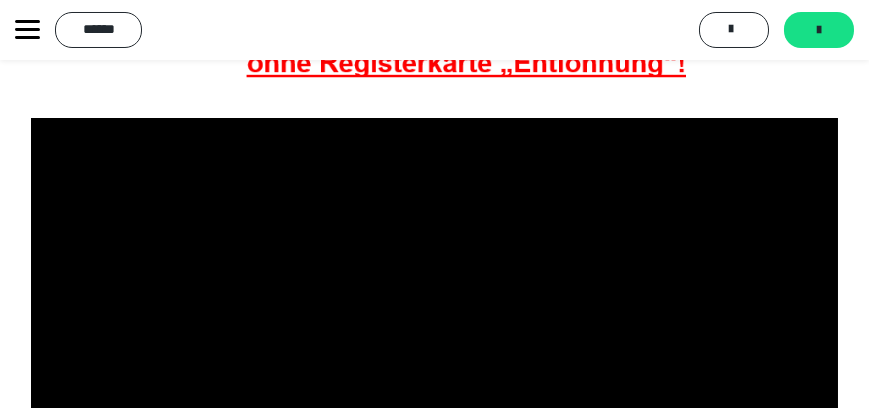 click at bounding box center (434, 321) 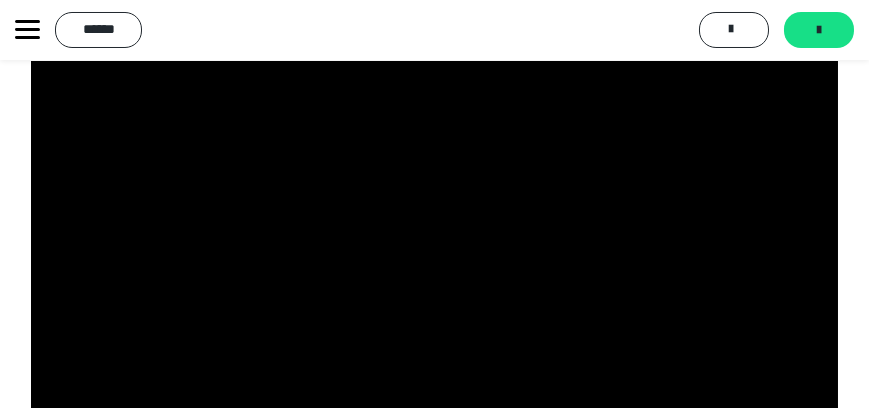 scroll, scrollTop: 1034, scrollLeft: 0, axis: vertical 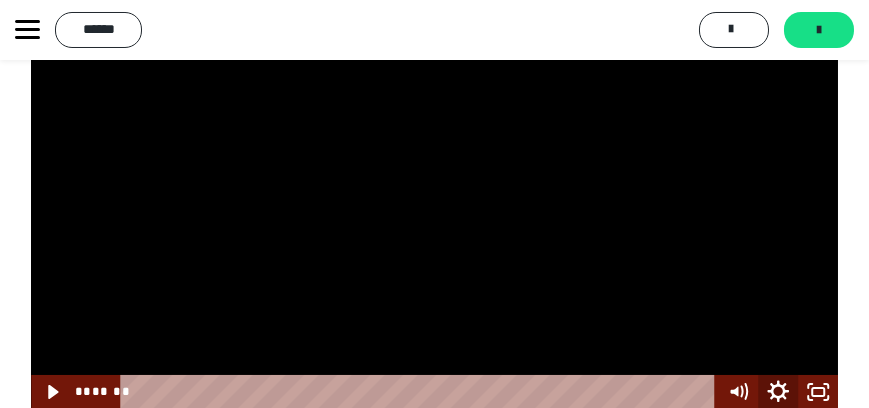 click 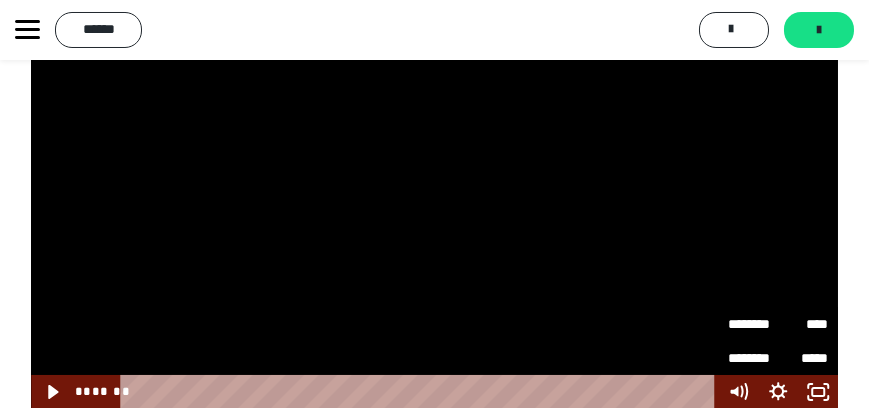 click on "********" at bounding box center (753, 317) 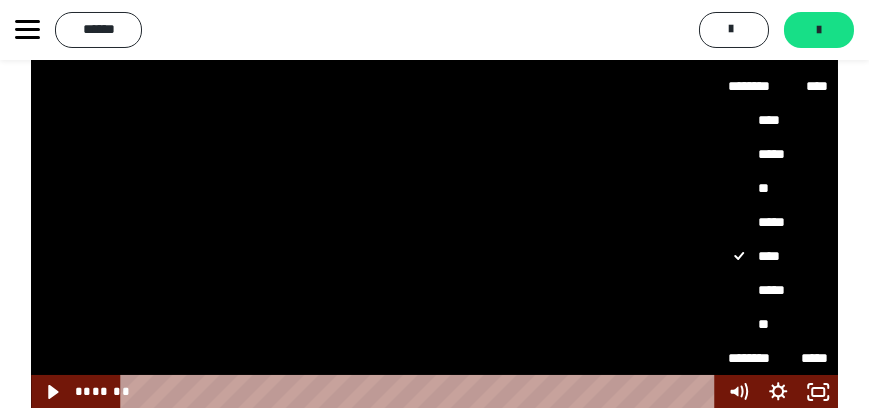 click on "**" at bounding box center (778, 188) 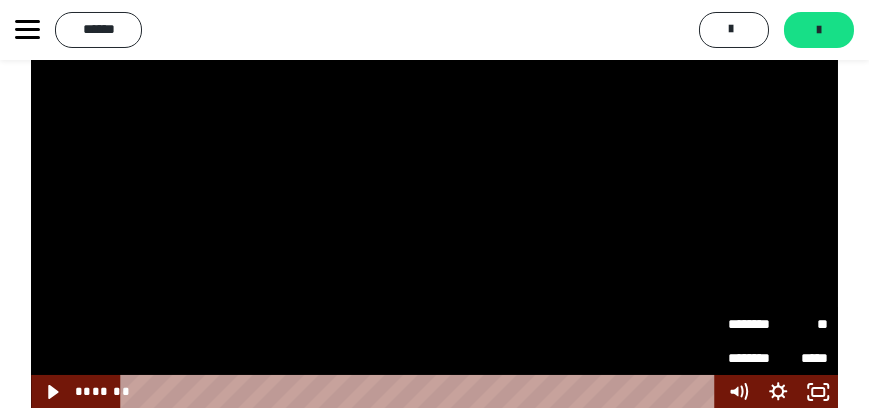 click at bounding box center [434, 207] 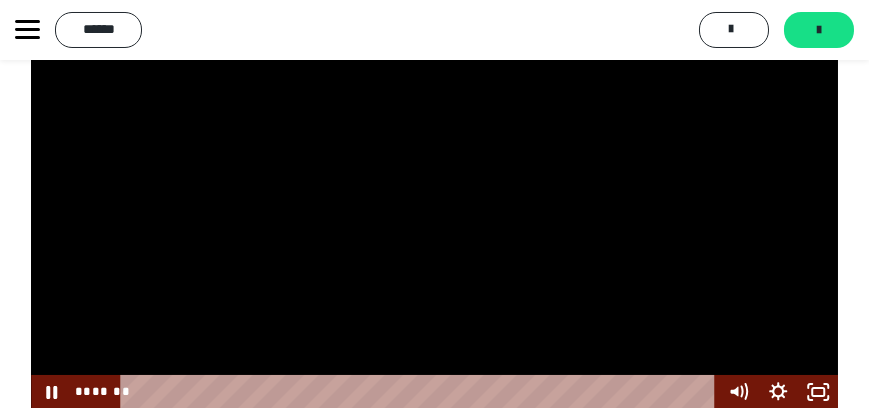 scroll, scrollTop: 977, scrollLeft: 0, axis: vertical 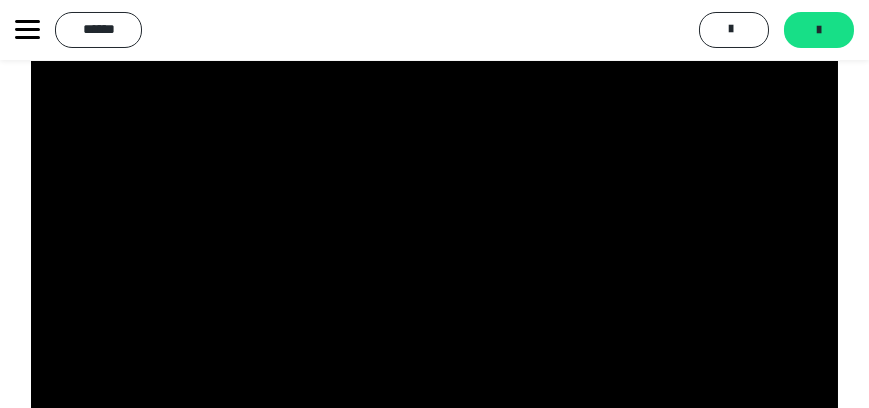 click at bounding box center (434, 264) 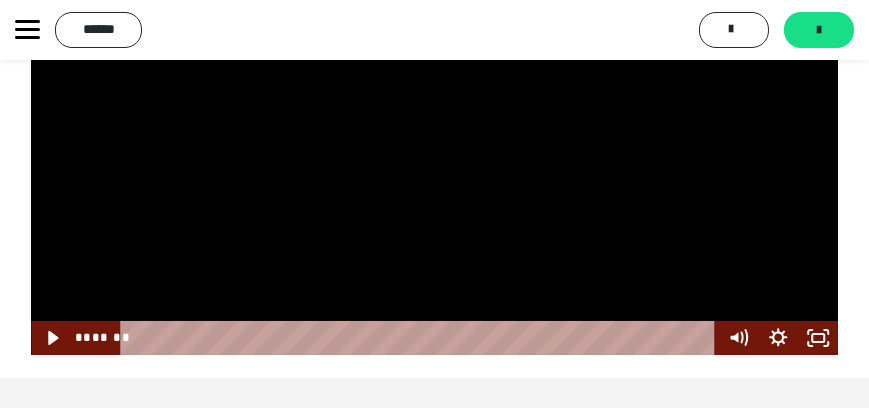 scroll, scrollTop: 974, scrollLeft: 0, axis: vertical 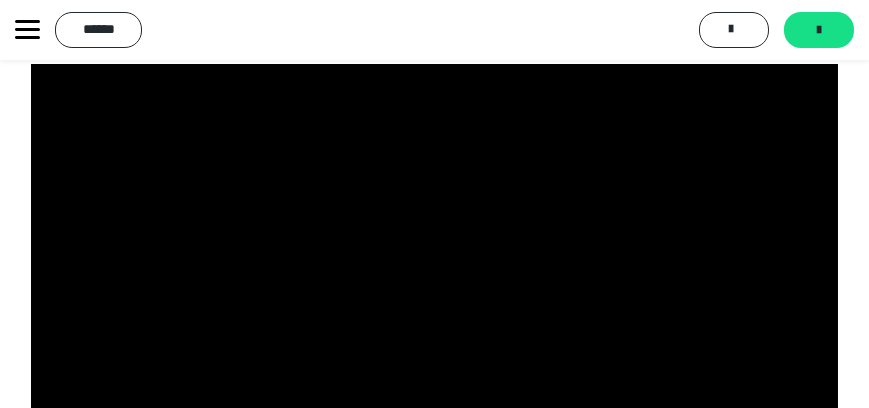 click at bounding box center (434, 267) 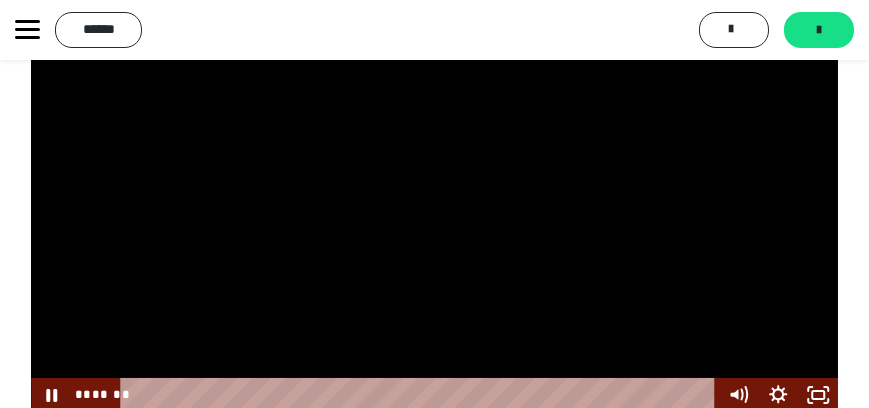 scroll, scrollTop: 974, scrollLeft: 0, axis: vertical 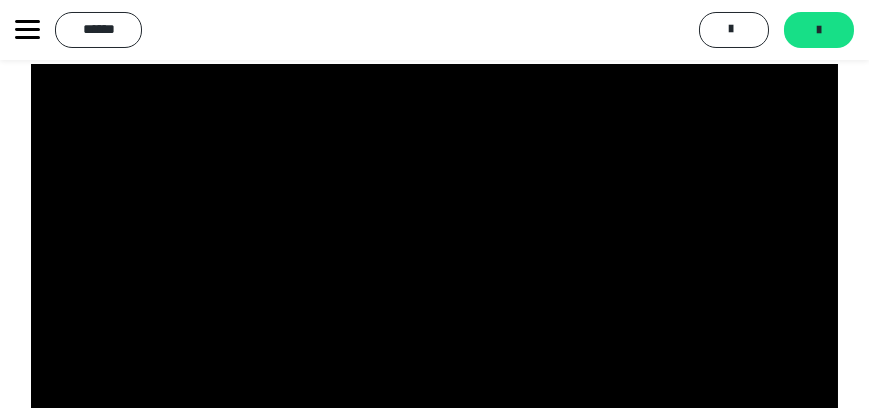 click at bounding box center [434, 267] 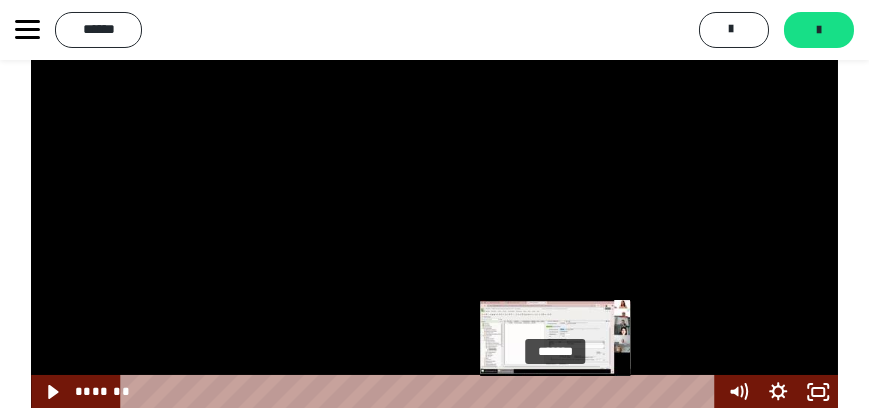 click on "*******" at bounding box center (421, 392) 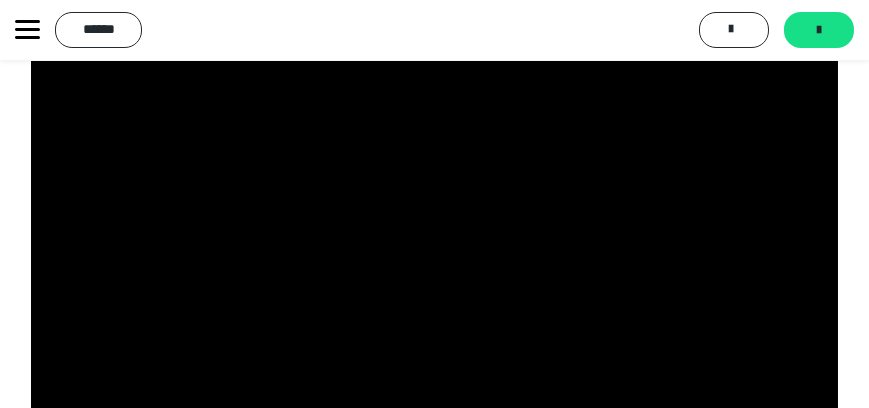 scroll, scrollTop: 1034, scrollLeft: 0, axis: vertical 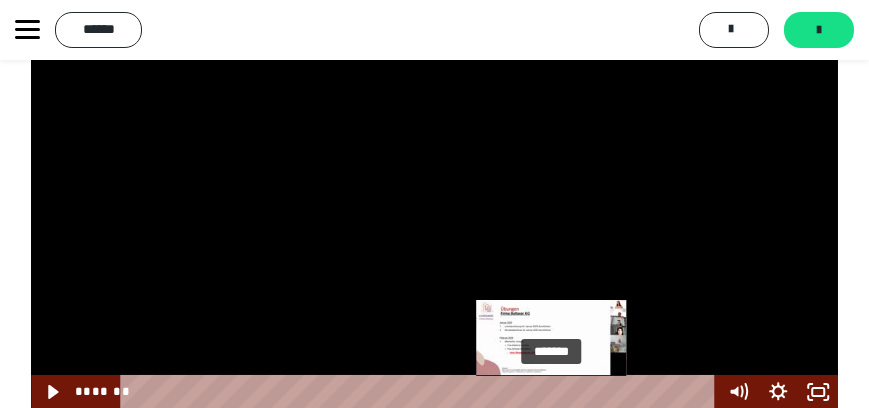 click at bounding box center (551, 392) 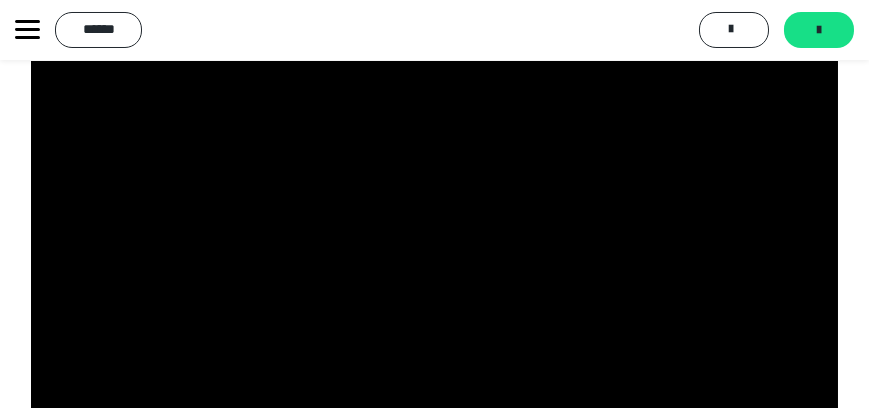 scroll, scrollTop: 1034, scrollLeft: 0, axis: vertical 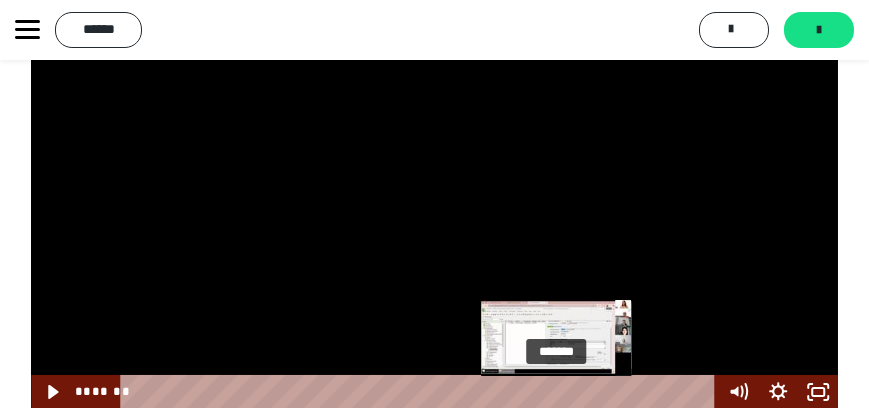 click on "*******" at bounding box center [421, 392] 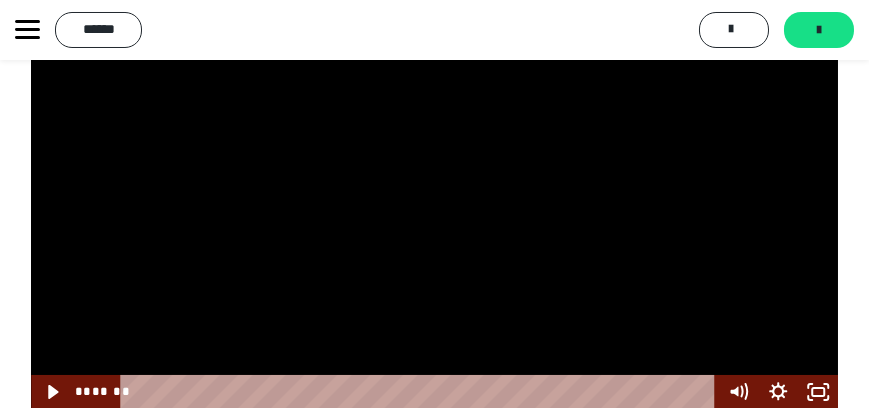 scroll, scrollTop: 977, scrollLeft: 0, axis: vertical 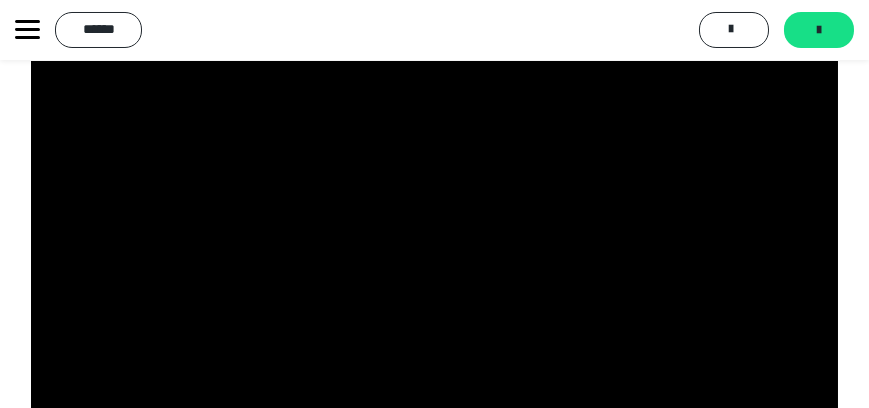 click at bounding box center [434, 264] 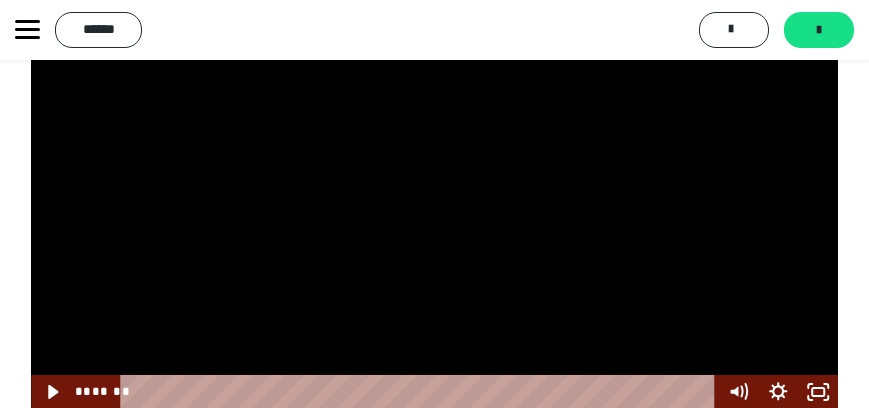 click at bounding box center [434, 207] 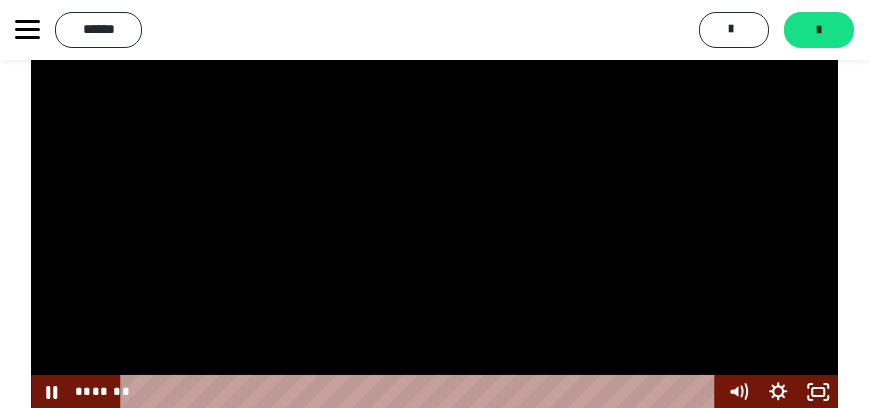 scroll, scrollTop: 920, scrollLeft: 0, axis: vertical 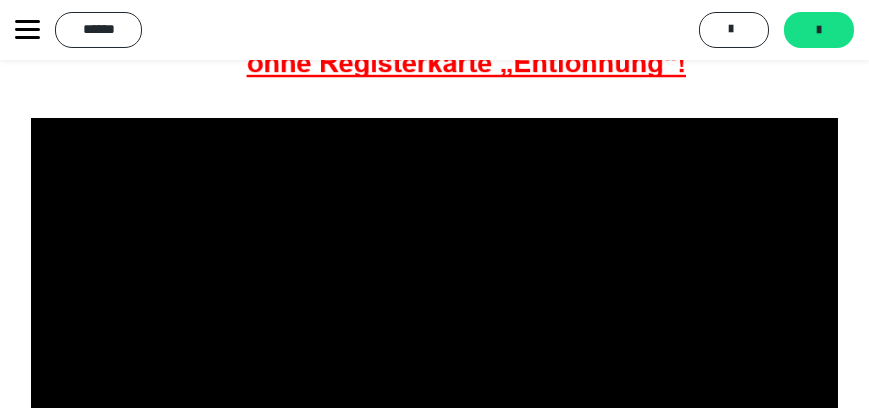 click at bounding box center (434, 321) 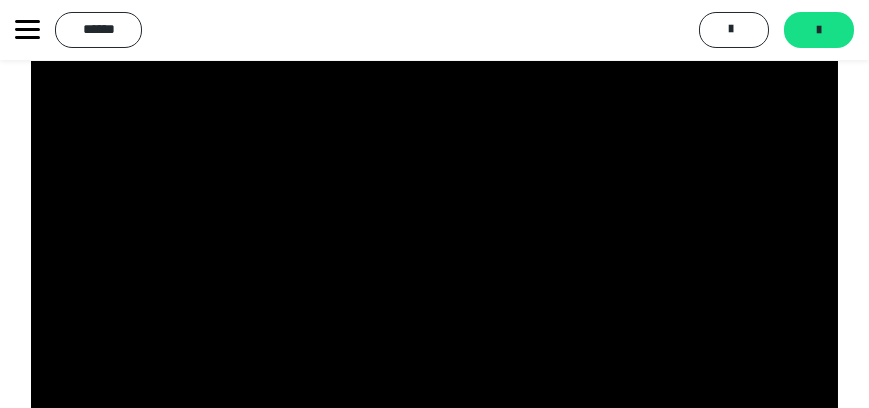 scroll, scrollTop: 1034, scrollLeft: 0, axis: vertical 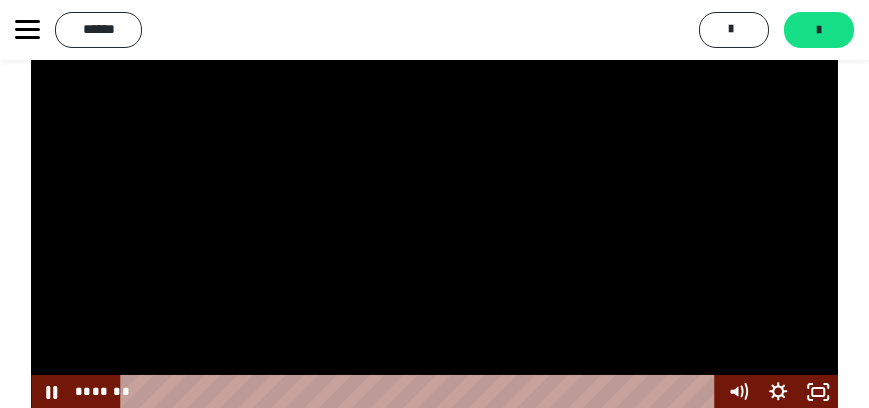 click at bounding box center [434, 207] 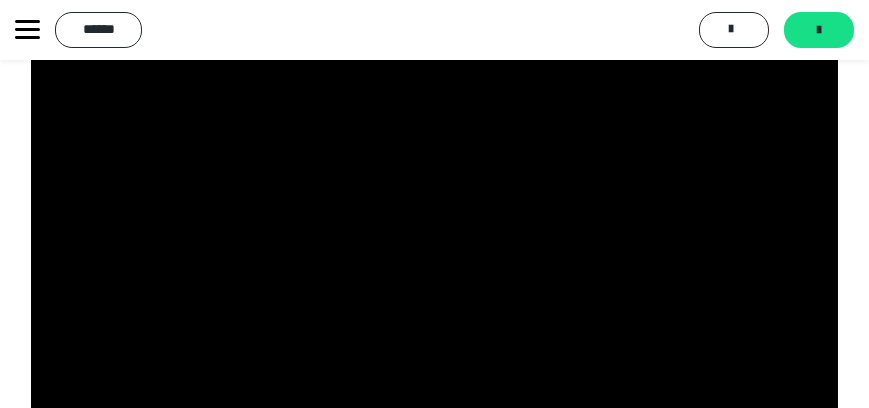 click at bounding box center [434, 207] 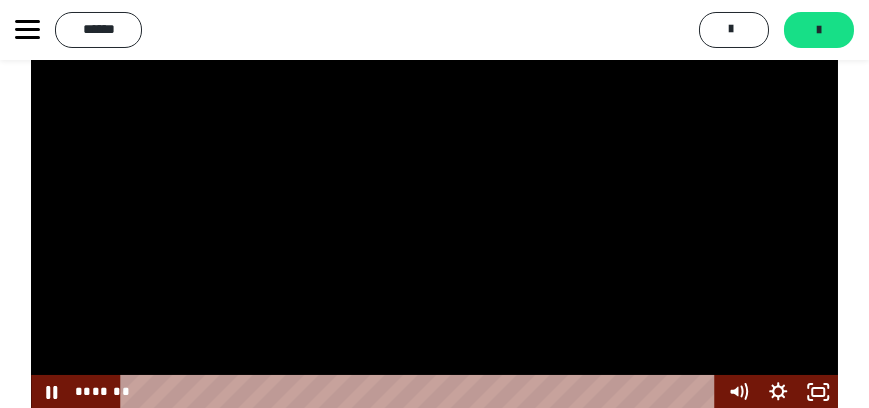 click at bounding box center (434, 207) 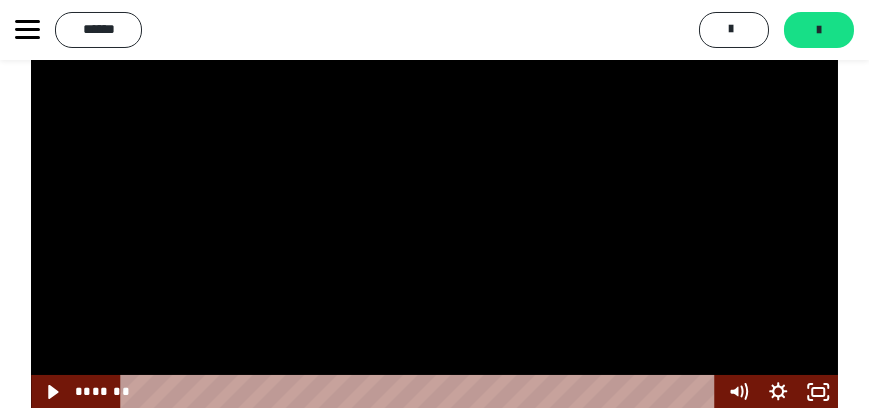 click at bounding box center [434, 207] 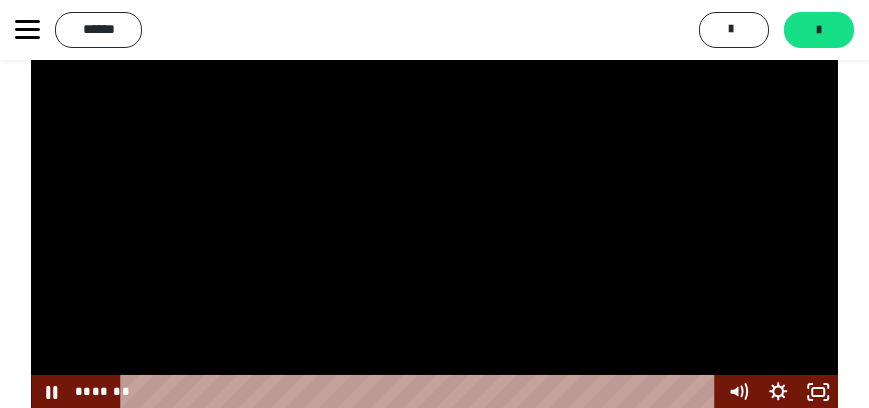 click at bounding box center [434, 207] 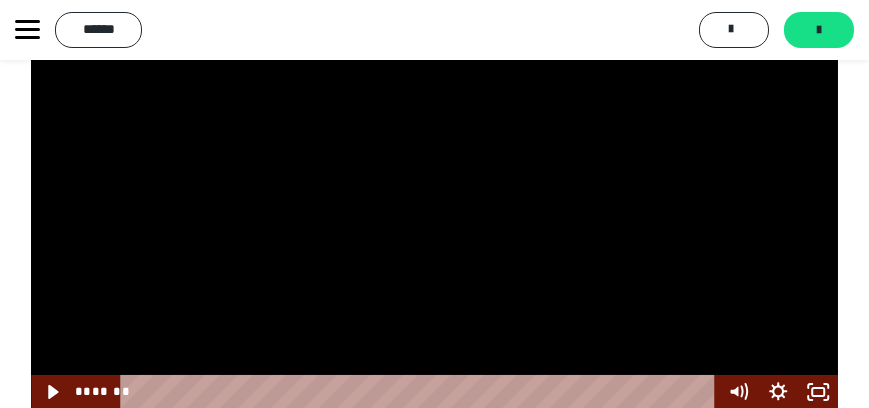 click at bounding box center (434, 207) 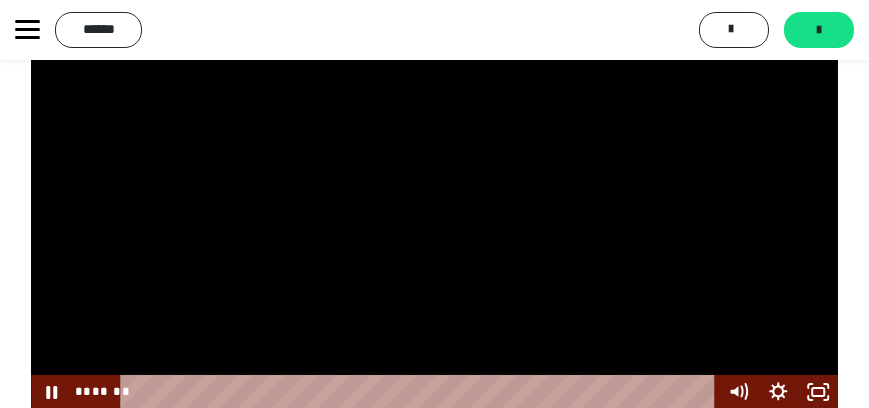 click at bounding box center [434, 207] 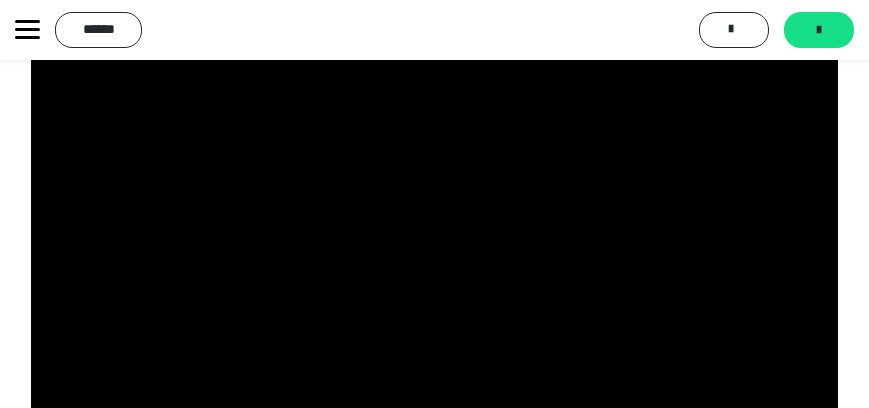click at bounding box center (434, 207) 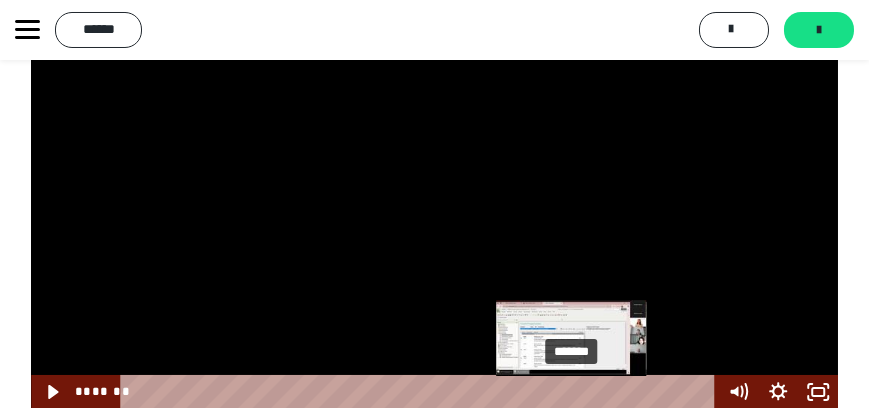 click at bounding box center [570, 392] 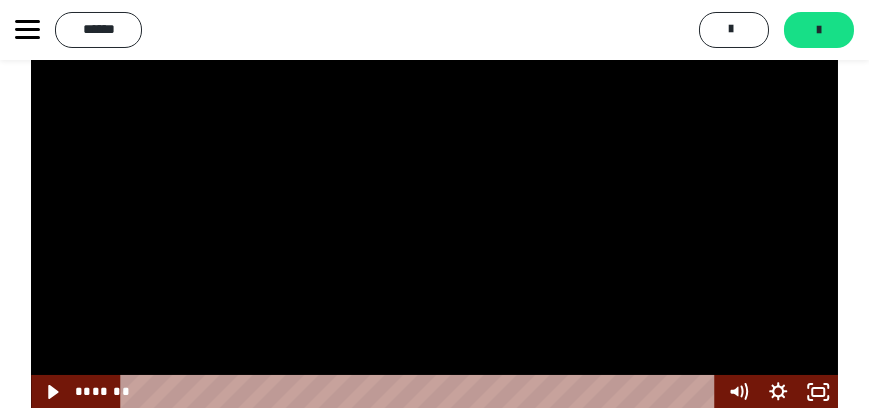 click at bounding box center [434, 207] 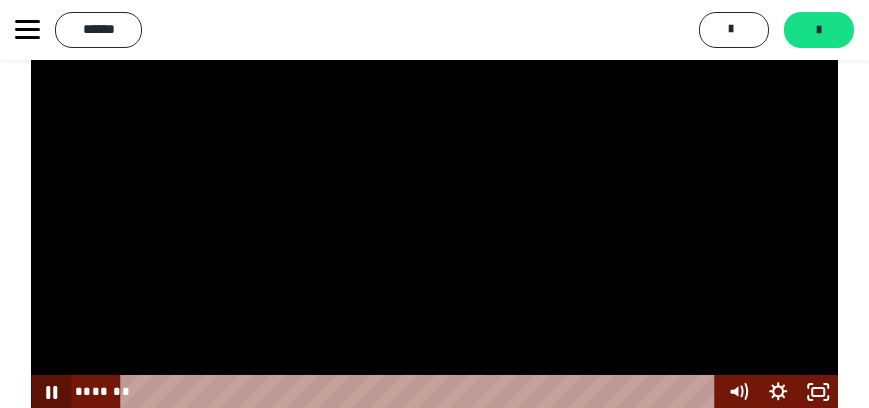 click 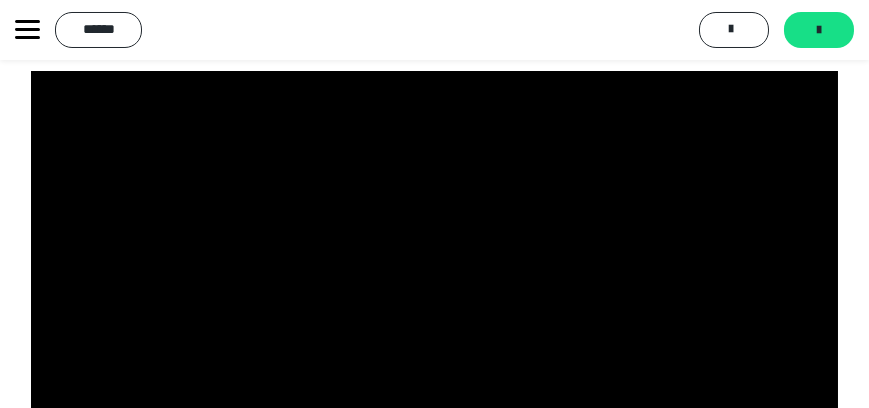 scroll, scrollTop: 946, scrollLeft: 0, axis: vertical 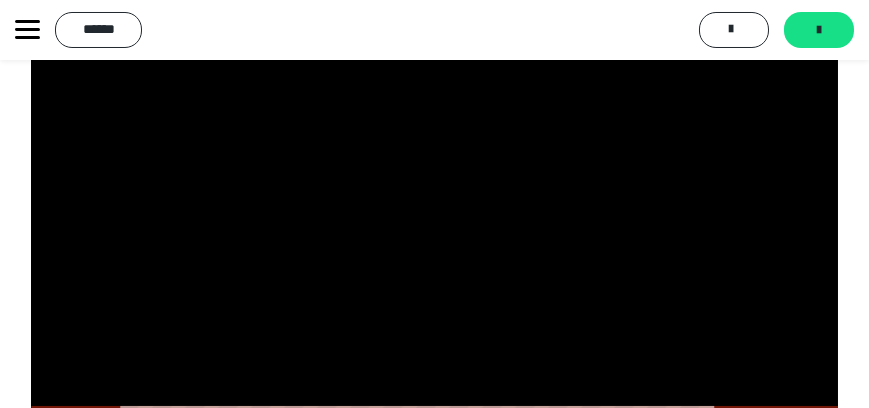 click at bounding box center [434, 238] 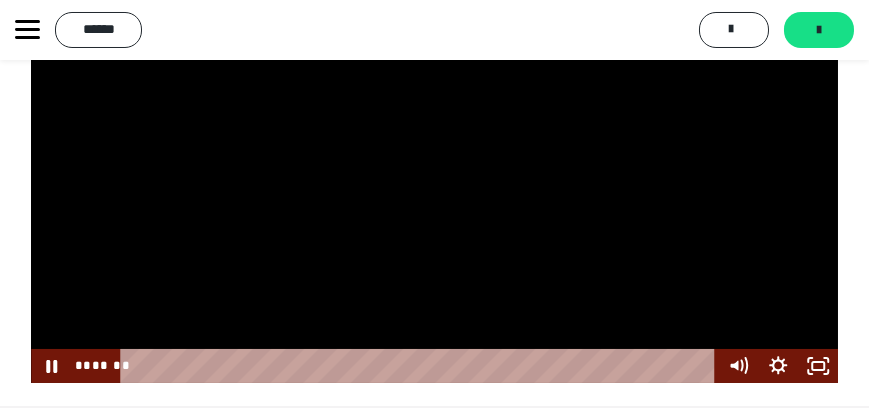 scroll, scrollTop: 1088, scrollLeft: 0, axis: vertical 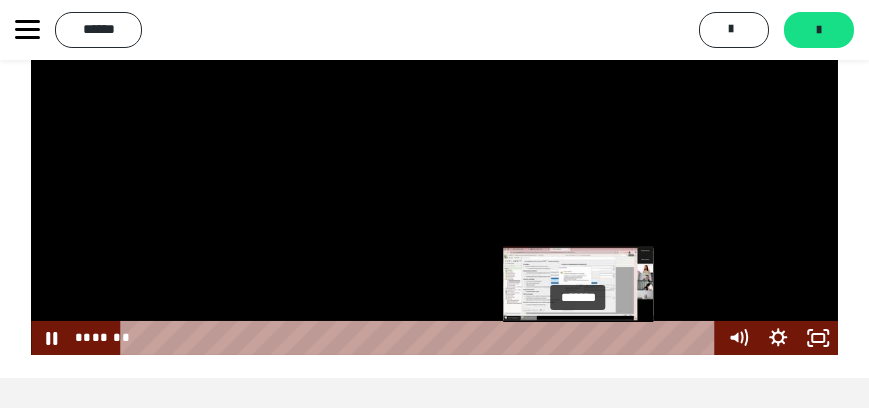 click on "*******" at bounding box center [421, 338] 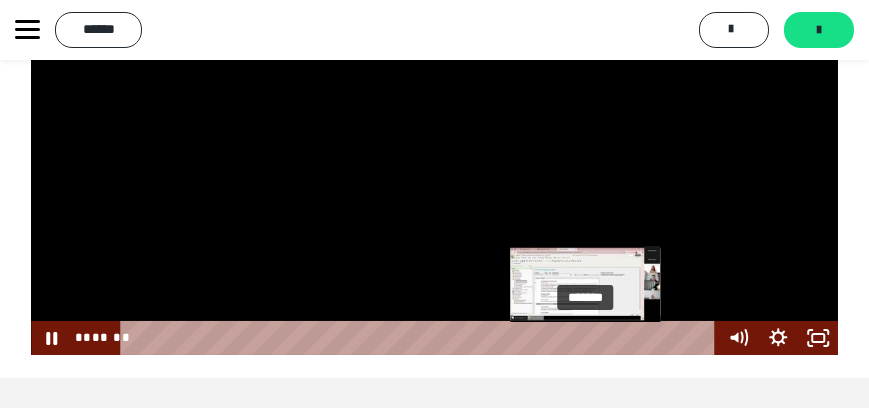 click on "*******" at bounding box center (421, 338) 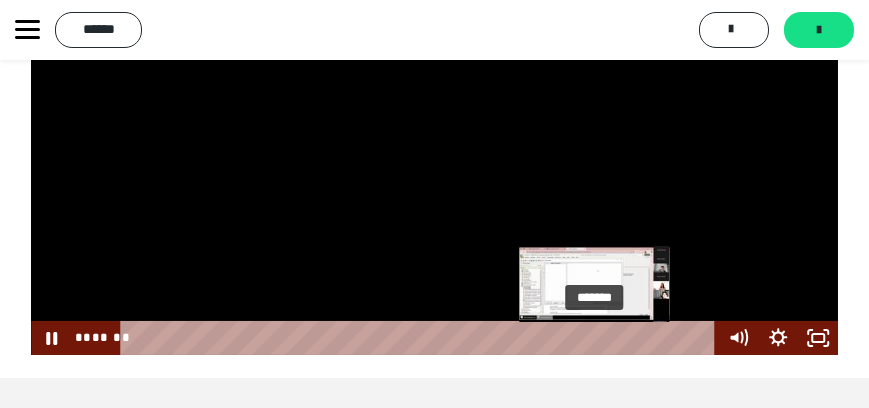 click on "*******" at bounding box center [421, 338] 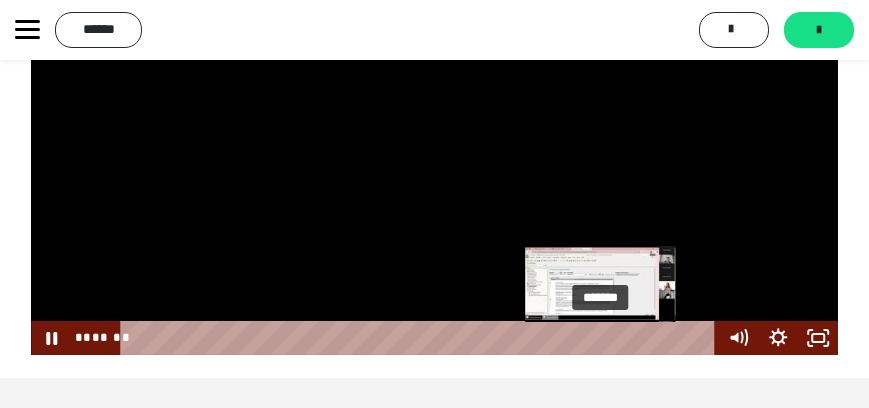 click on "*******" at bounding box center (421, 338) 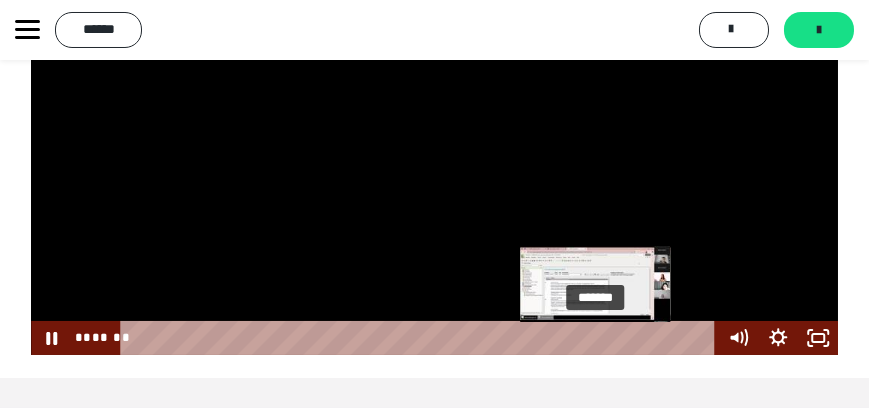 click at bounding box center (594, 338) 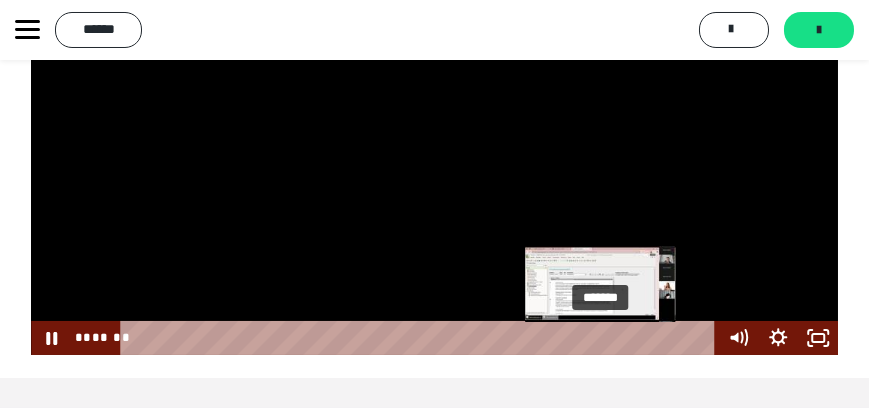 click on "*******" at bounding box center (421, 338) 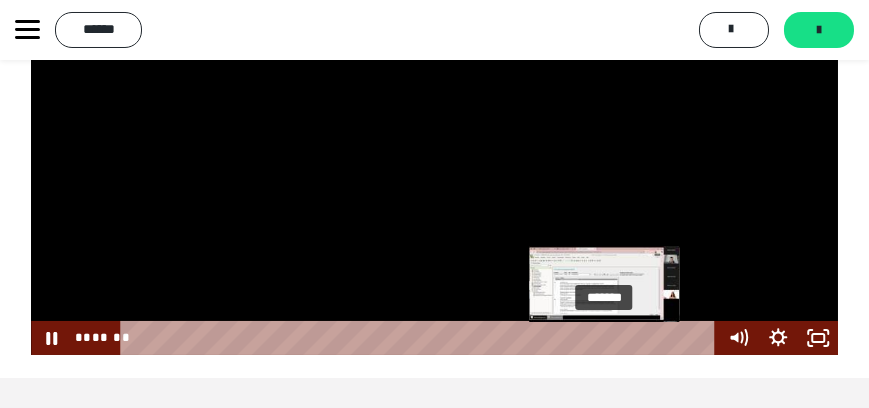 click on "*******" at bounding box center (421, 338) 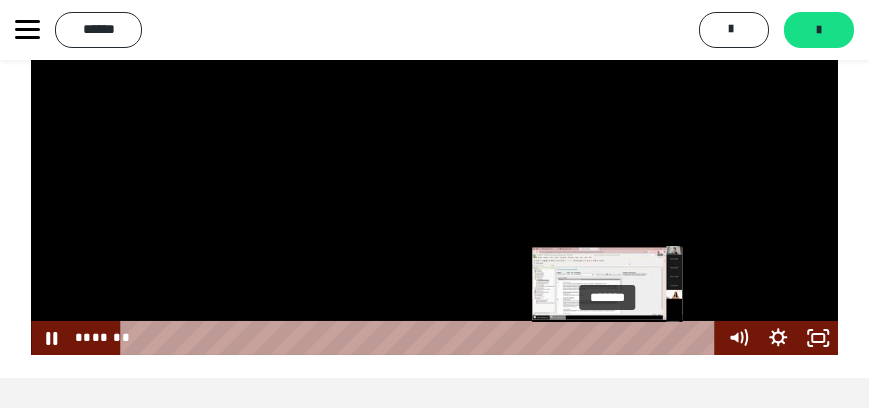 click on "*******" at bounding box center [421, 338] 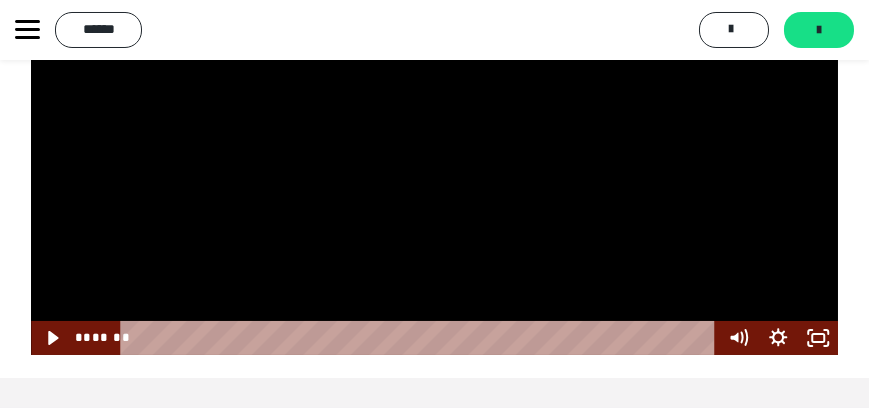 click at bounding box center (434, 153) 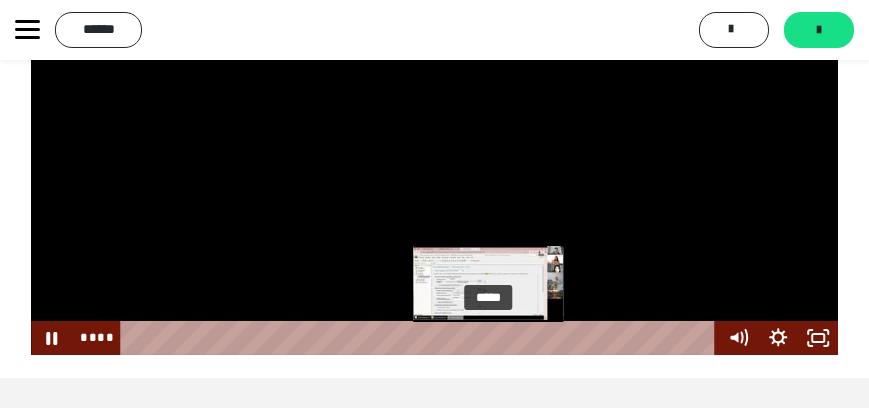 click on "*****" at bounding box center [421, 338] 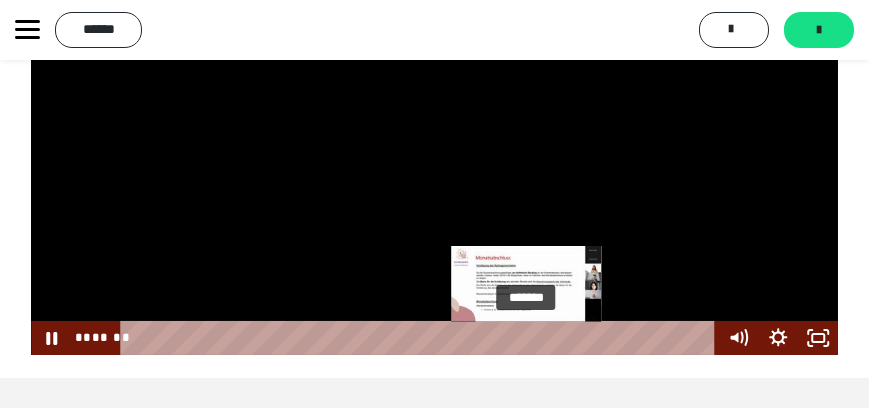 click on "*******" at bounding box center (421, 338) 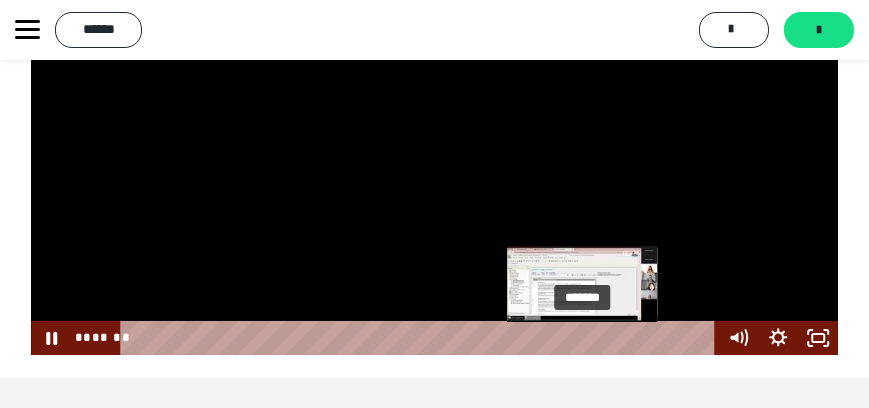 click on "*******" at bounding box center [421, 338] 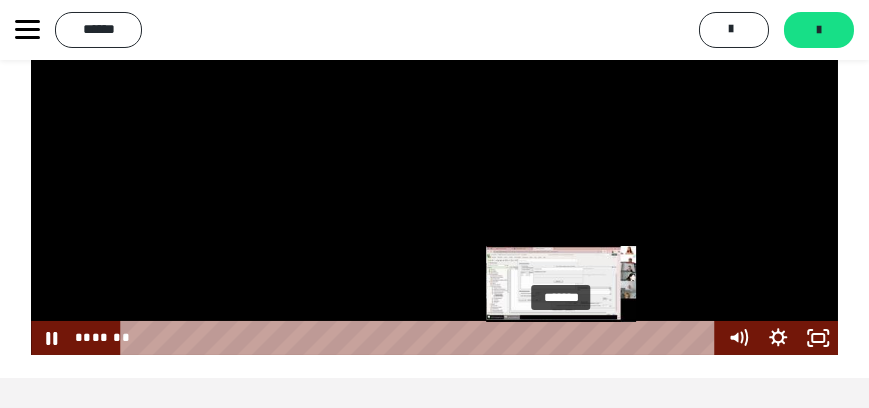 click on "*******" at bounding box center (421, 338) 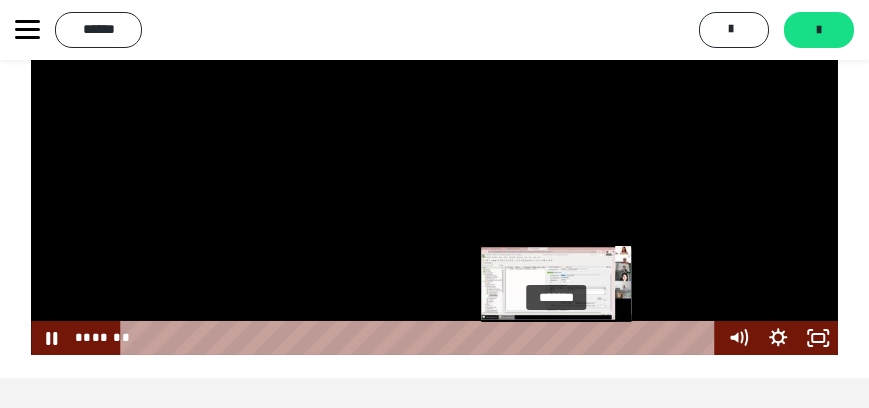click at bounding box center [562, 338] 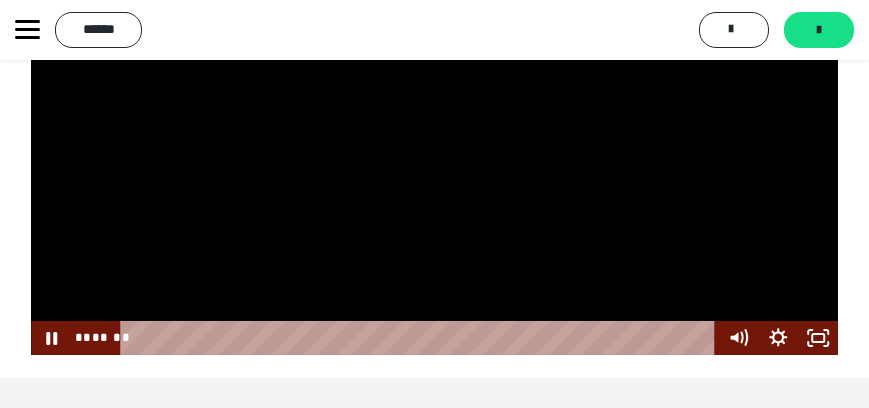 scroll, scrollTop: 1031, scrollLeft: 0, axis: vertical 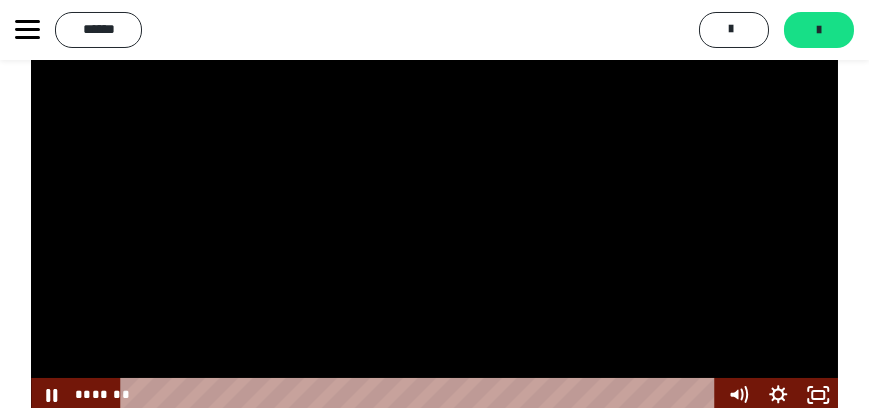 click at bounding box center (434, 210) 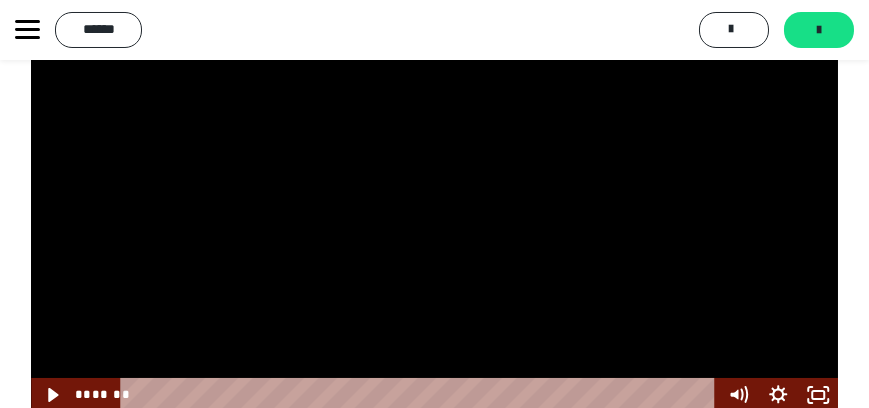 click at bounding box center [434, 210] 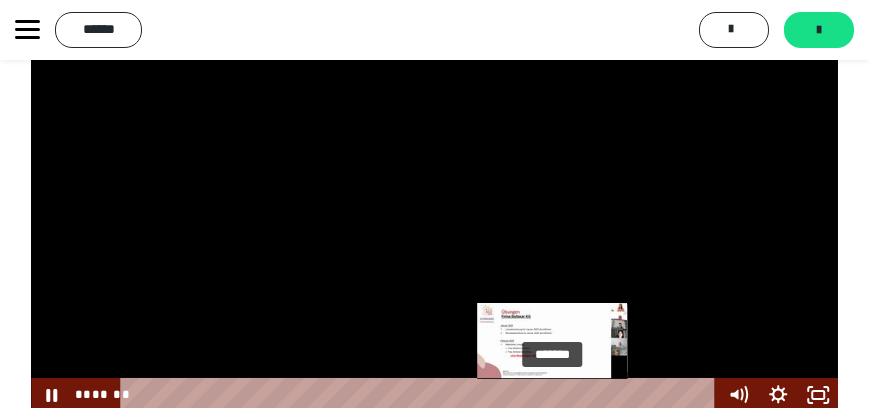 scroll, scrollTop: 1034, scrollLeft: 0, axis: vertical 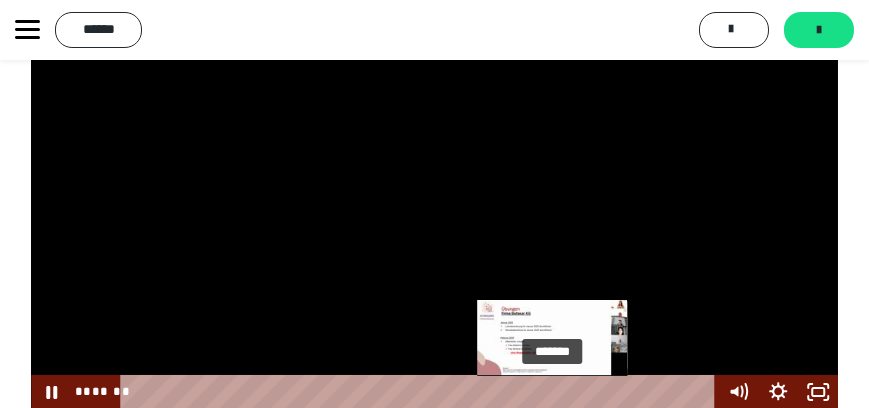 click on "*******" at bounding box center [421, 392] 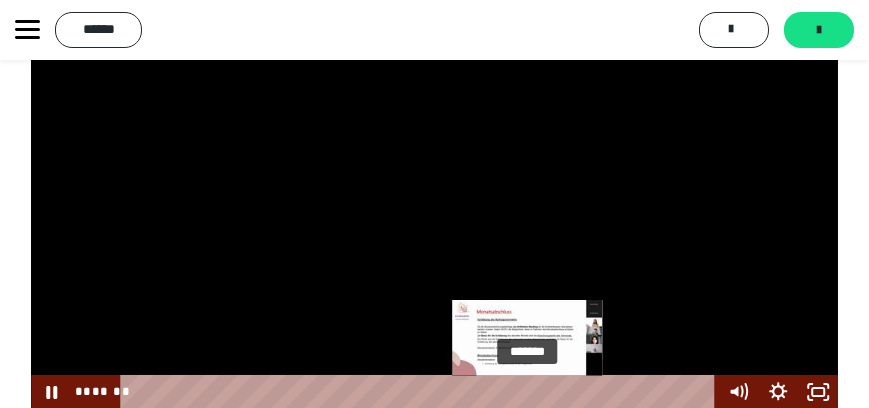 click on "*******" at bounding box center (421, 392) 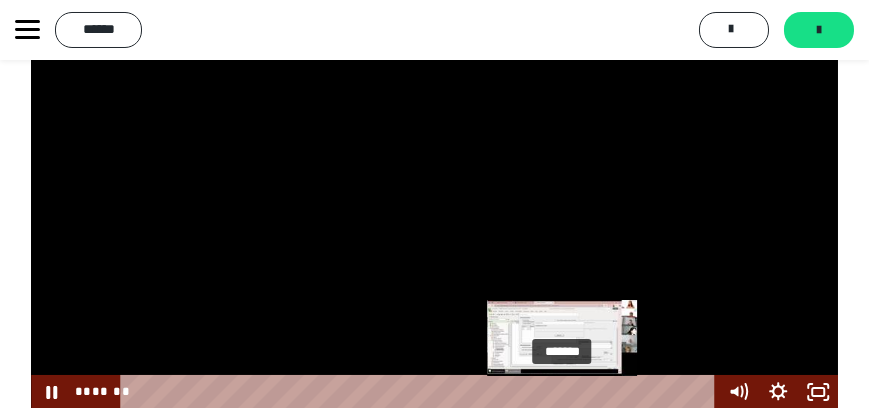 click on "*******" at bounding box center [421, 392] 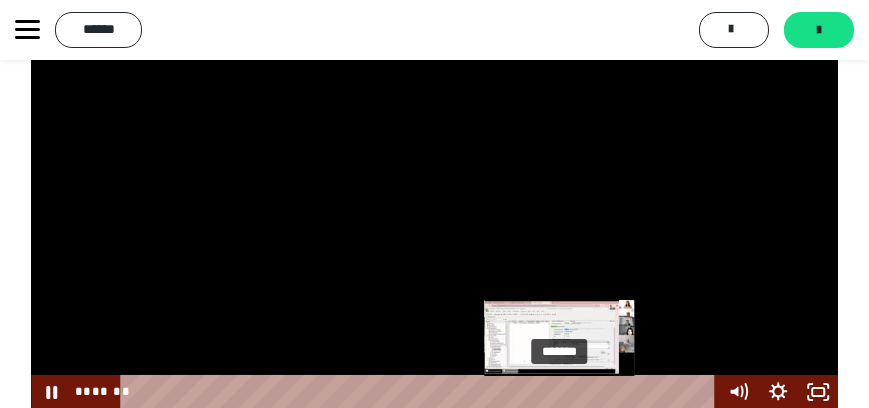 click at bounding box center [559, 392] 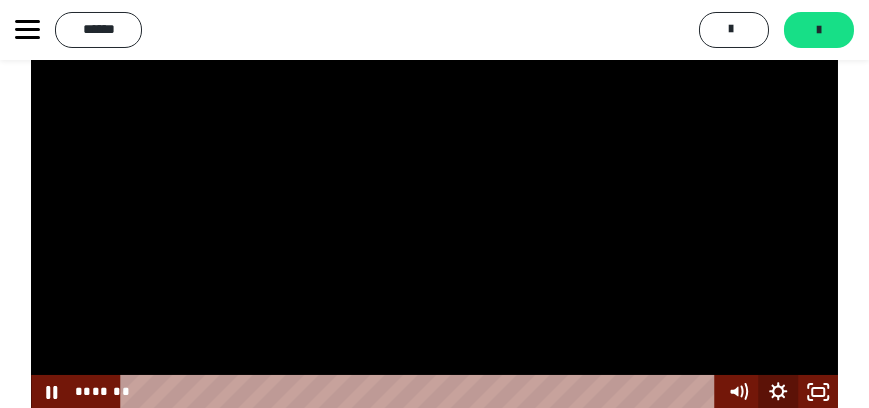click 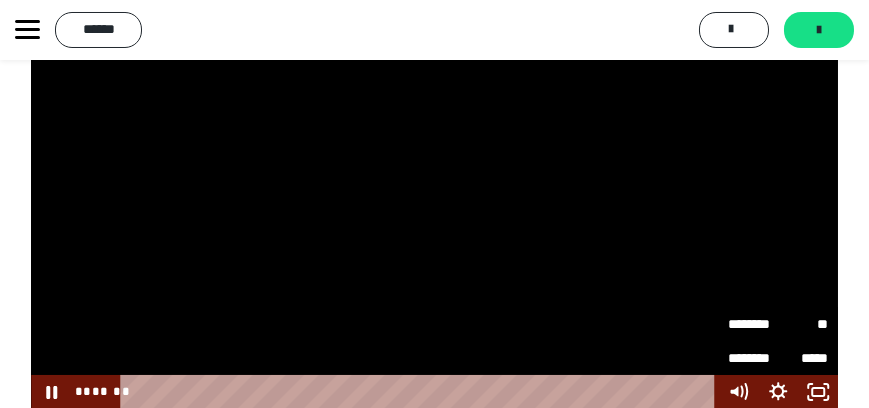 click on "**" at bounding box center (803, 318) 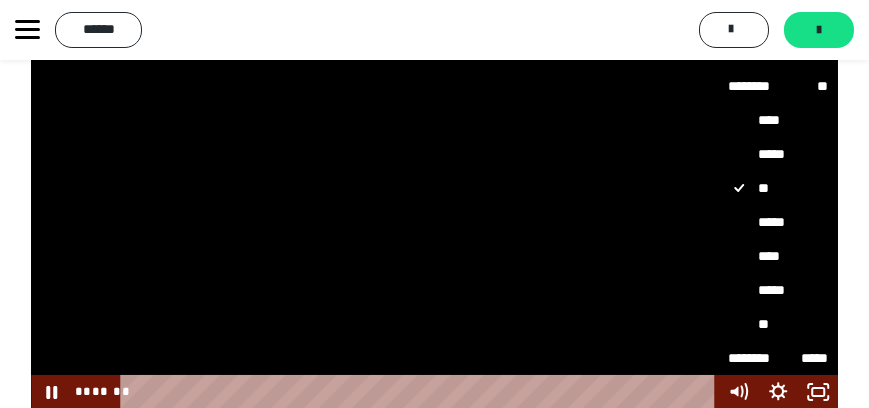 click on "*****" at bounding box center [778, 222] 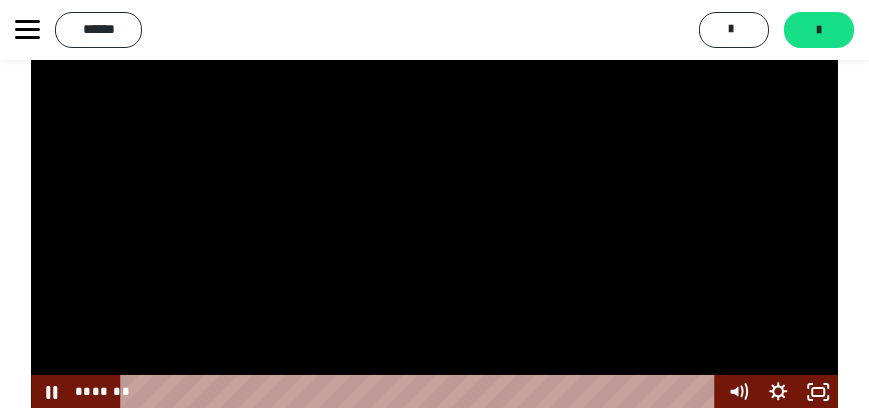 click at bounding box center [434, 207] 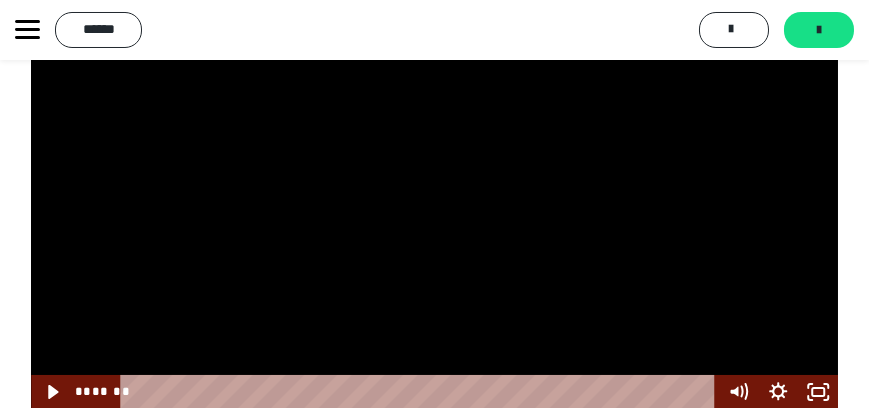 click at bounding box center [434, 207] 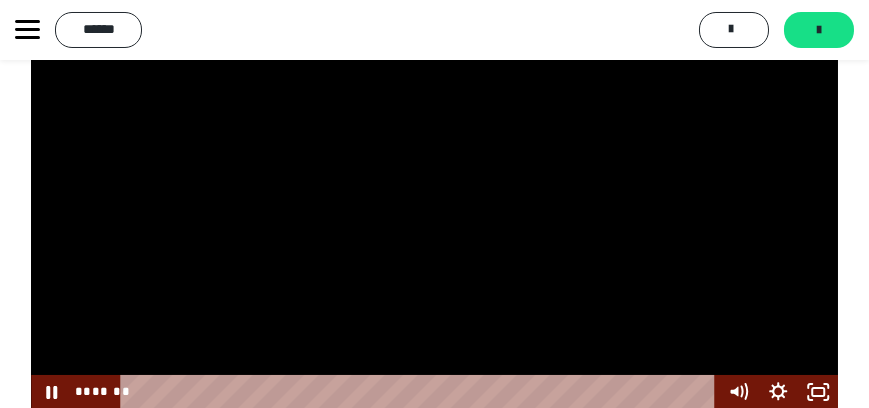 scroll, scrollTop: 920, scrollLeft: 0, axis: vertical 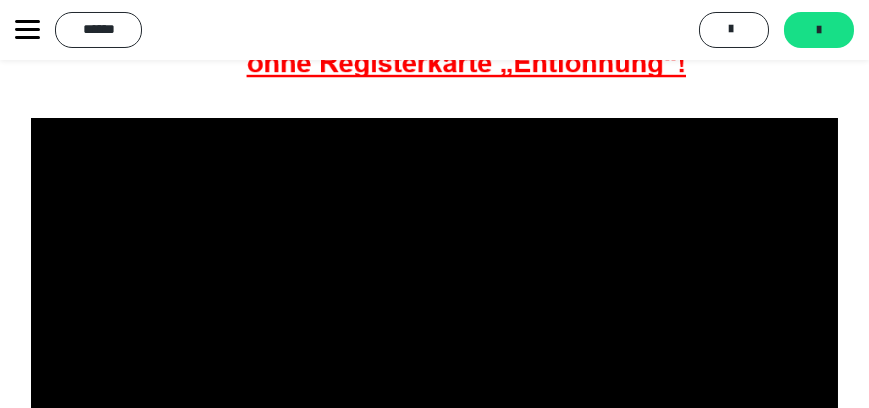 click at bounding box center (434, 321) 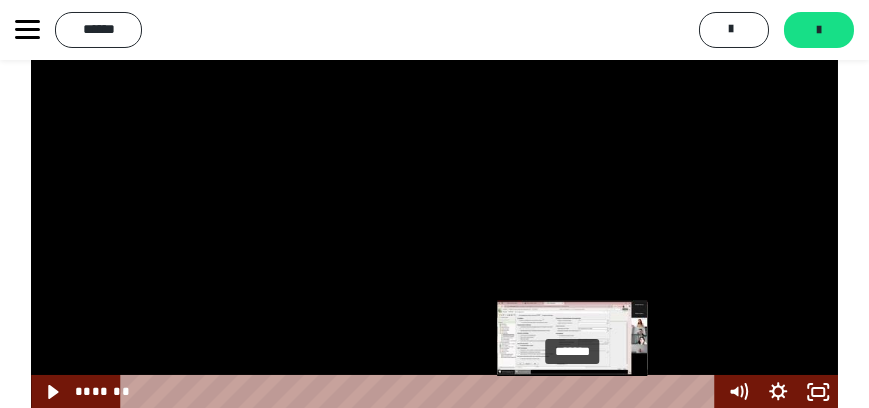 click at bounding box center [572, 392] 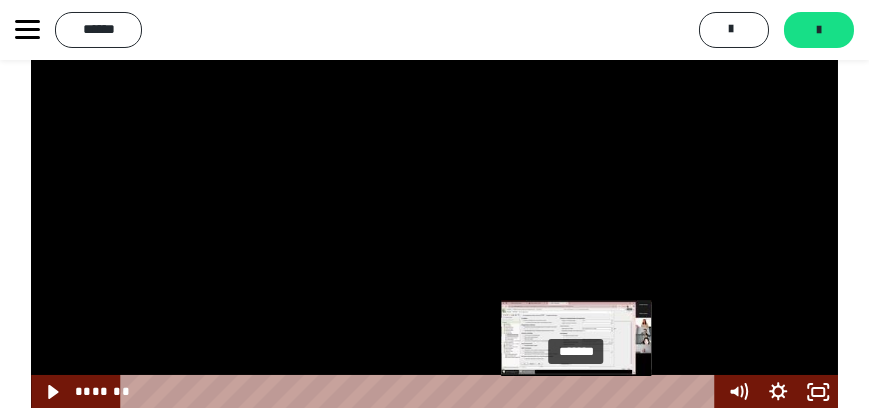 click on "*******" at bounding box center (421, 392) 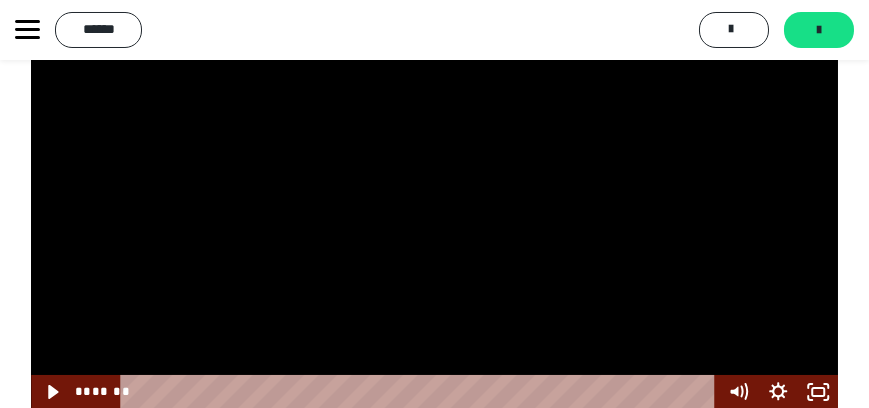 click at bounding box center [434, 207] 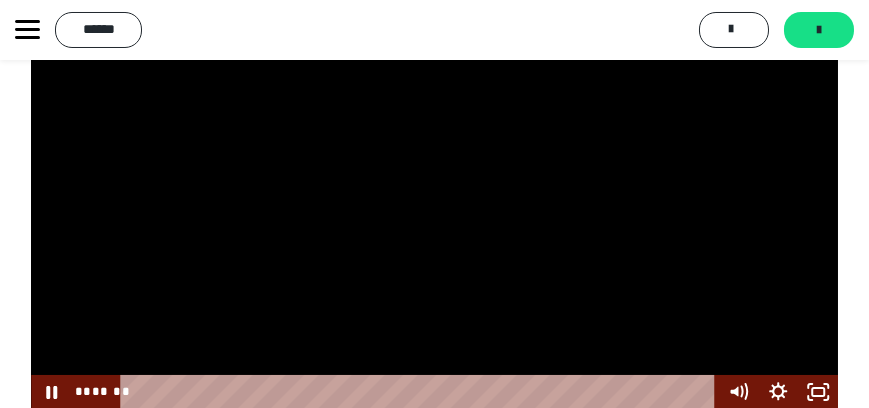 scroll, scrollTop: 920, scrollLeft: 0, axis: vertical 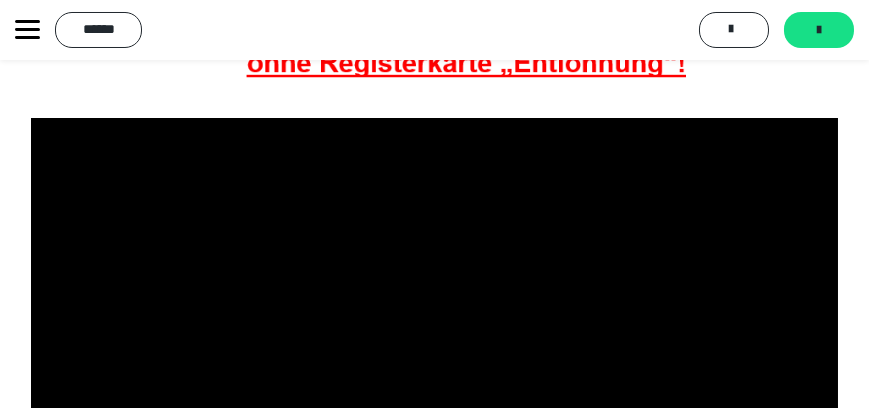 click at bounding box center (434, 321) 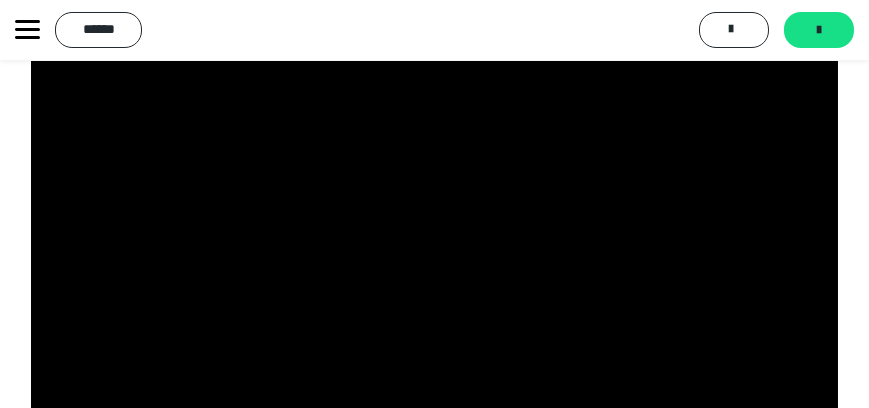 scroll, scrollTop: 1034, scrollLeft: 0, axis: vertical 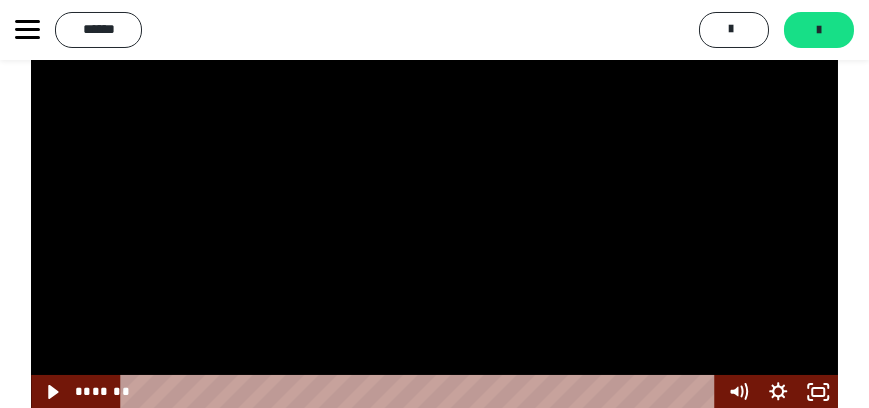 click at bounding box center [434, 207] 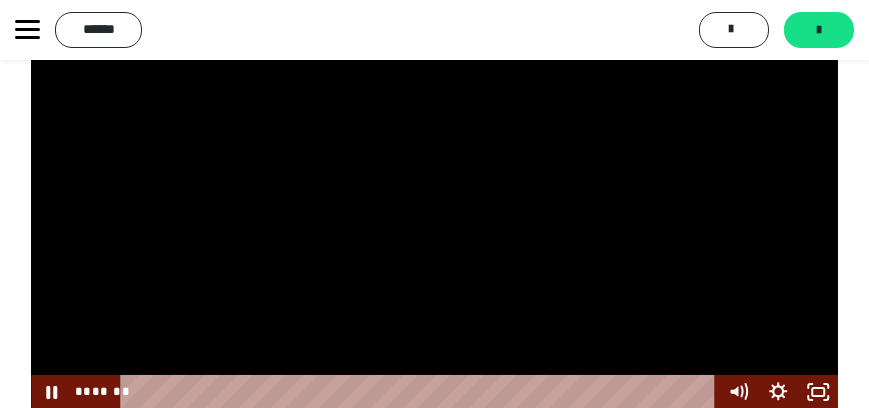 click at bounding box center [434, 207] 